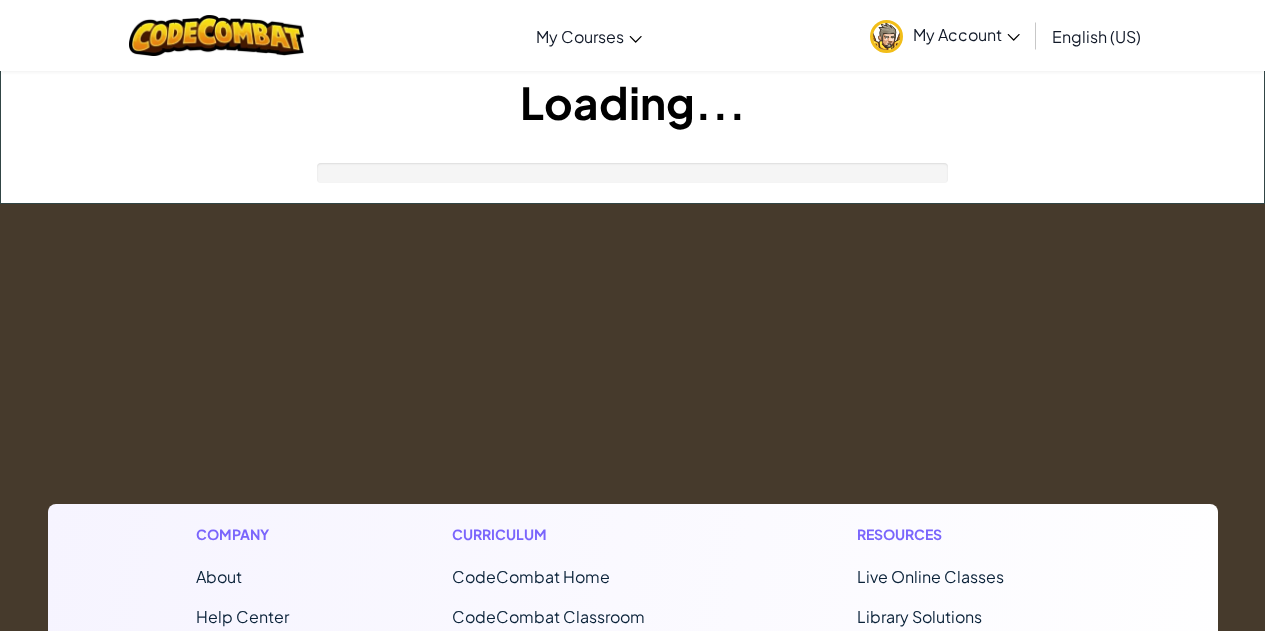 click on "Company About Help Center Contact Us Careers Blog Podcast Curriculum CodeCombat Home CodeCombat Classroom CodeCombat Junior Ozaria Classroom AP CSP AI League Esports CodeCombat Worlds on Roblox AI HackStack AI Junior (Beta) Resources Live Online Classes Library Solutions Partner Solutions Teaching Solutions Standards Alignment Efficacy Studies Success Stories Professional Development Hour of Code Grants & Funding Resources Accessibility (ACR/VPAT) Privacy Notice Copyright  ©2024 CodeCombat Inc.  All Rights Reserved." at bounding box center (632, 745) 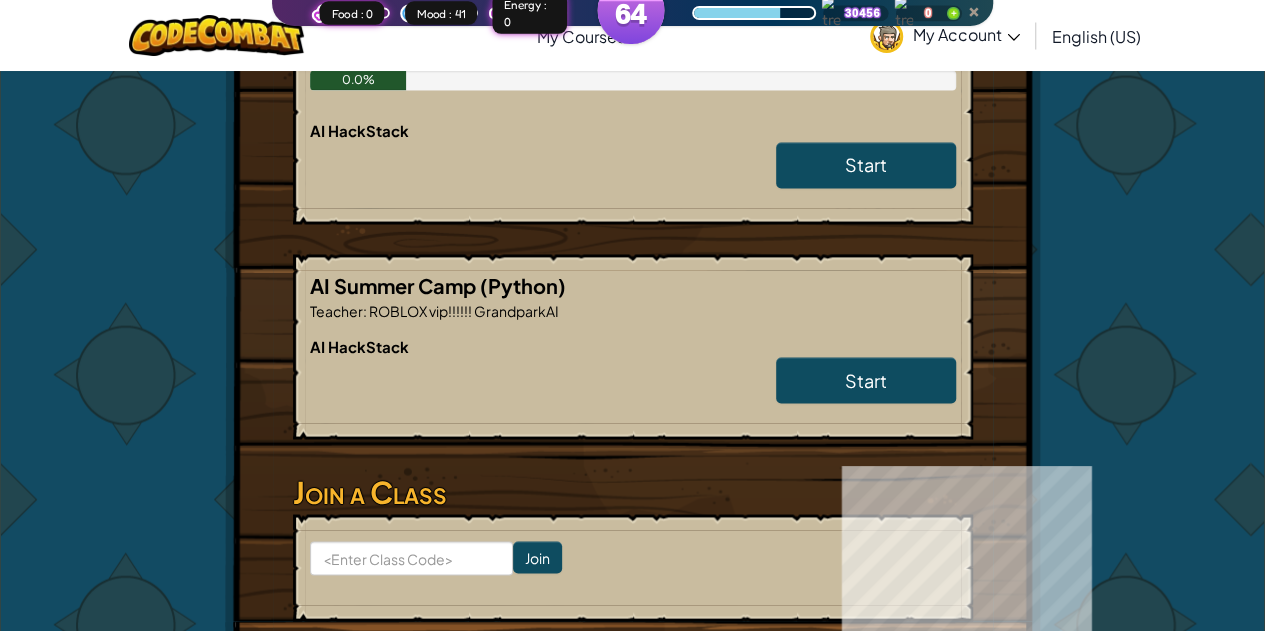scroll, scrollTop: 1586, scrollLeft: 0, axis: vertical 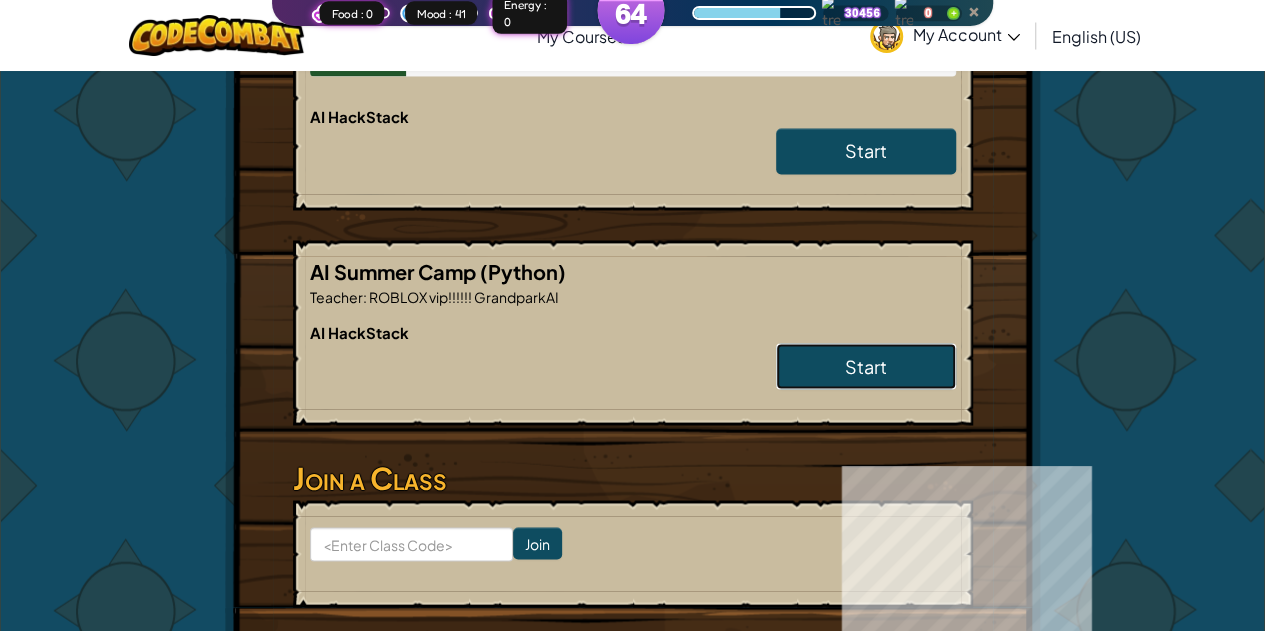 click on "Start" at bounding box center [866, 366] 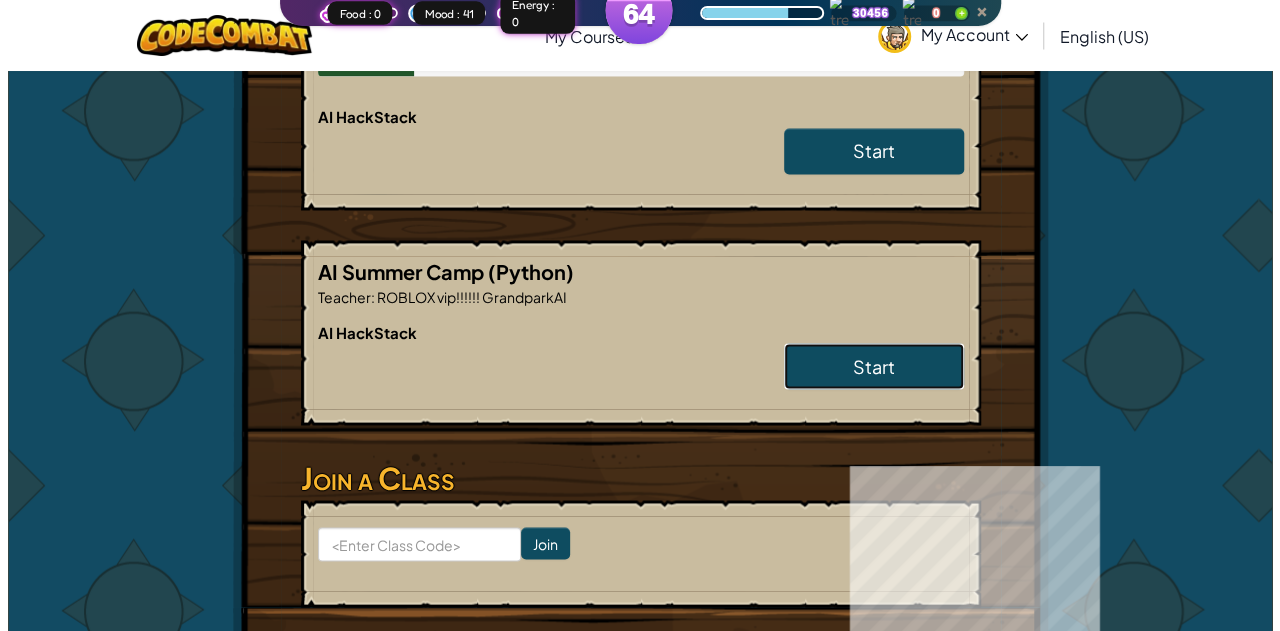 scroll, scrollTop: 0, scrollLeft: 0, axis: both 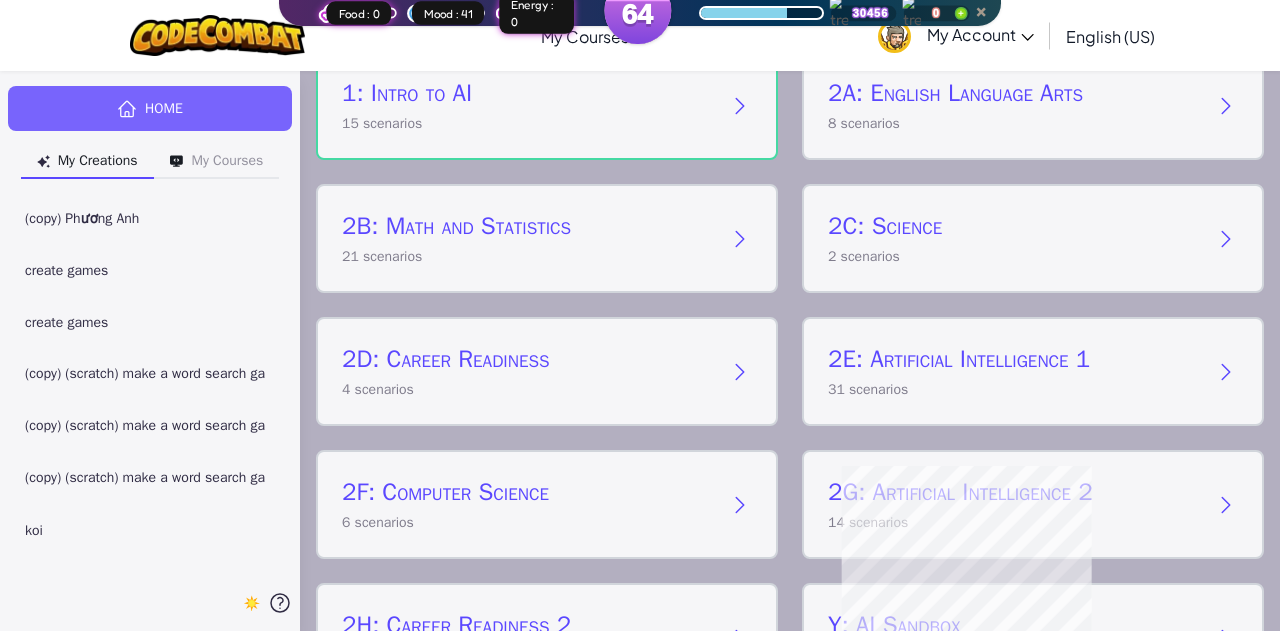 click on "My Courses" at bounding box center [217, 163] 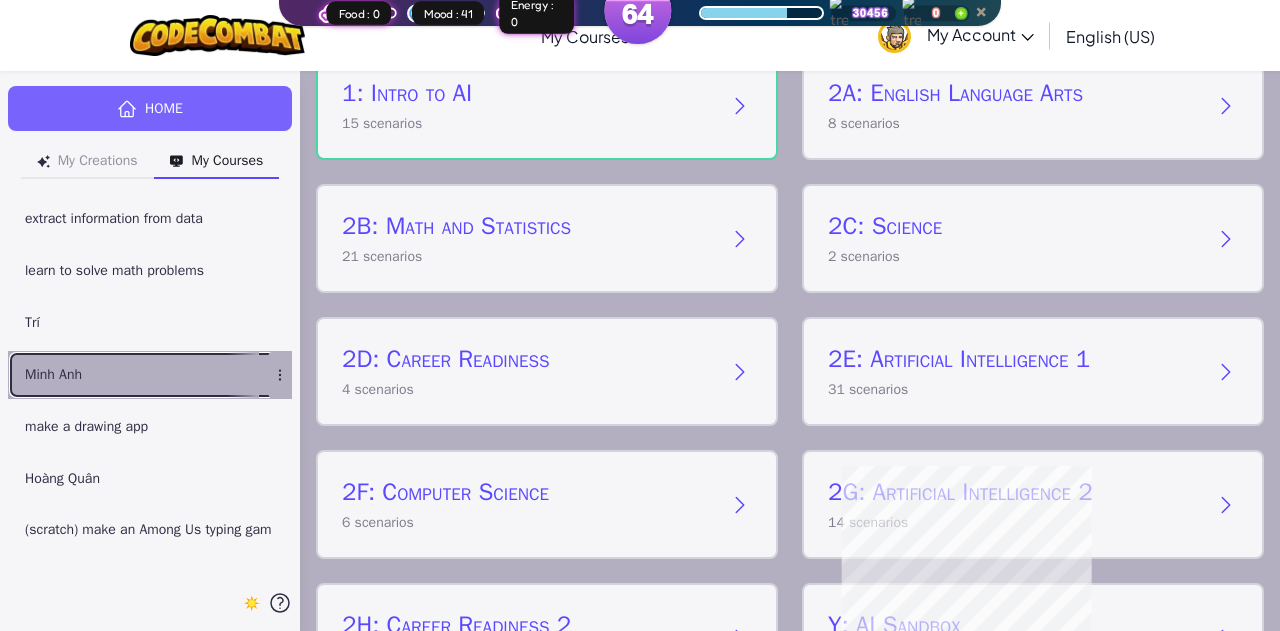 click on "Minh Anh" at bounding box center (150, 375) 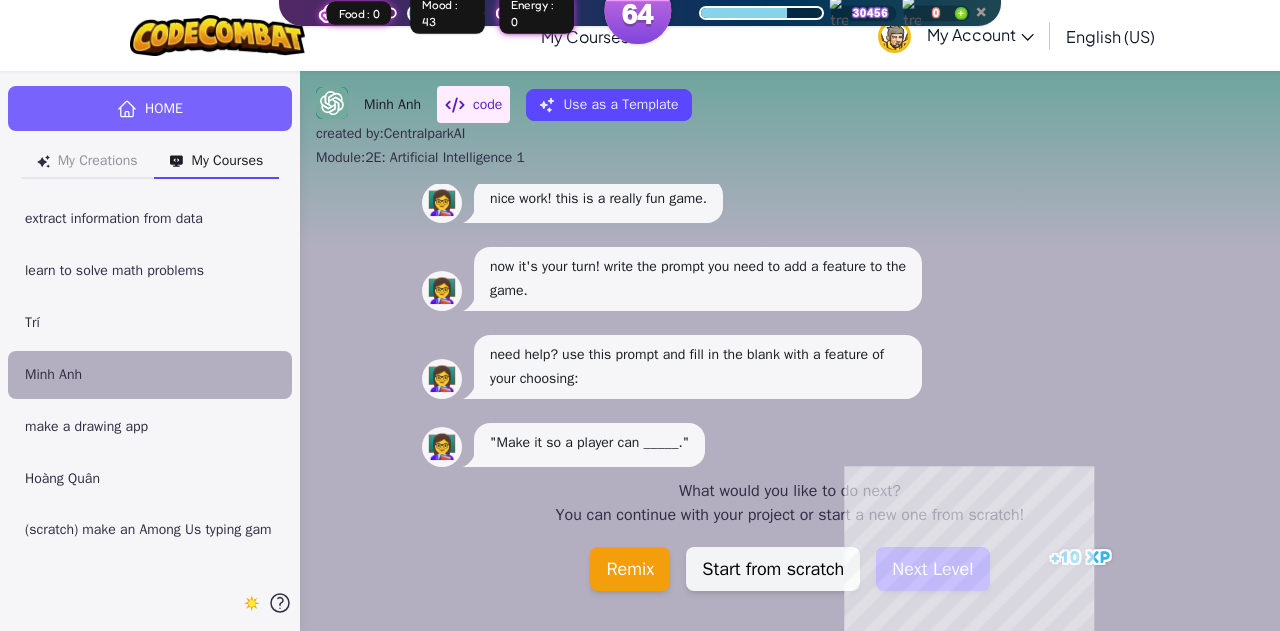 click on "Remix" at bounding box center (630, 569) 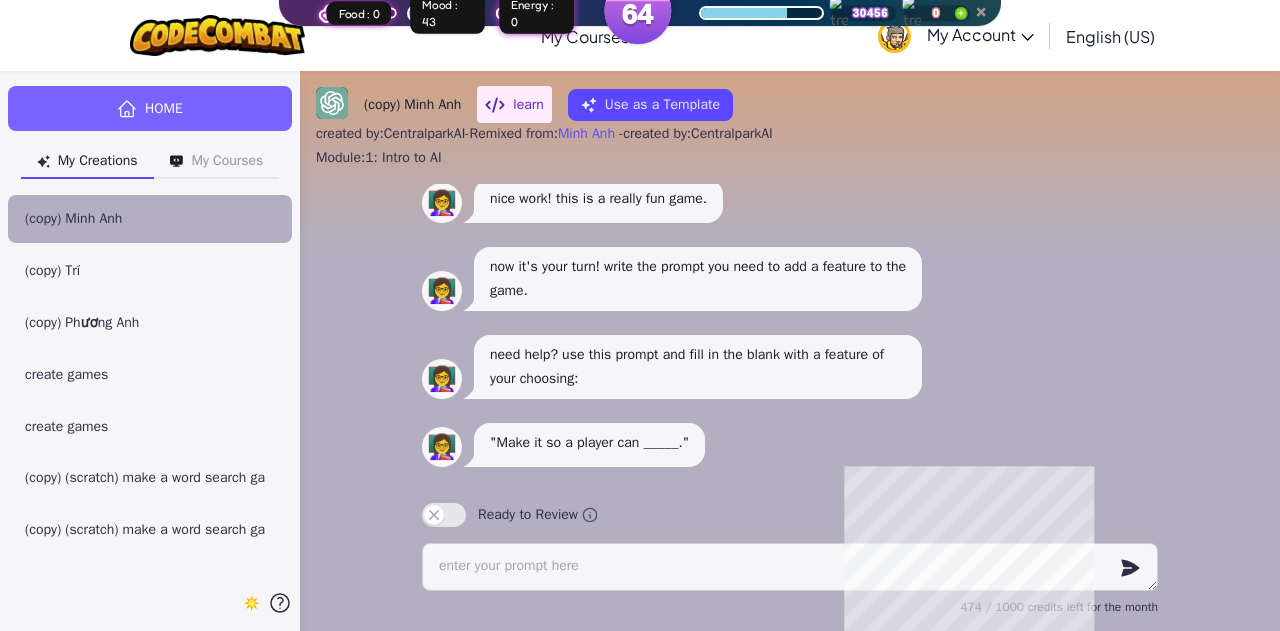 scroll, scrollTop: 0, scrollLeft: 0, axis: both 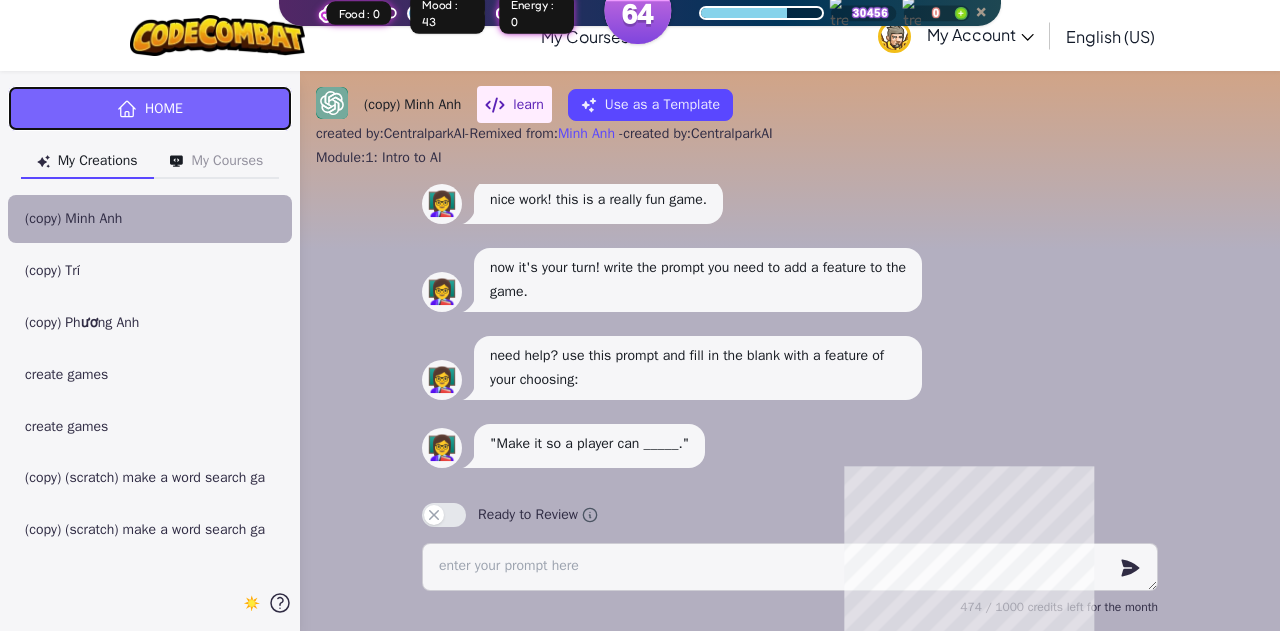 click on "Home" at bounding box center (150, 108) 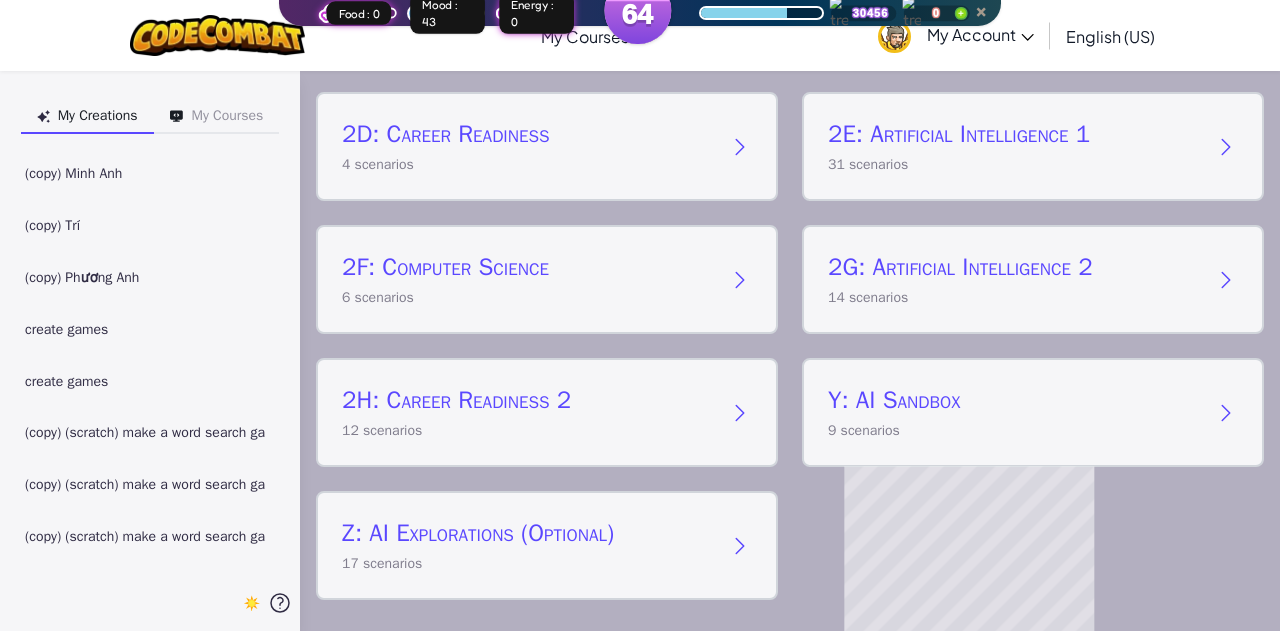 scroll, scrollTop: 352, scrollLeft: 0, axis: vertical 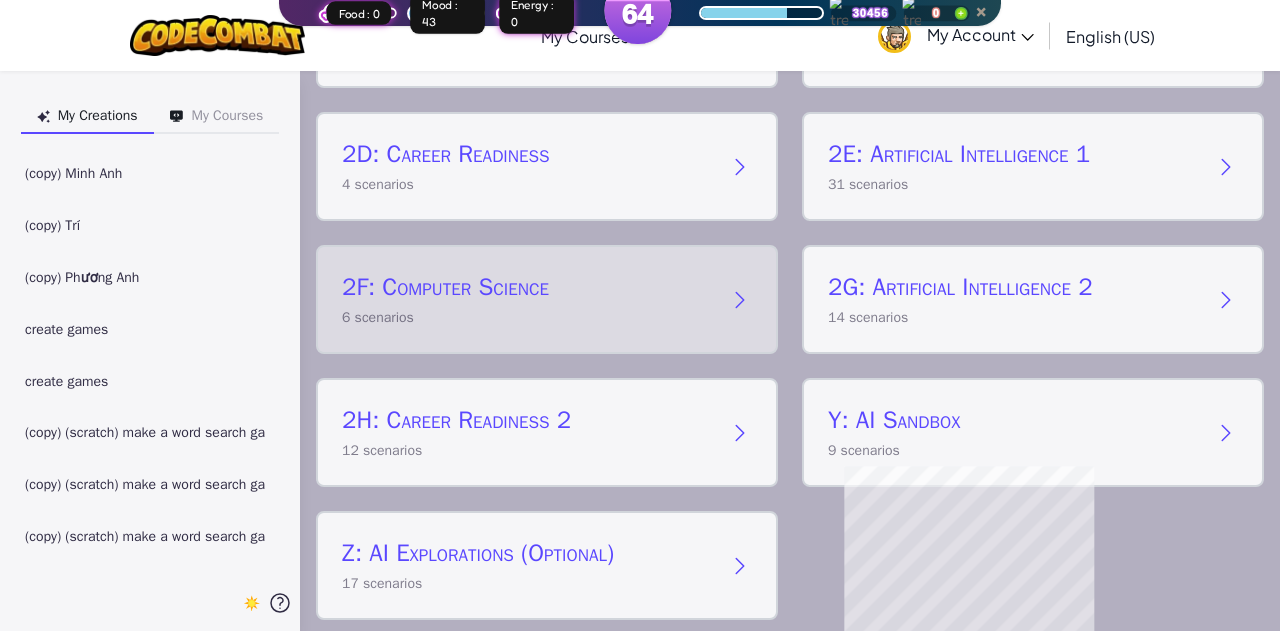click on "6   scenarios" at bounding box center [527, 317] 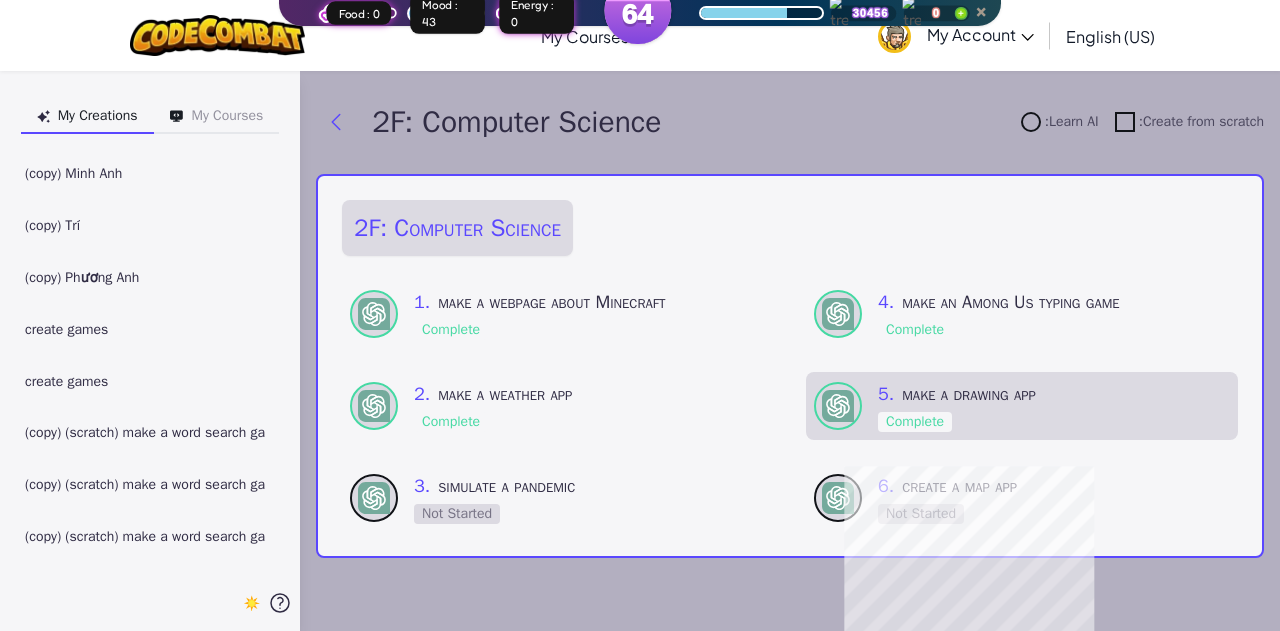 click on "5 . make a drawing app" at bounding box center [1054, 394] 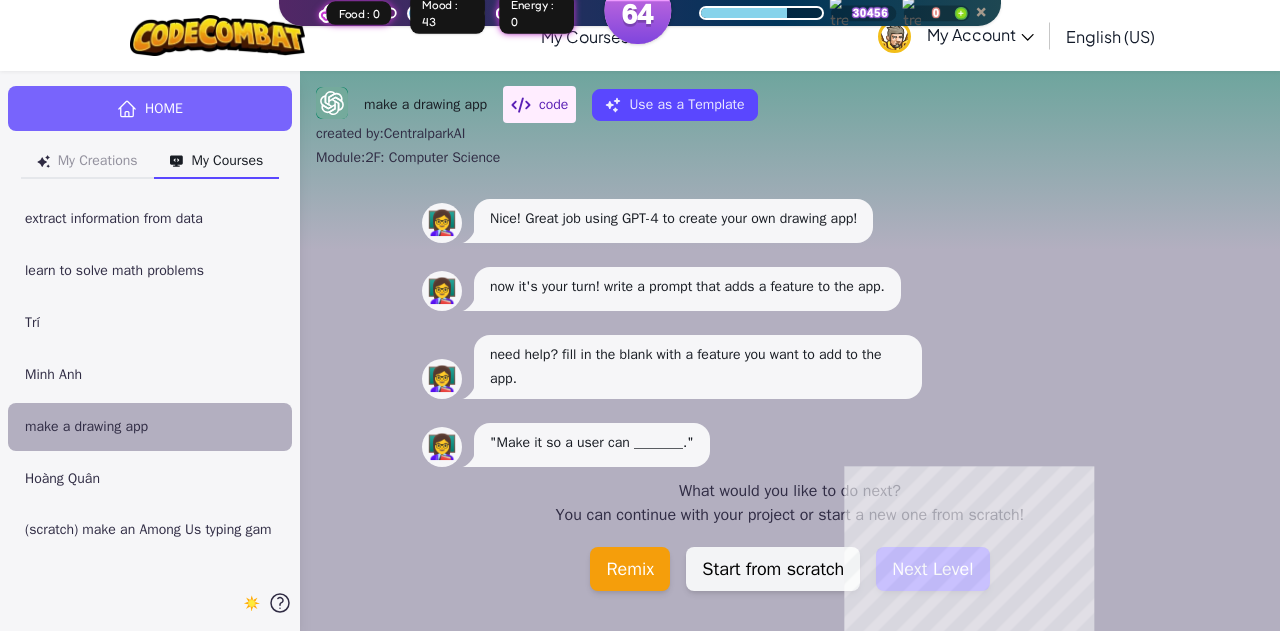 click on "Remix" at bounding box center [630, 569] 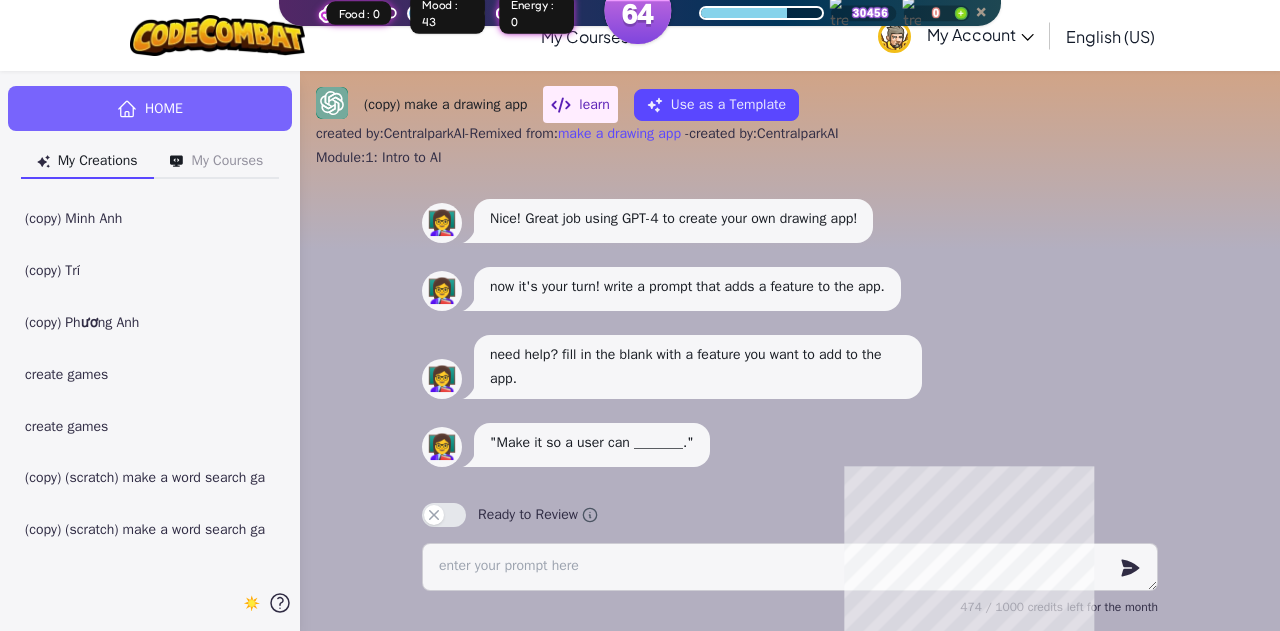 click at bounding box center (280, 479) 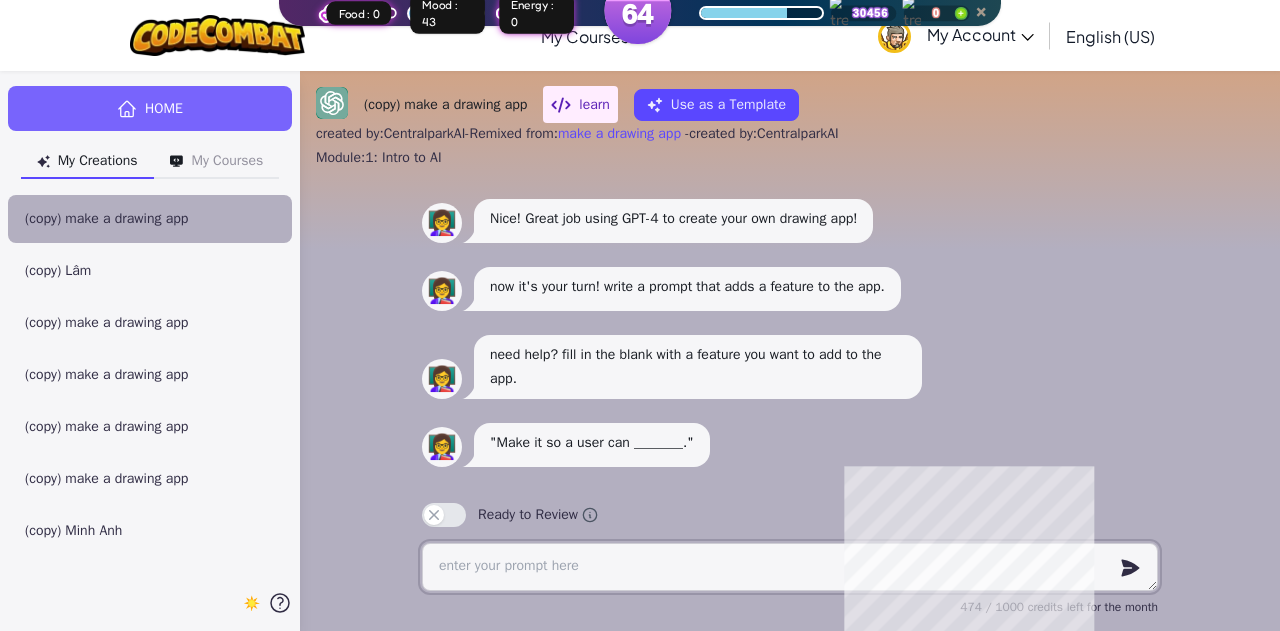 type on "x" 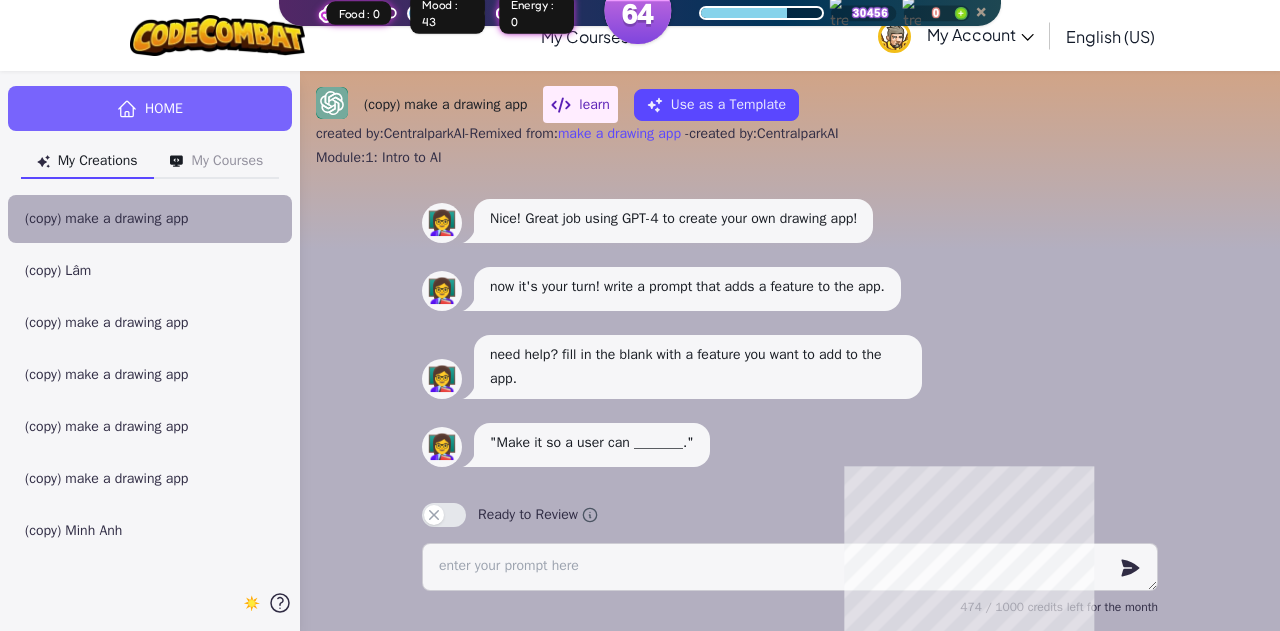 click on "👩‍🏫 now it's your turn! write a prompt that adds a feature to the app." at bounding box center [790, 289] 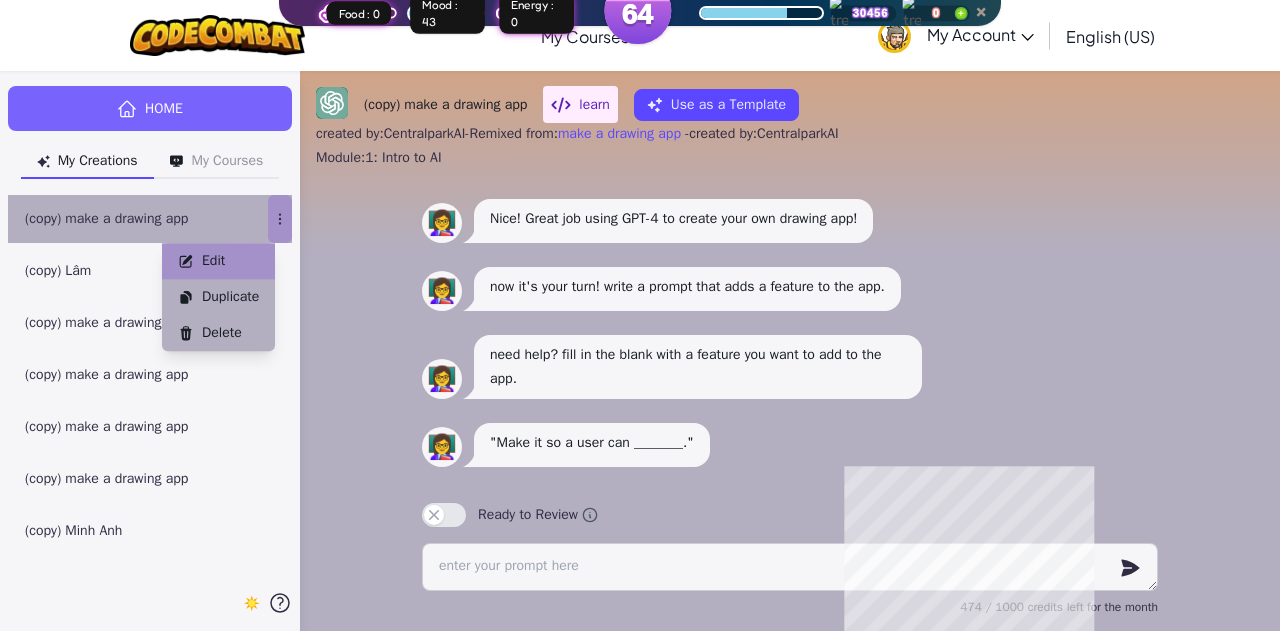 click on "Edit" at bounding box center (218, 261) 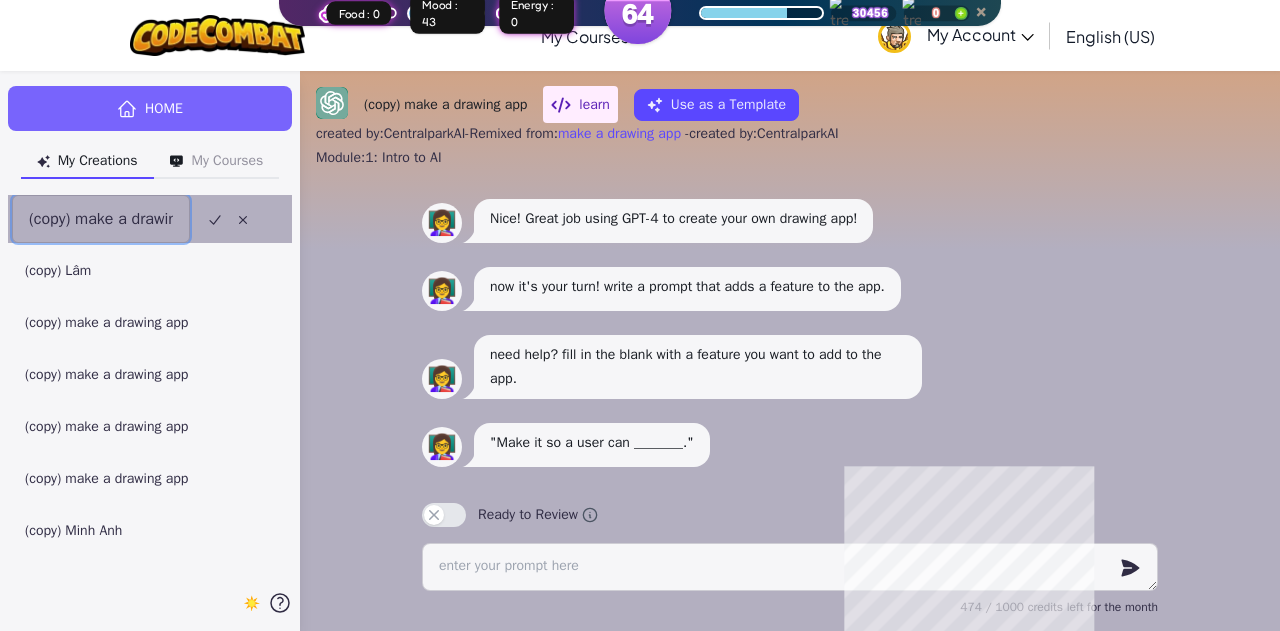 scroll, scrollTop: 0, scrollLeft: 26, axis: horizontal 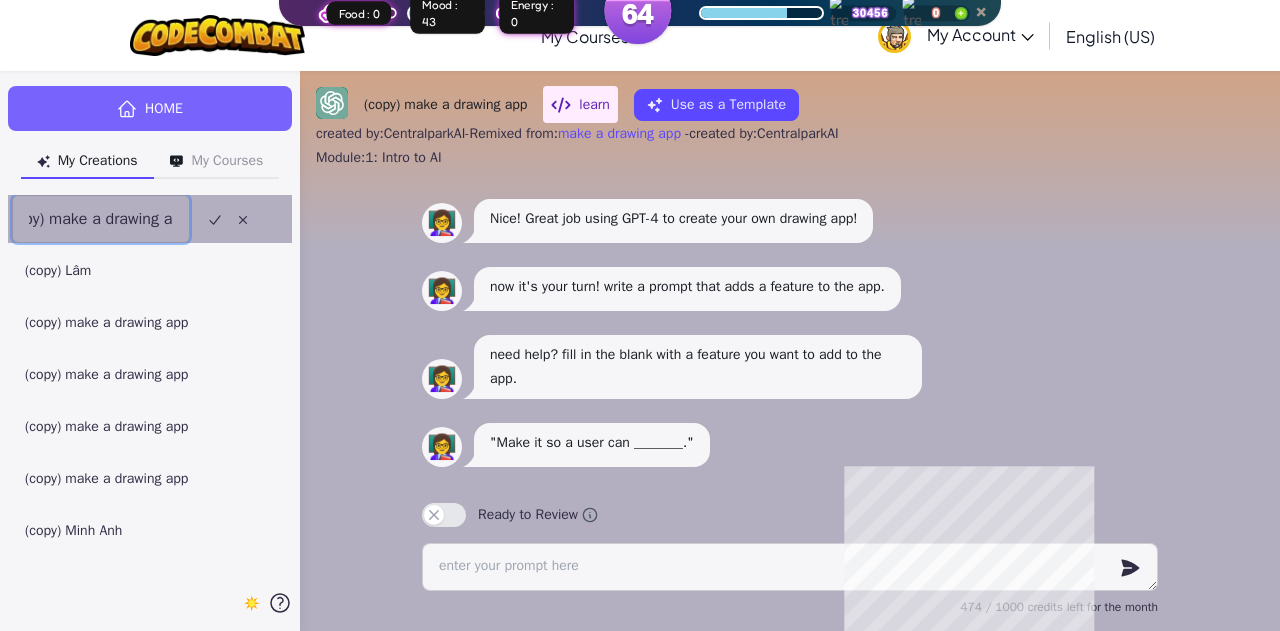 click on "(copy) make a drawing app" at bounding box center [101, 219] 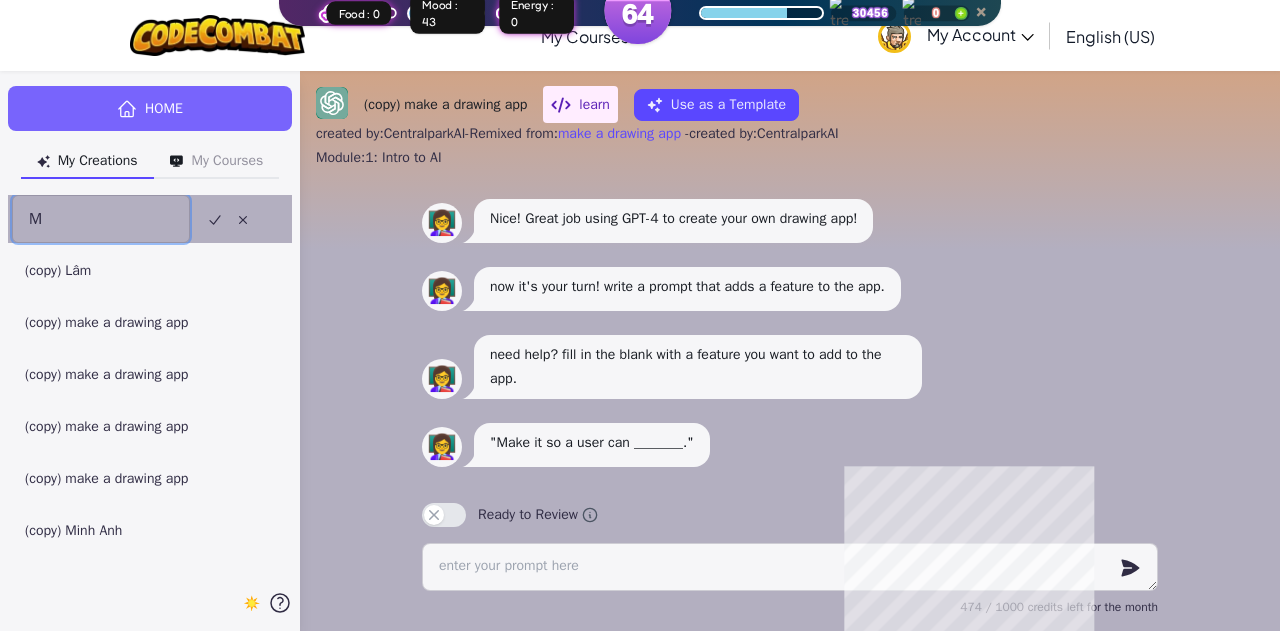 scroll, scrollTop: 0, scrollLeft: 0, axis: both 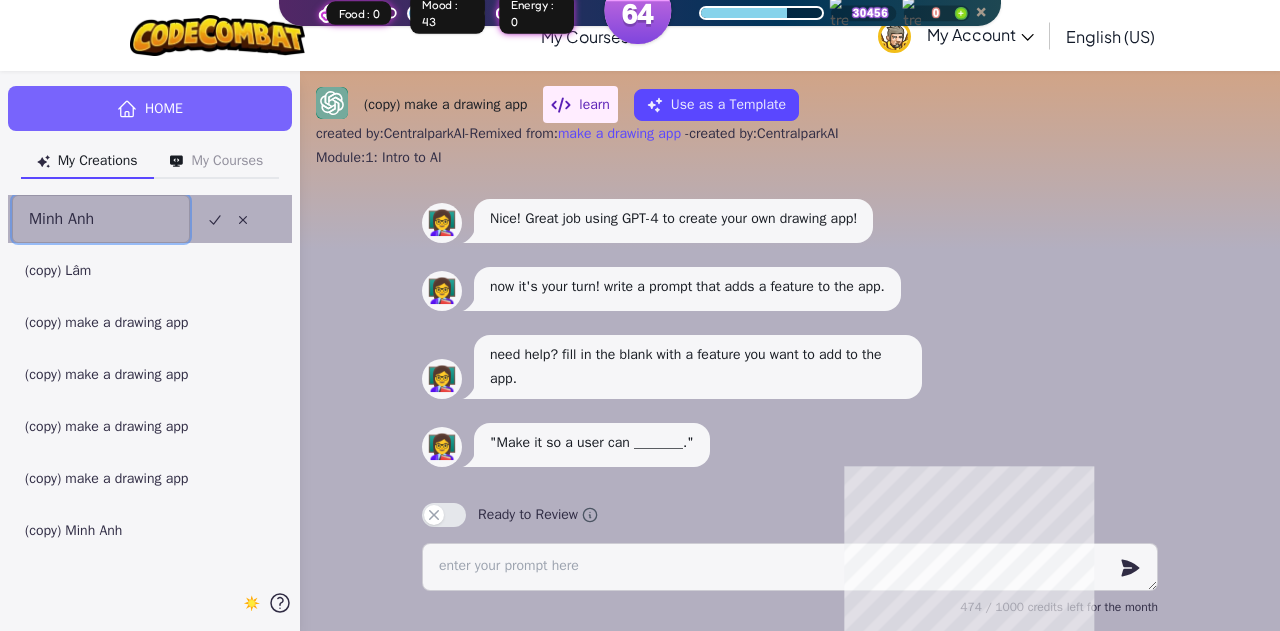 type on "Minh Anh" 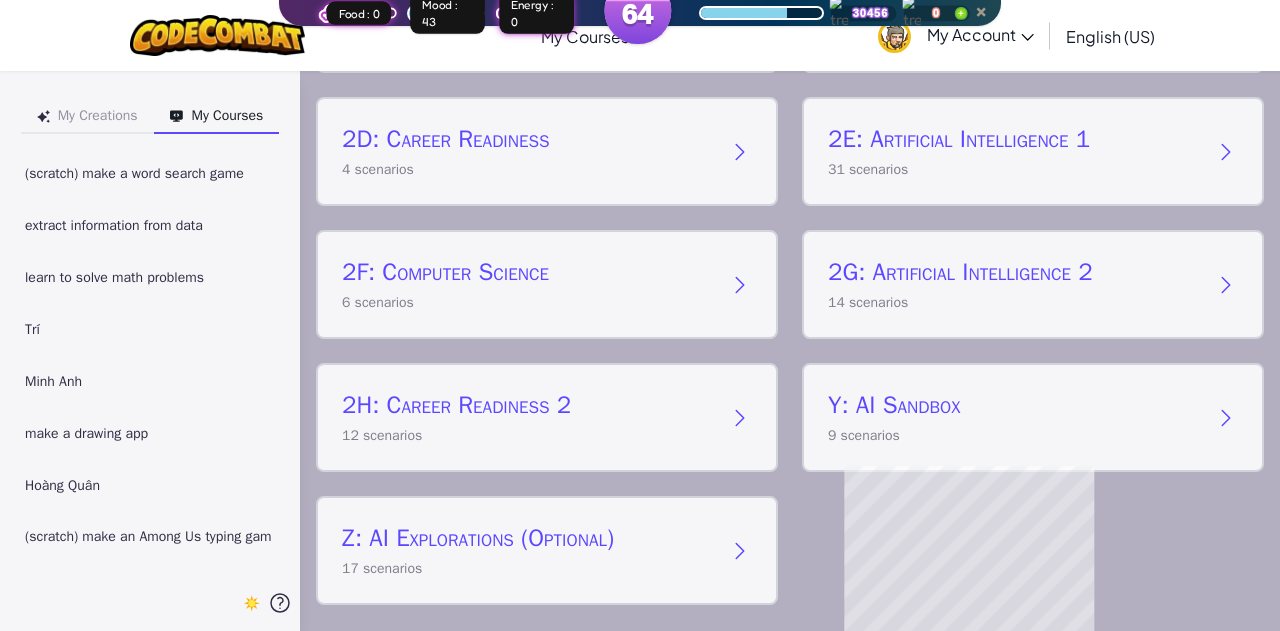 scroll, scrollTop: 372, scrollLeft: 0, axis: vertical 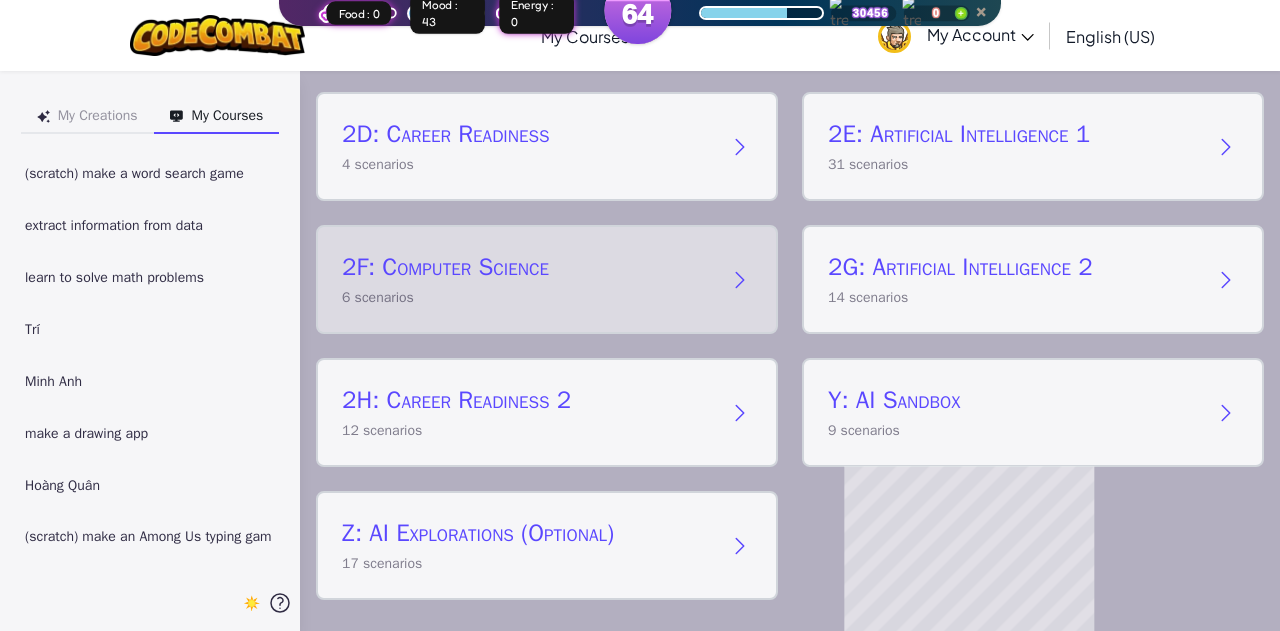 click on "2F: Computer Science" at bounding box center [527, 267] 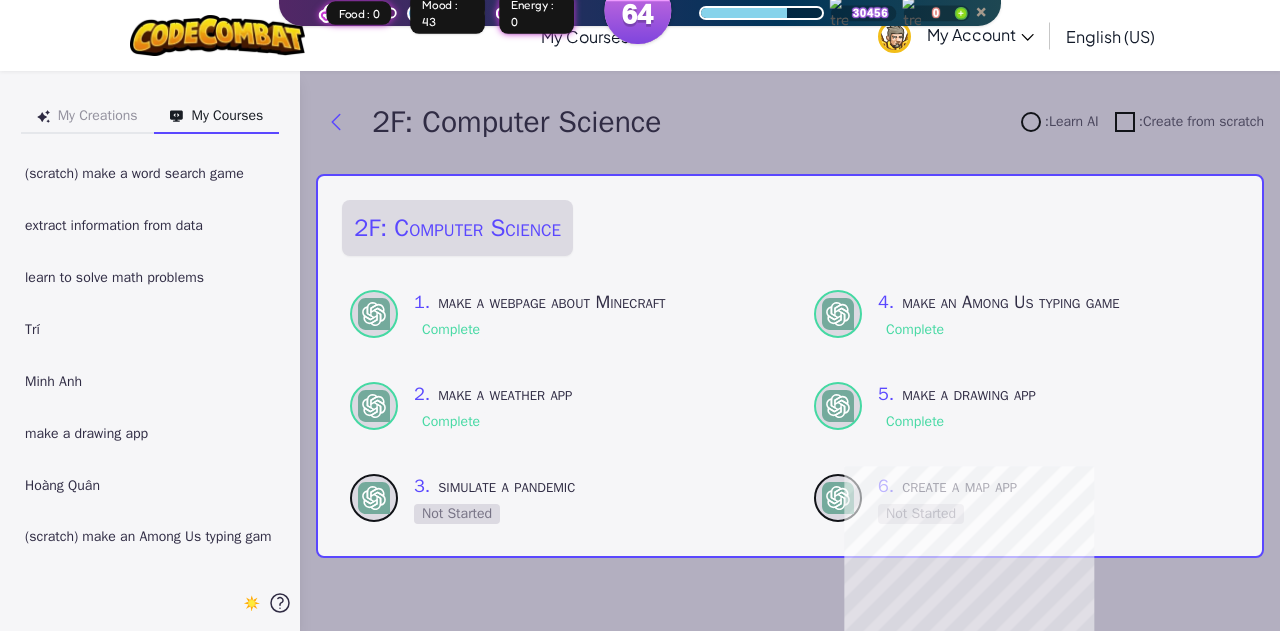 scroll, scrollTop: 0, scrollLeft: 0, axis: both 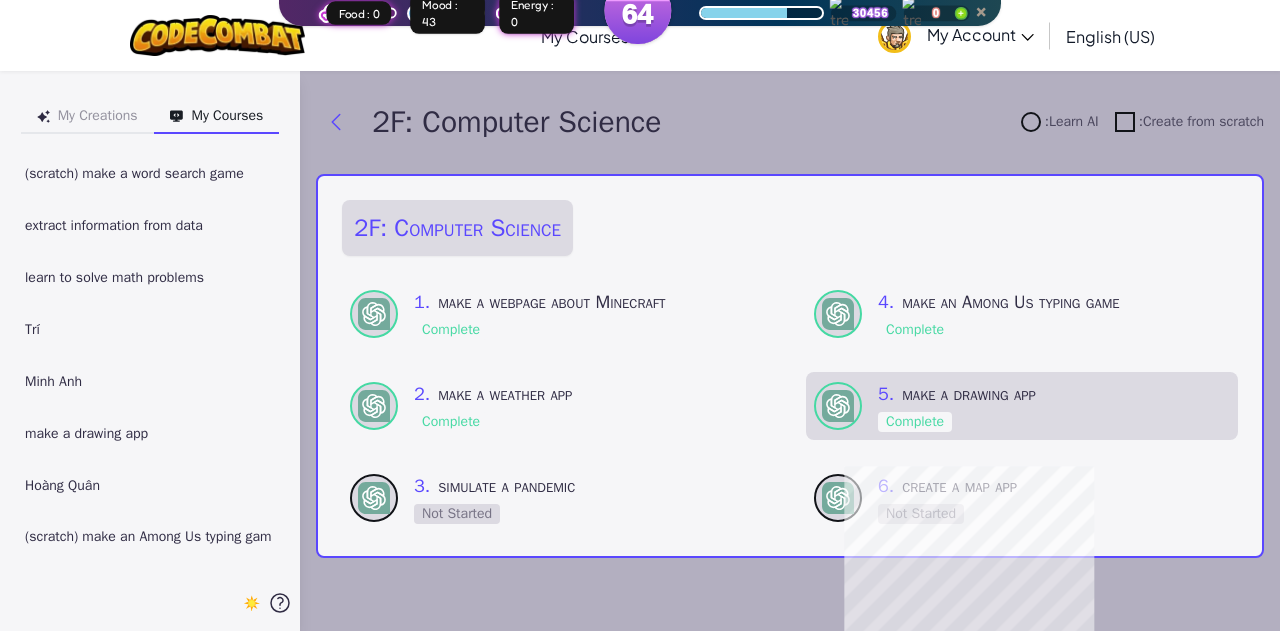 click on "5 . make a drawing app" at bounding box center [1054, 394] 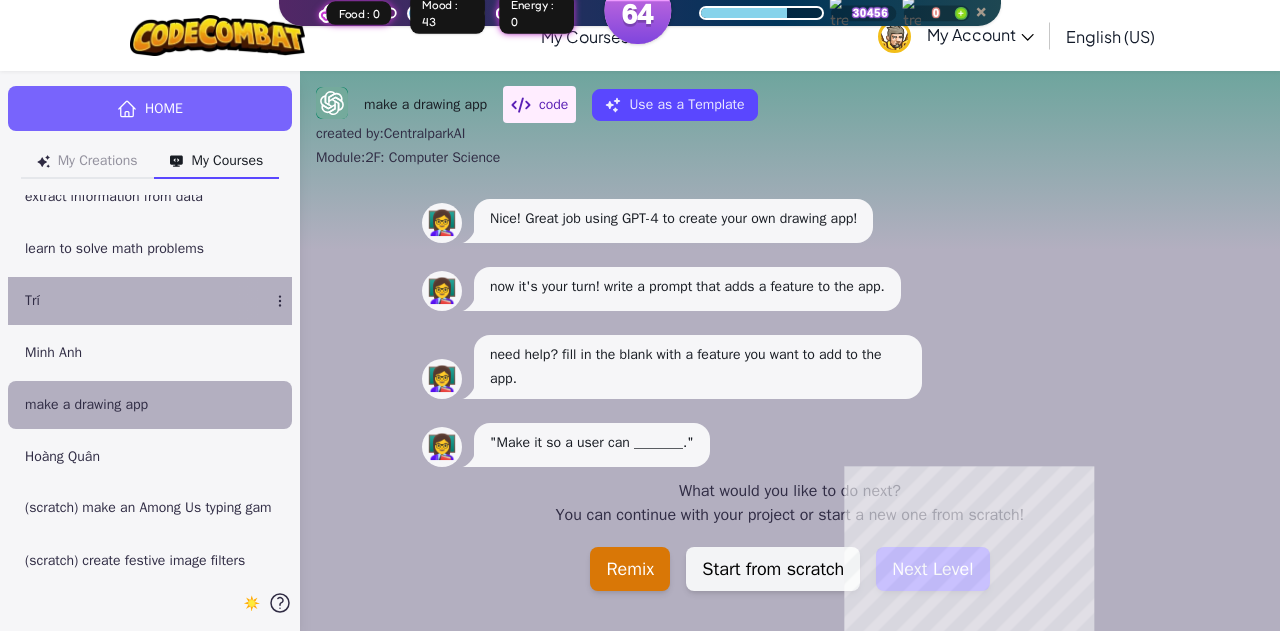 scroll, scrollTop: 72, scrollLeft: 0, axis: vertical 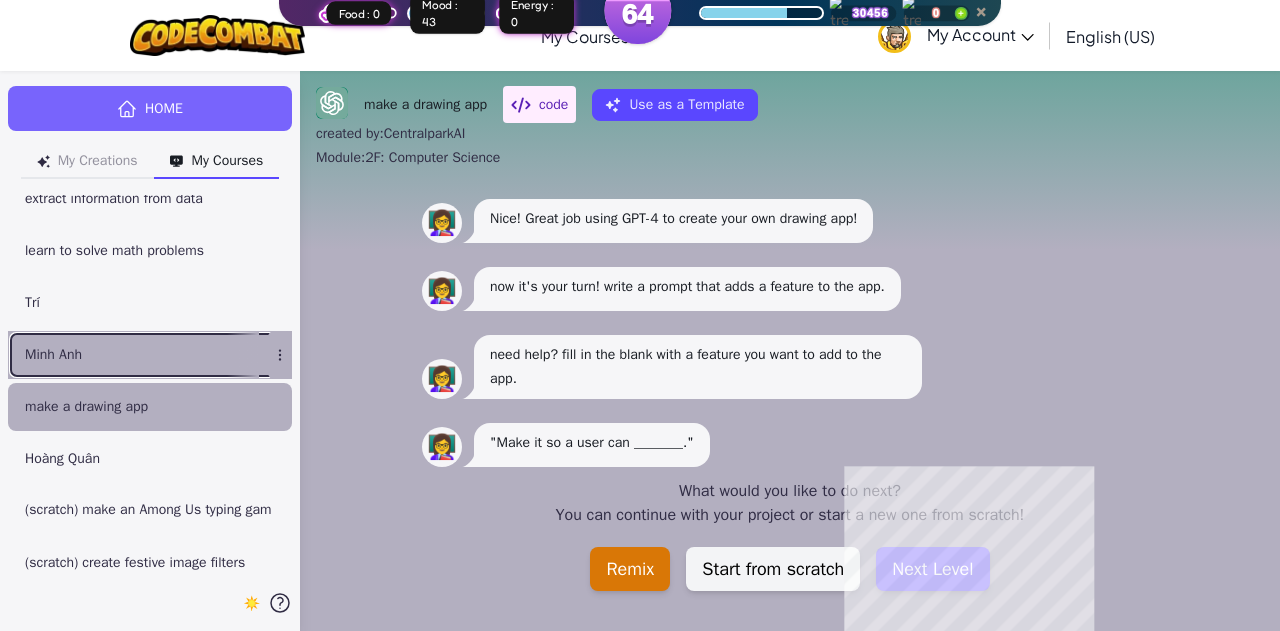 click on "Minh Anh" at bounding box center [150, 355] 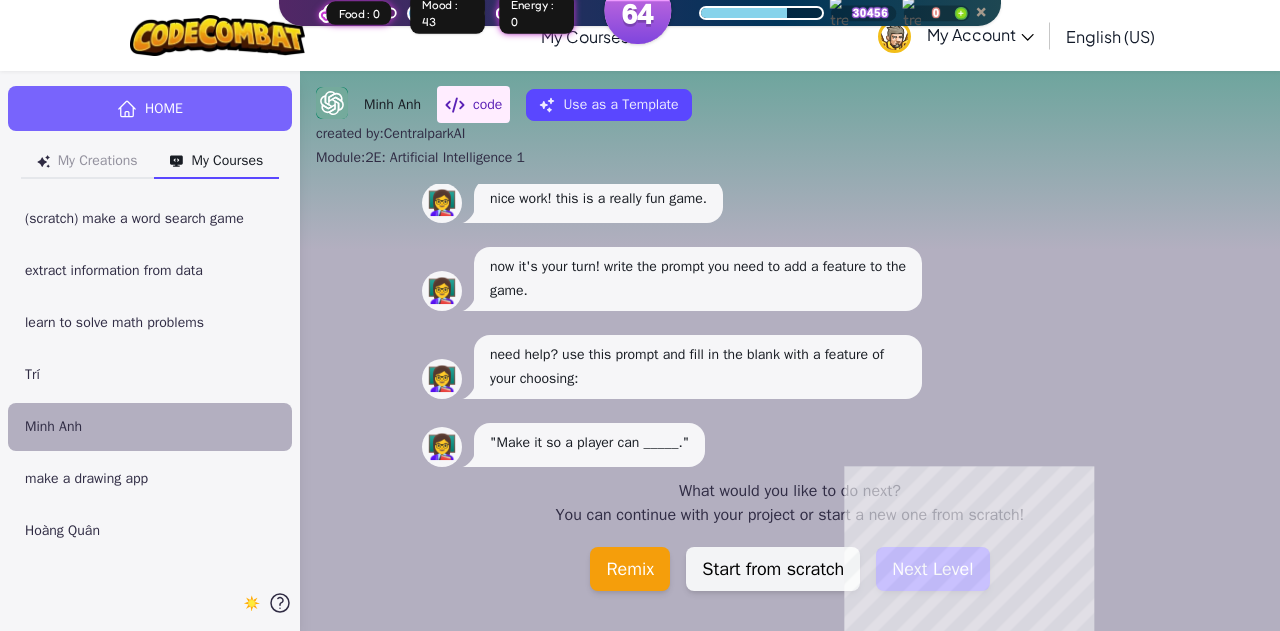 click on "Remix" at bounding box center [630, 569] 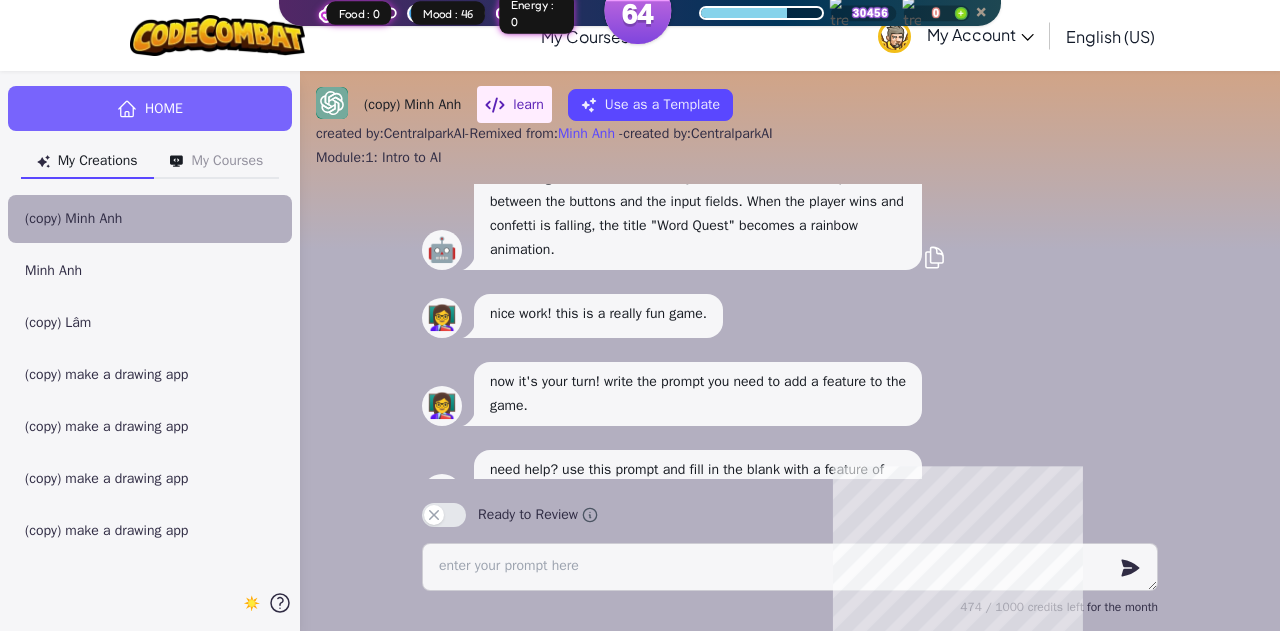 scroll, scrollTop: 0, scrollLeft: 0, axis: both 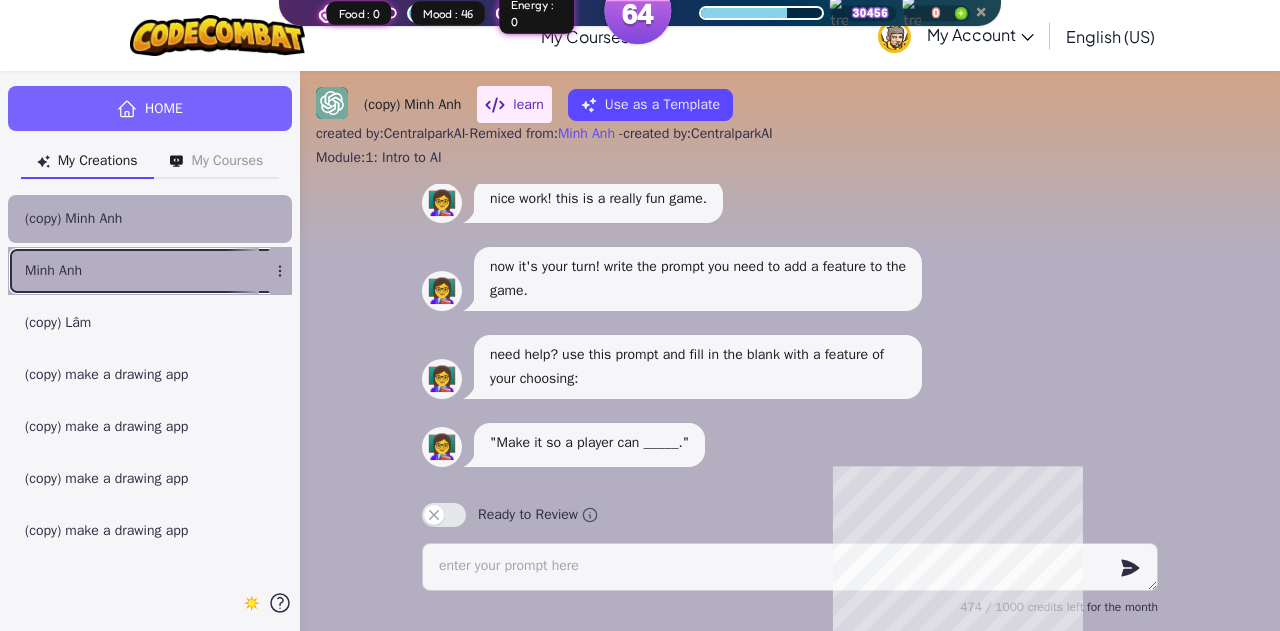 click on "Minh Anh" at bounding box center (53, 271) 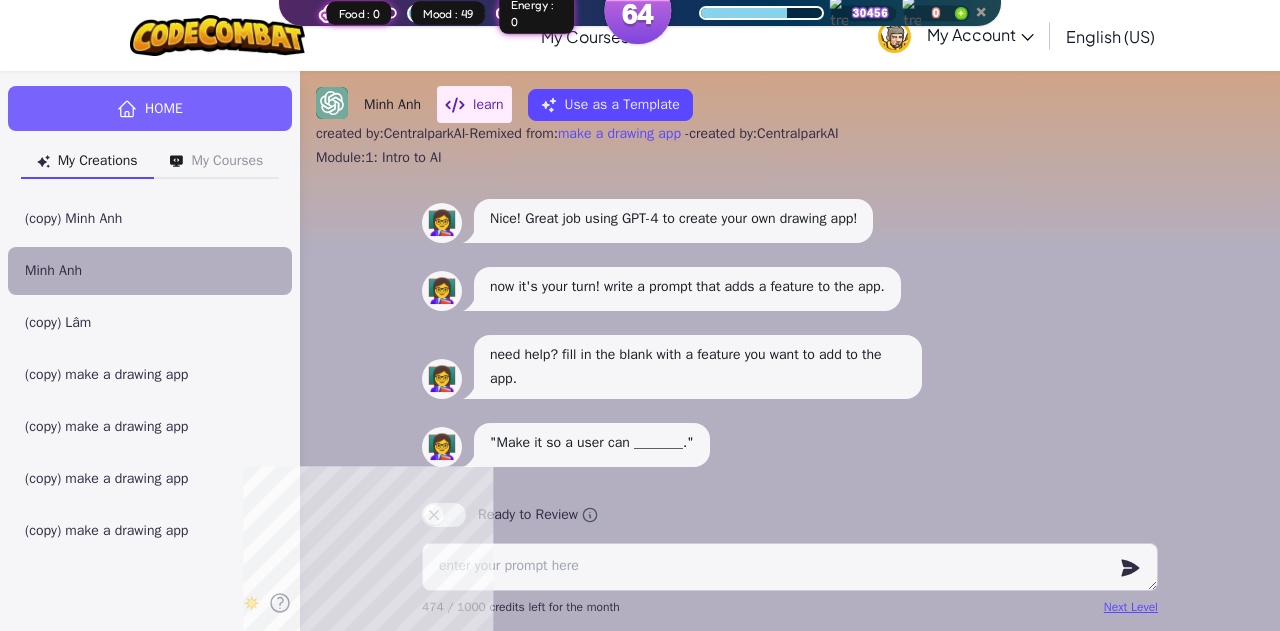drag, startPoint x: 380, startPoint y: 461, endPoint x: 408, endPoint y: 571, distance: 113.507706 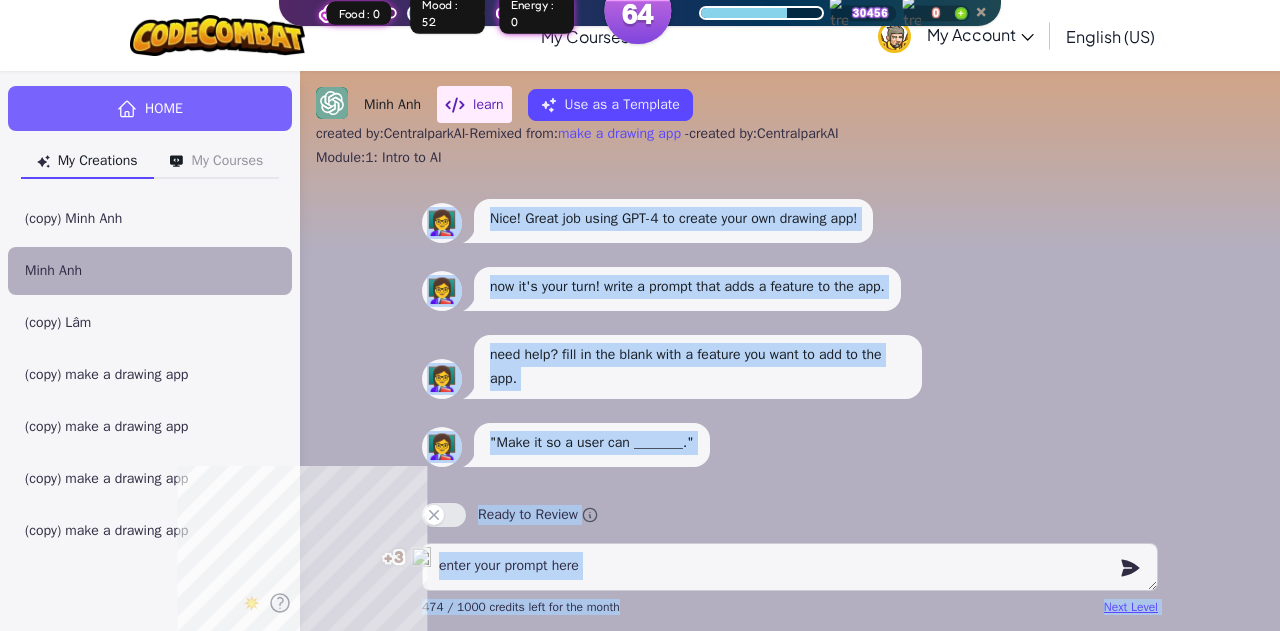 scroll, scrollTop: 332, scrollLeft: 0, axis: vertical 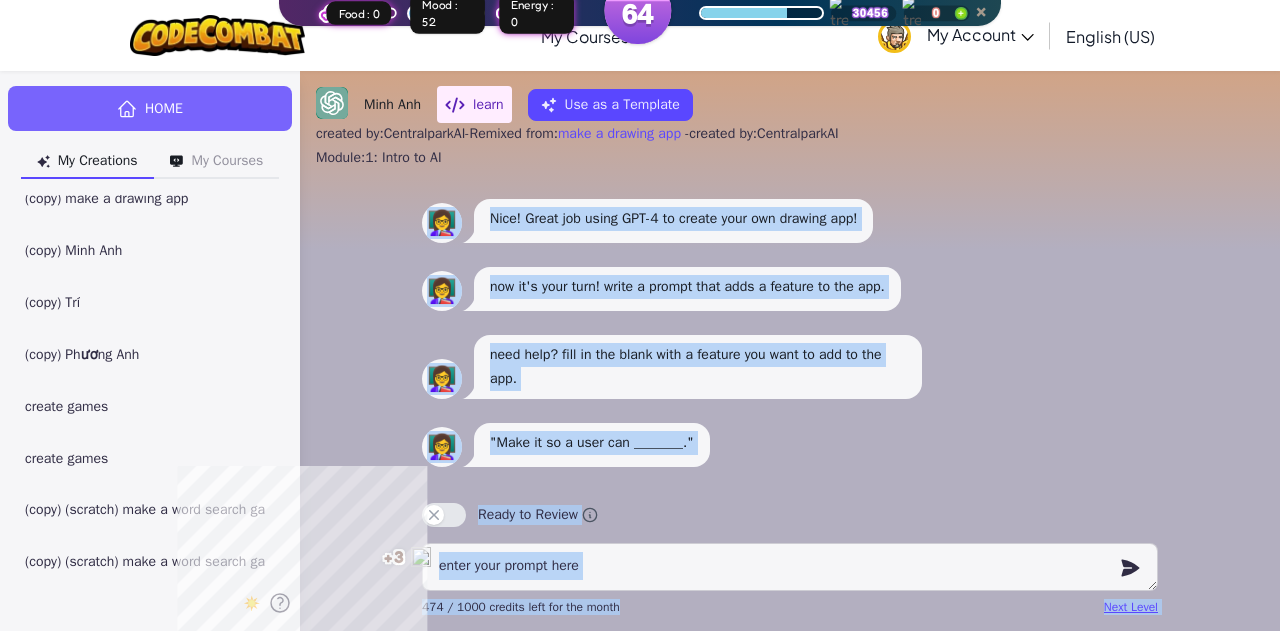 click on "👩‍🏫 need help? fill in the blank with a feature you want to add to the app." at bounding box center [790, 367] 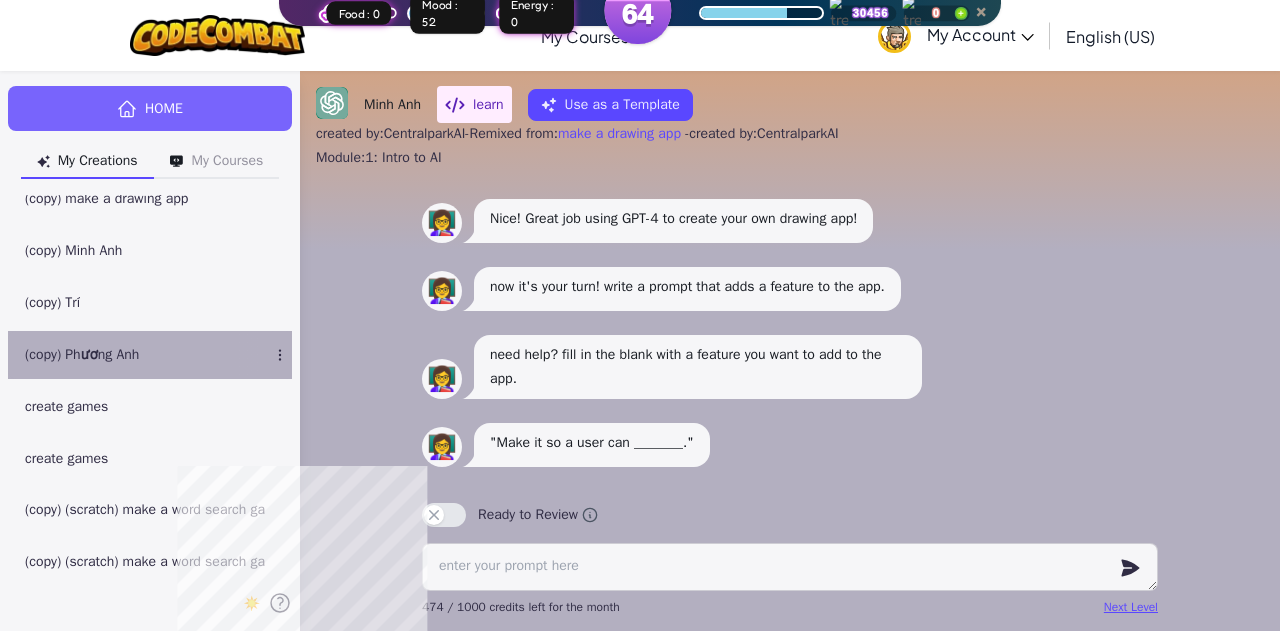 scroll, scrollTop: 0, scrollLeft: 0, axis: both 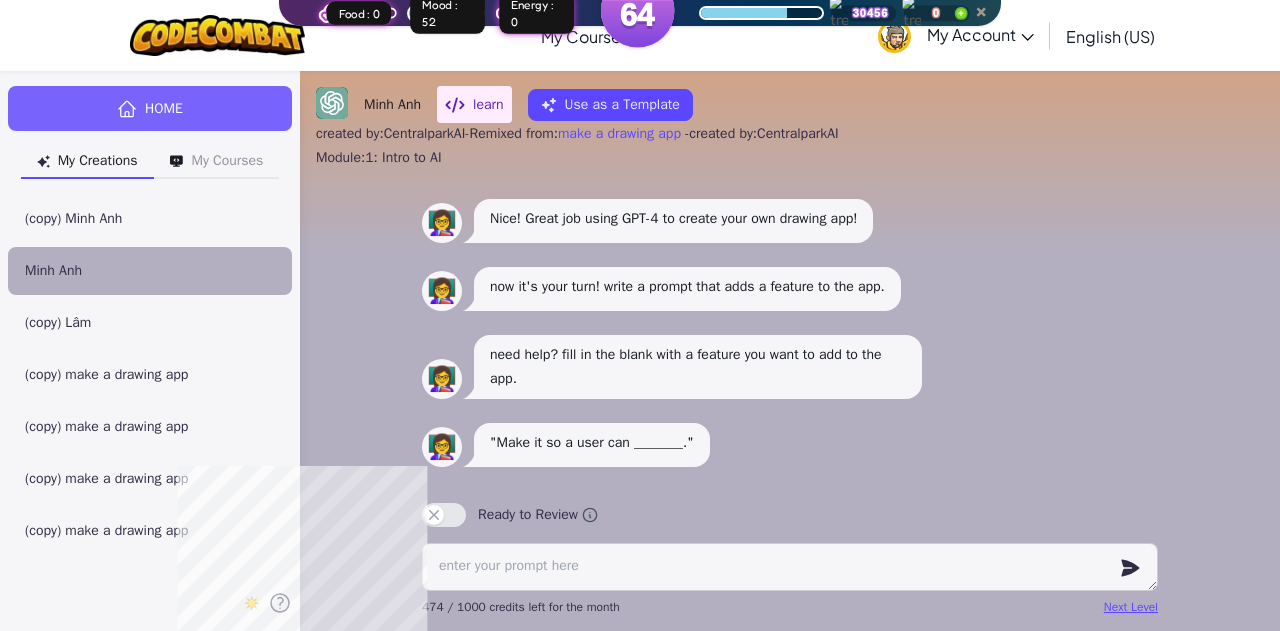click at bounding box center [640, 10] 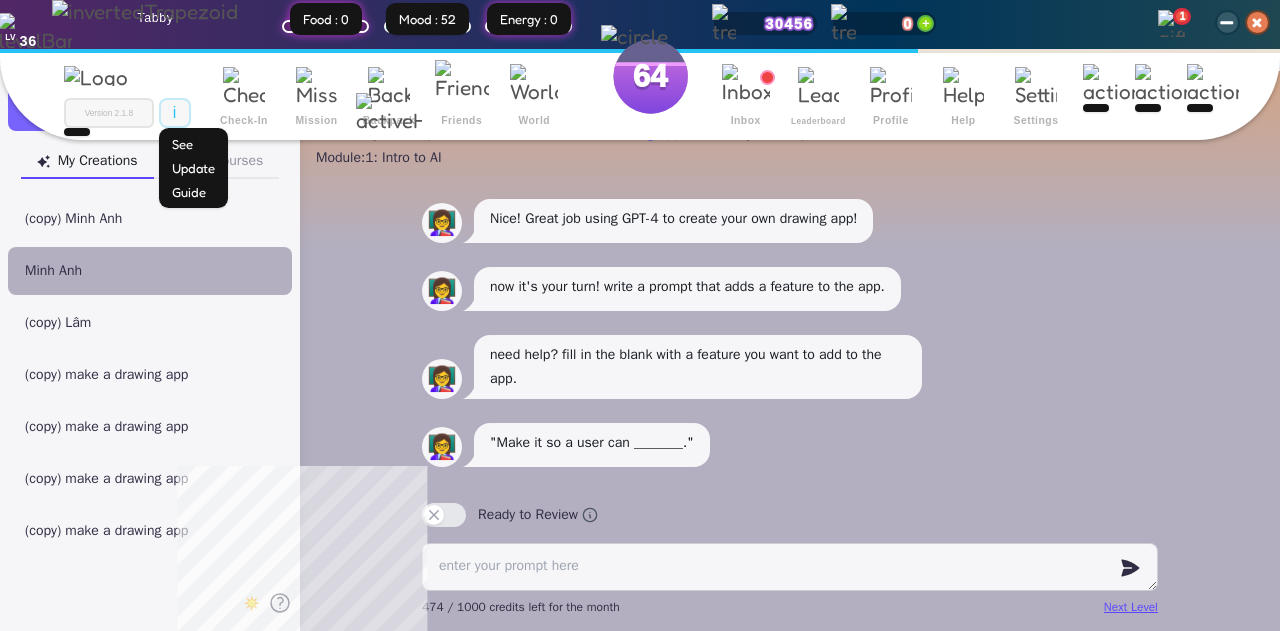 click at bounding box center (389, 113) 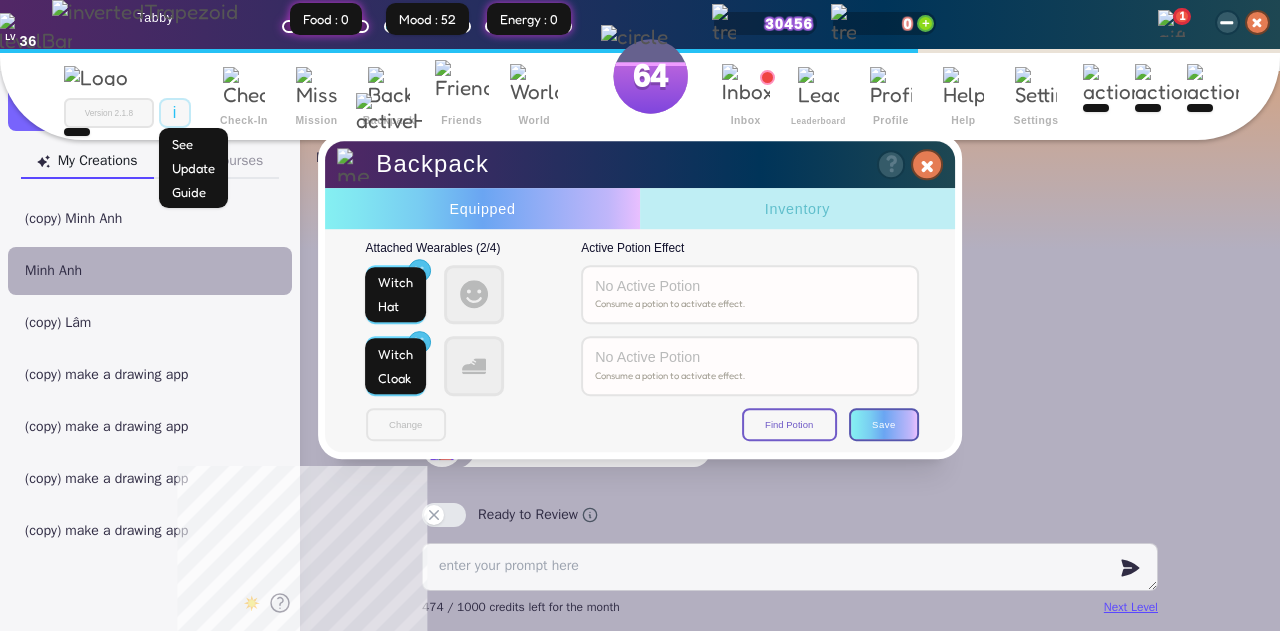 click on "Inventory" at bounding box center (797, 208) 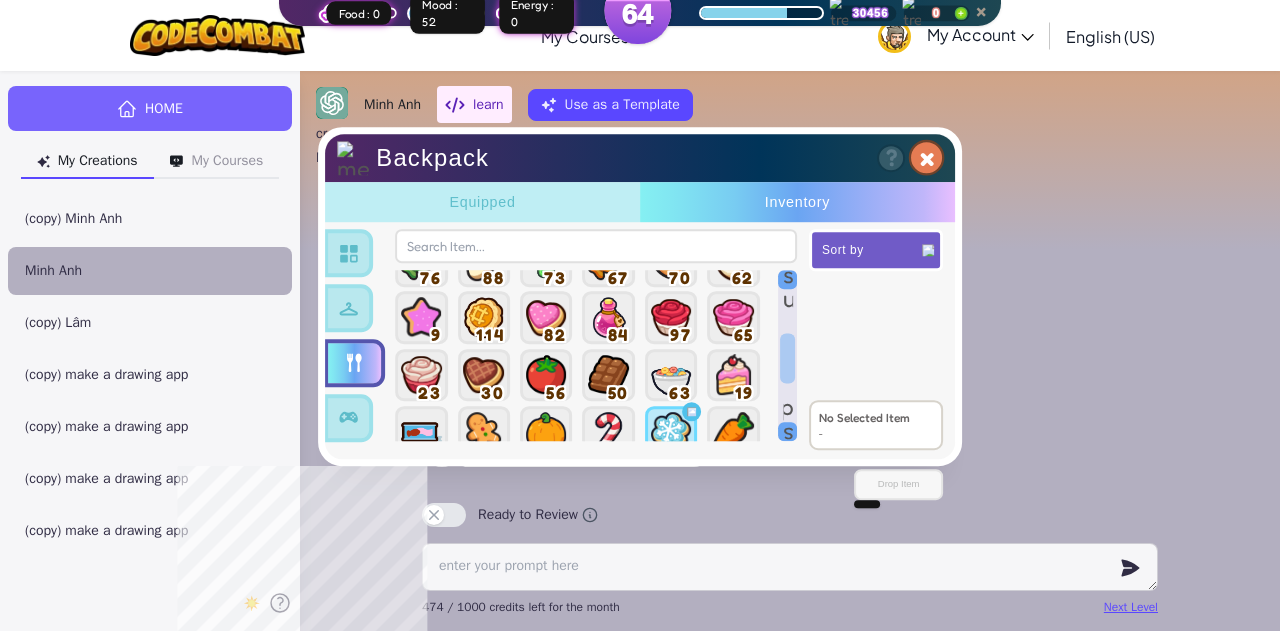 click on "×" at bounding box center (927, 158) 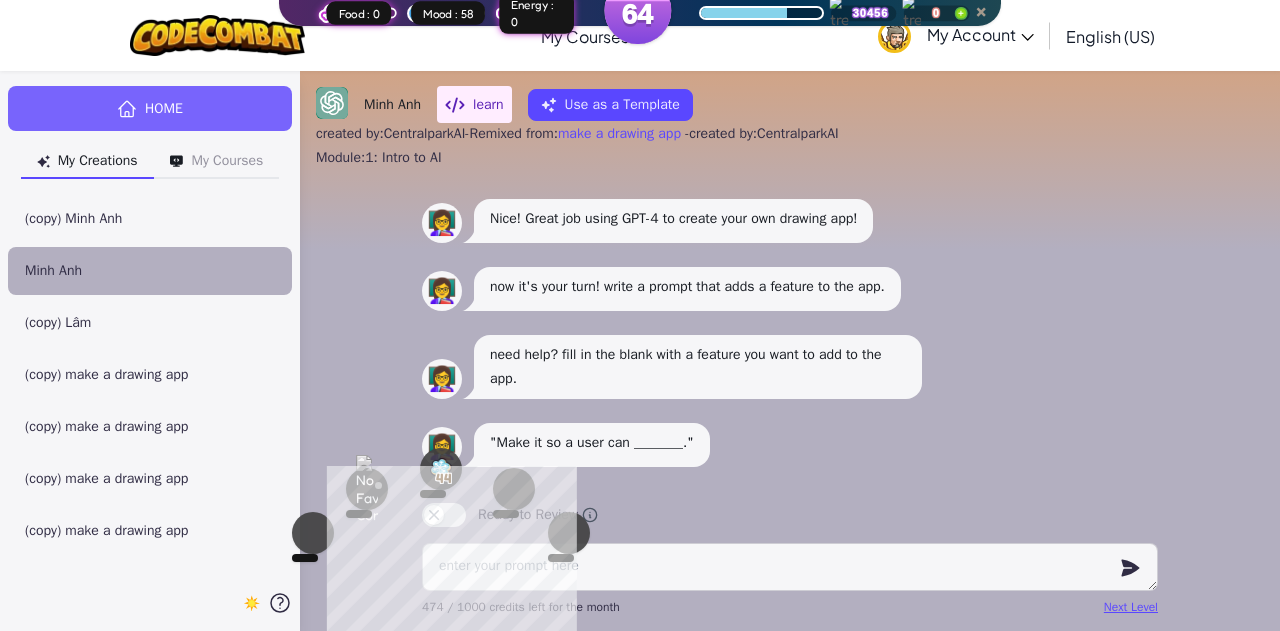 click at bounding box center [588, 606] 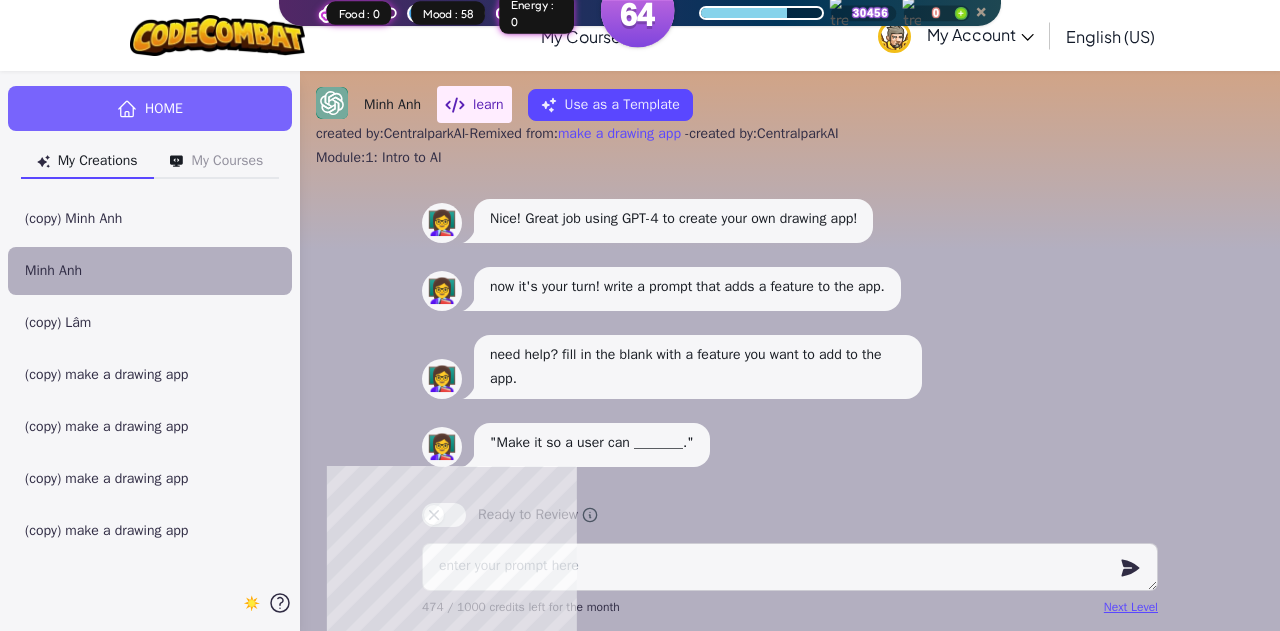 click at bounding box center (640, 10) 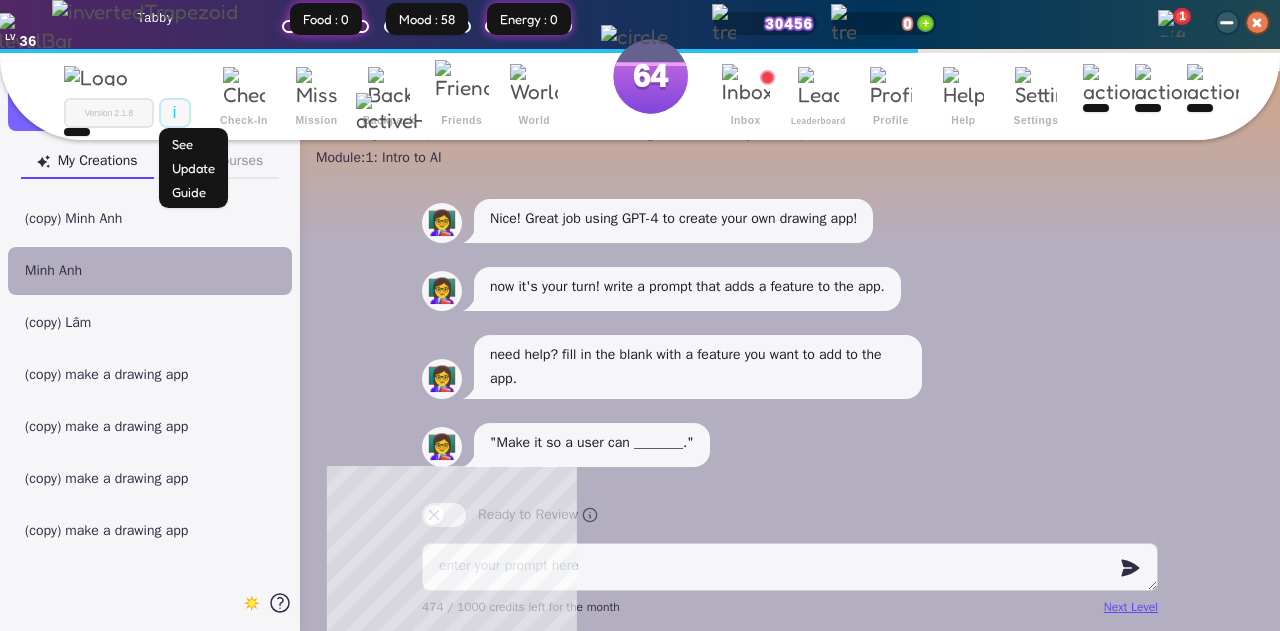 click at bounding box center [389, 113] 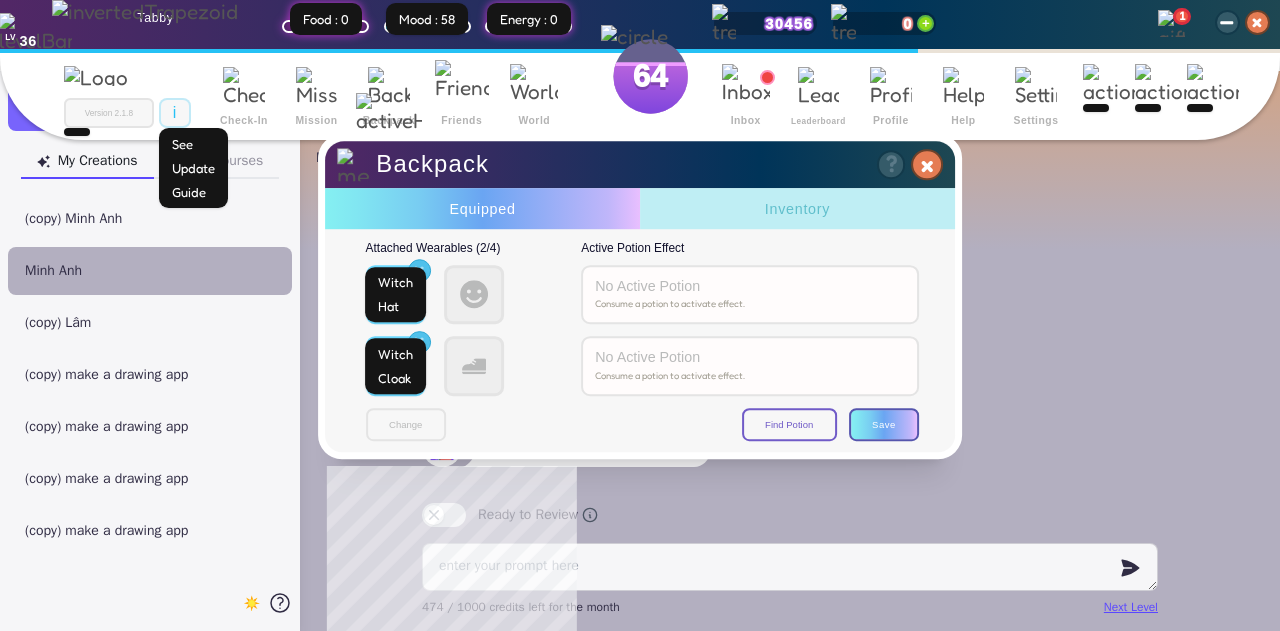 click on "Inventory" at bounding box center (797, 208) 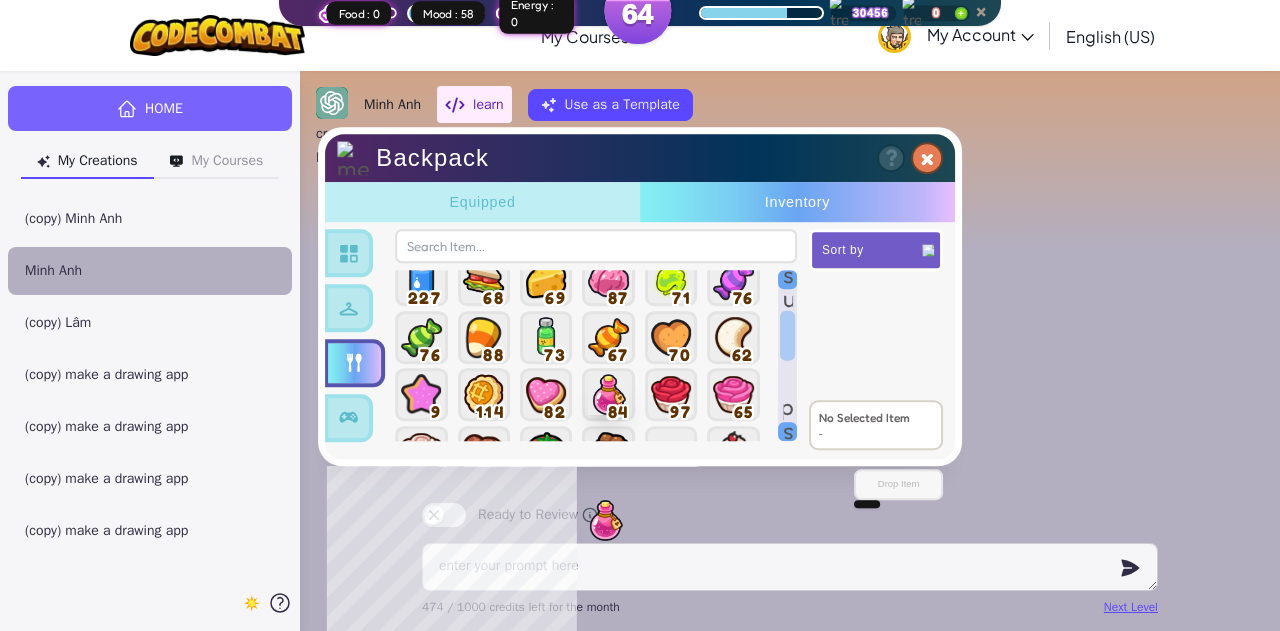 click at bounding box center (640, 631) 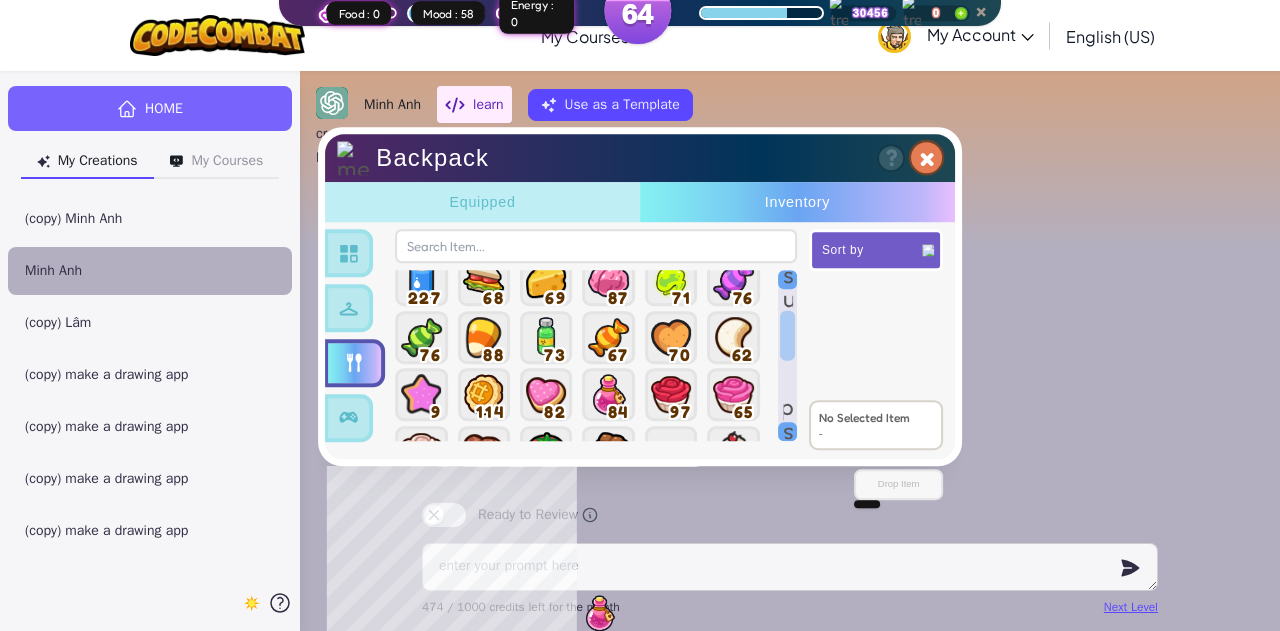 click on "×" at bounding box center (927, 158) 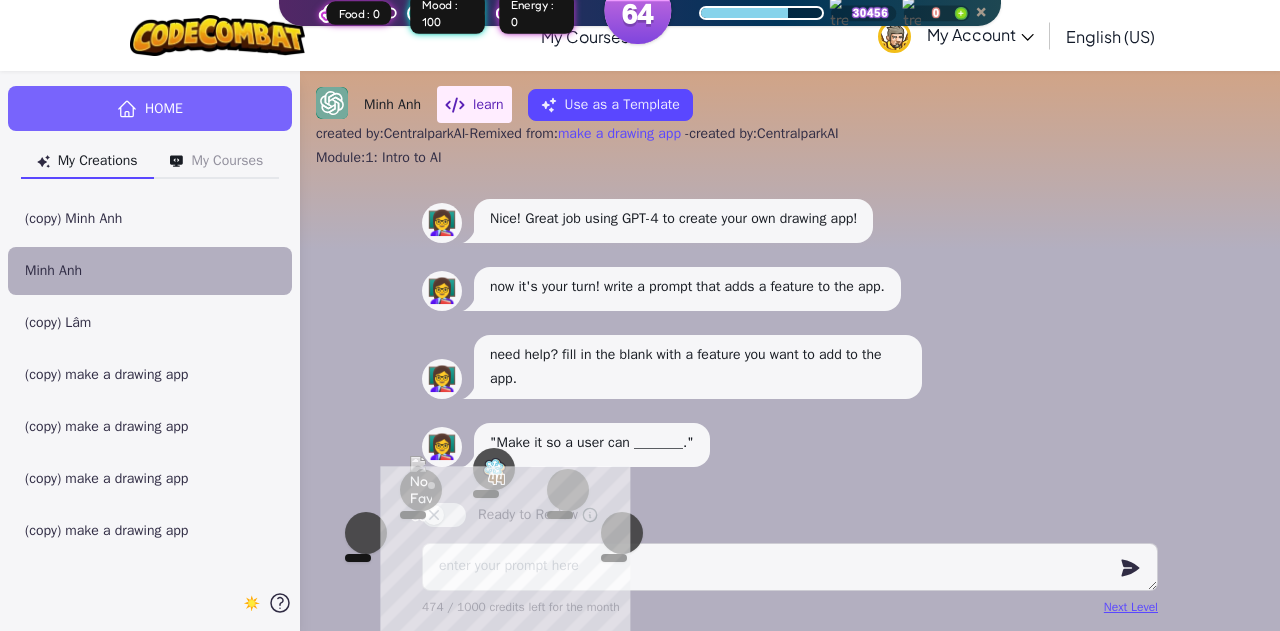 click at bounding box center (568, 490) 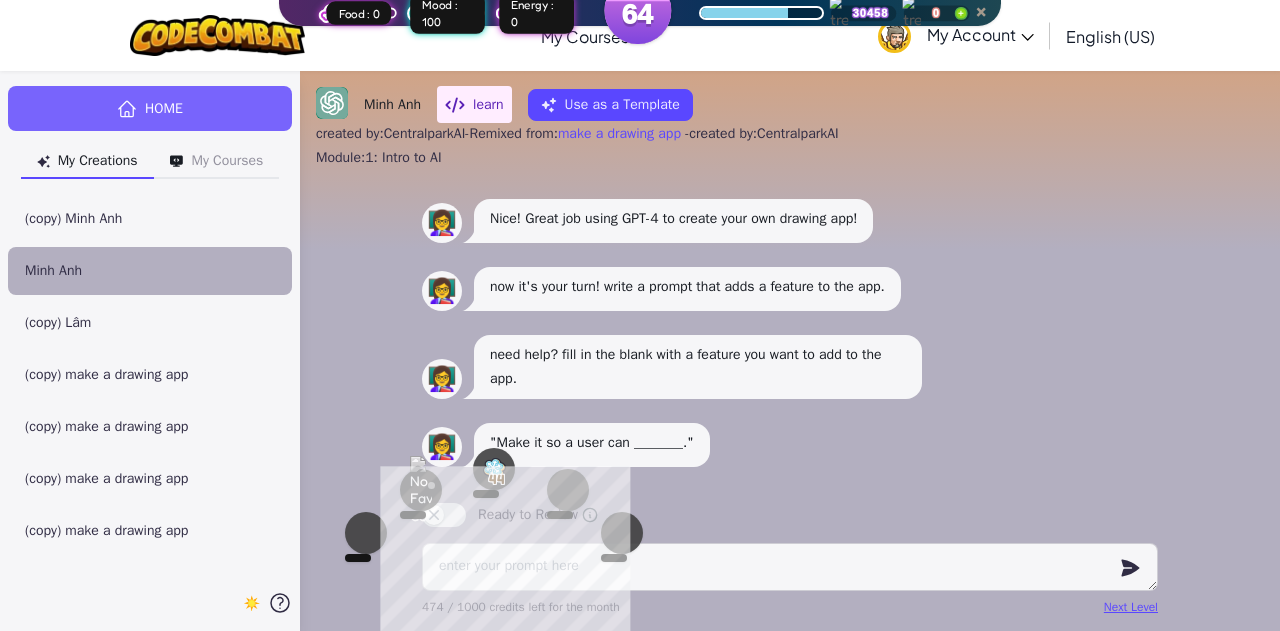click at bounding box center [568, 490] 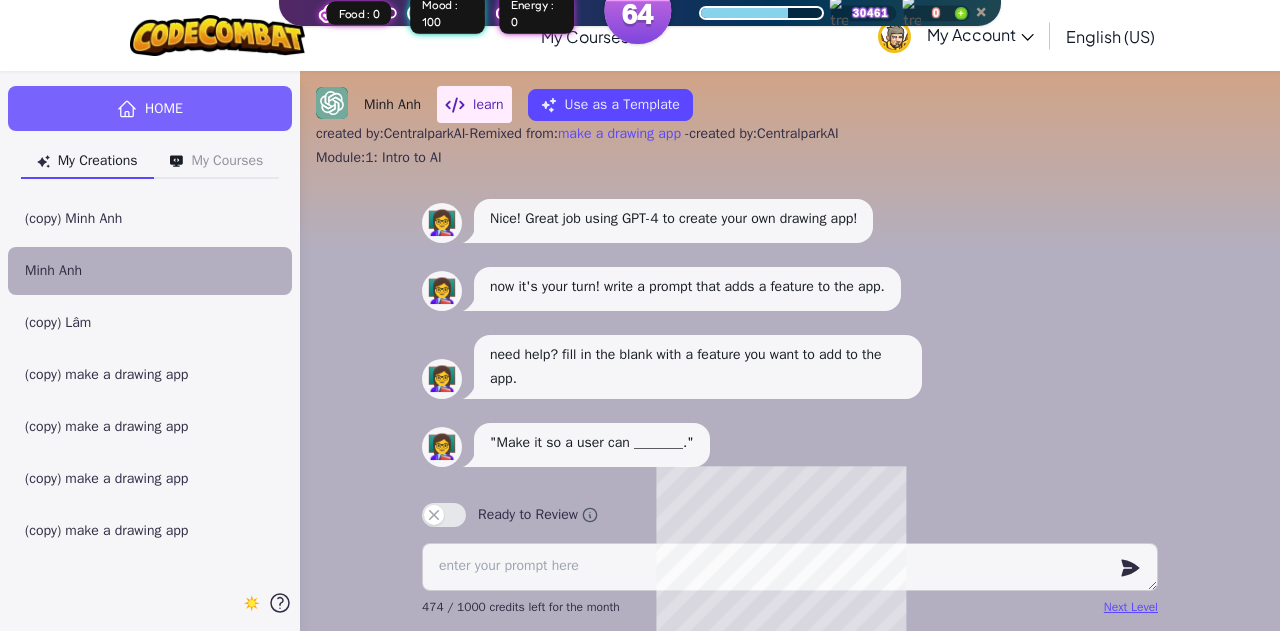 click on "👩‍🏫 need help? fill in the blank with a feature you want to add to the app." at bounding box center (790, 367) 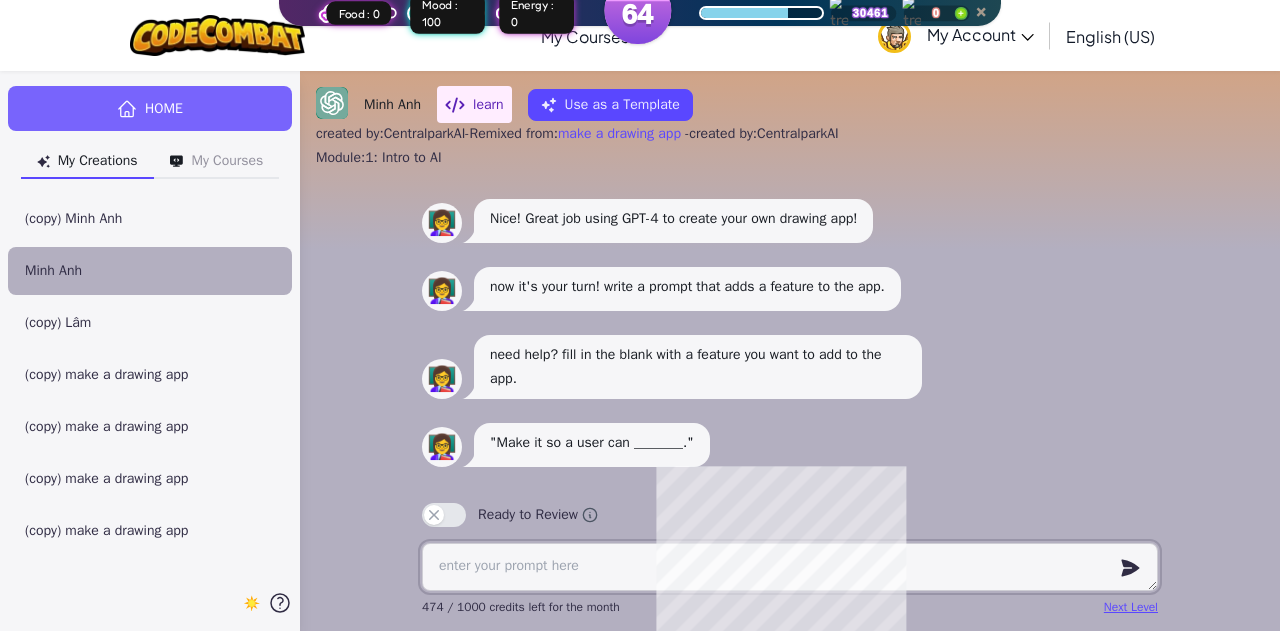 click at bounding box center (790, 567) 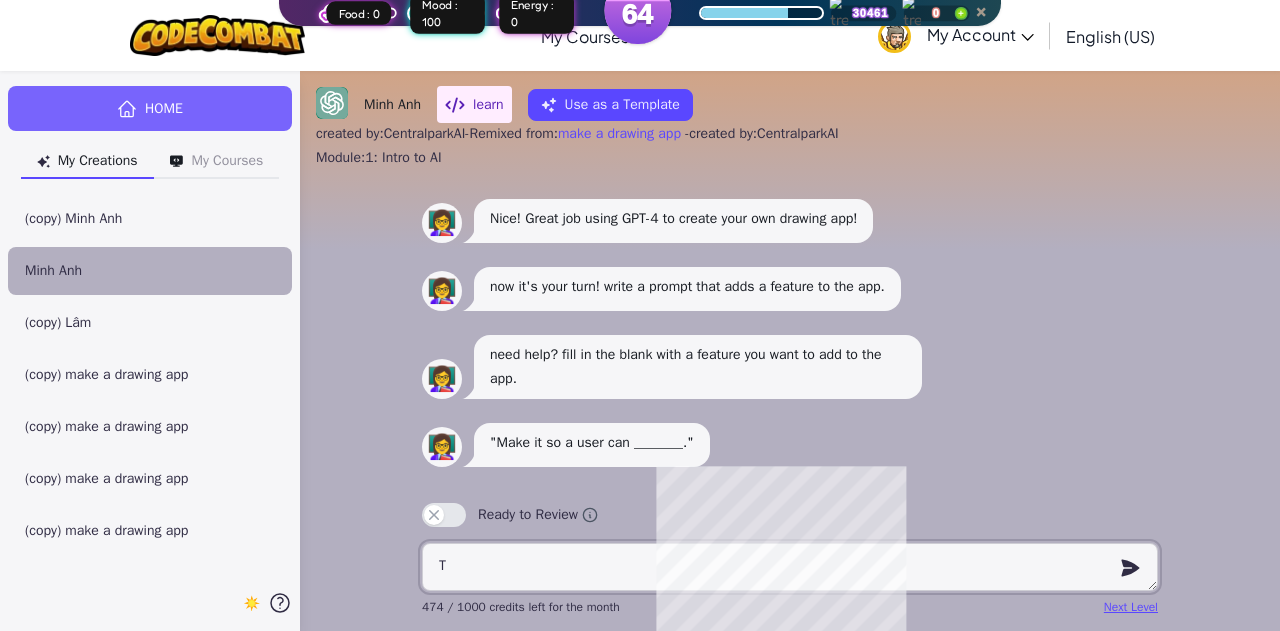 type on "x" 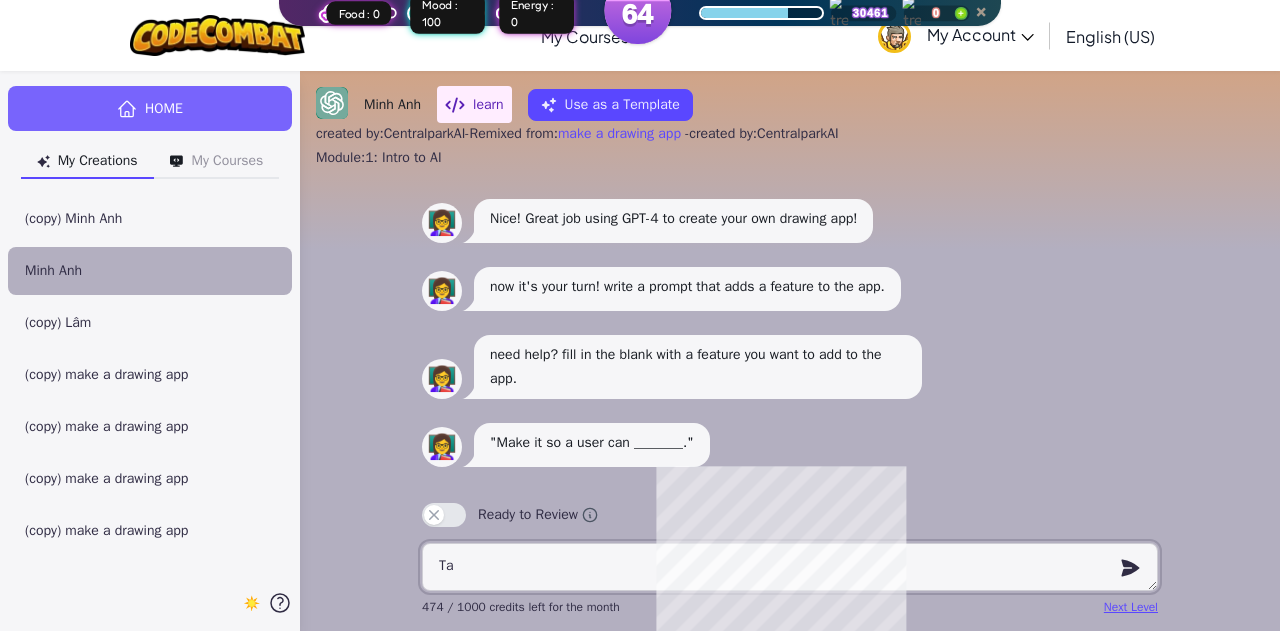 type on "x" 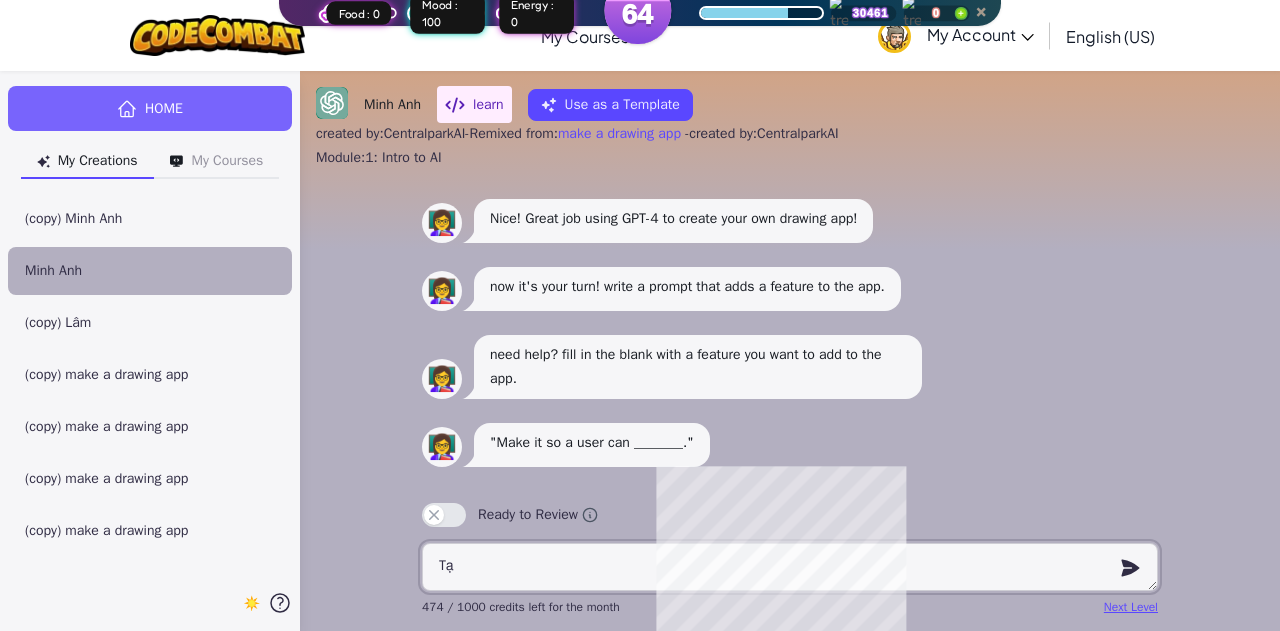 type on "Tạo" 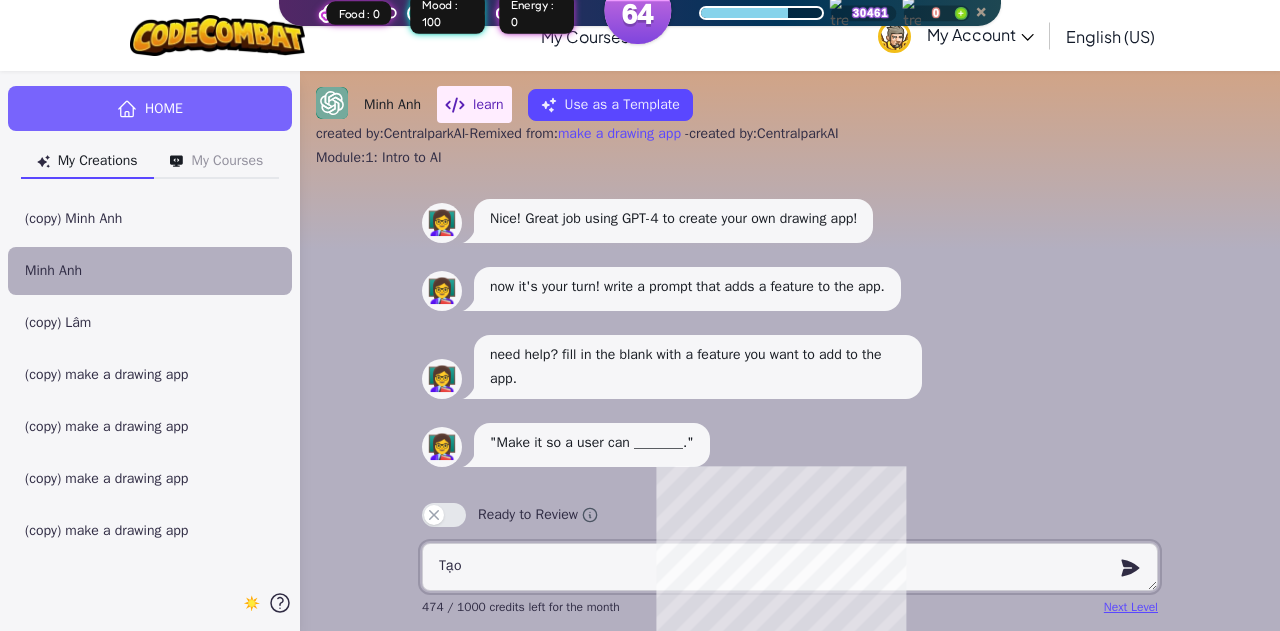 type on "x" 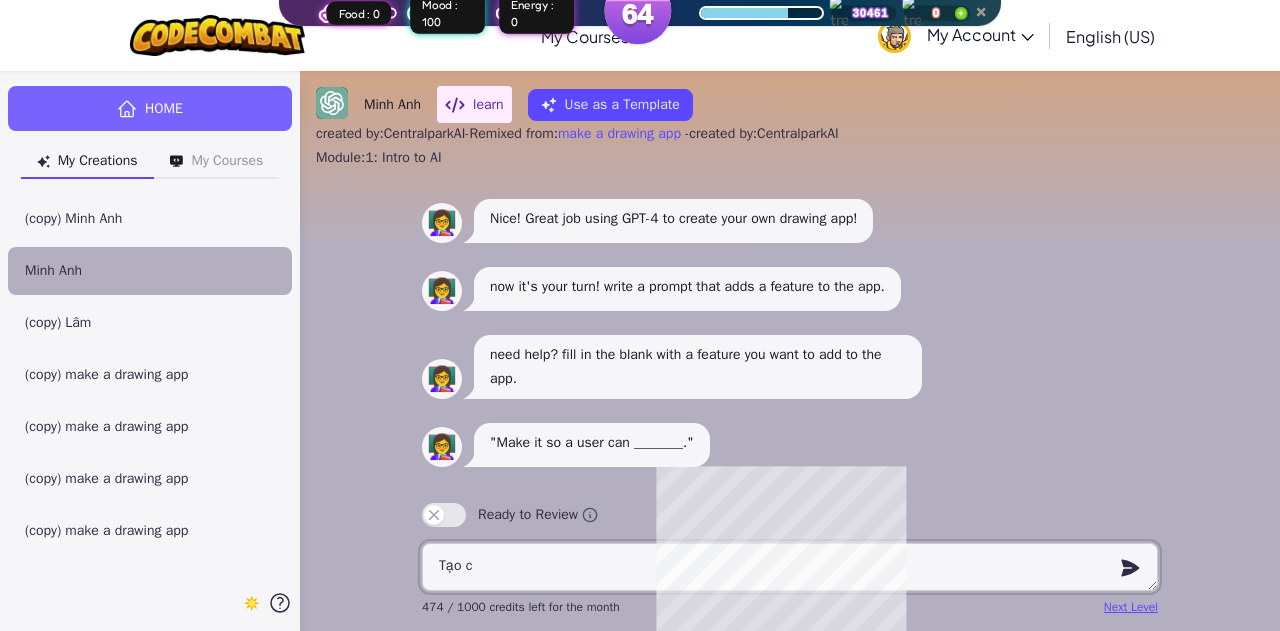 type on "x" 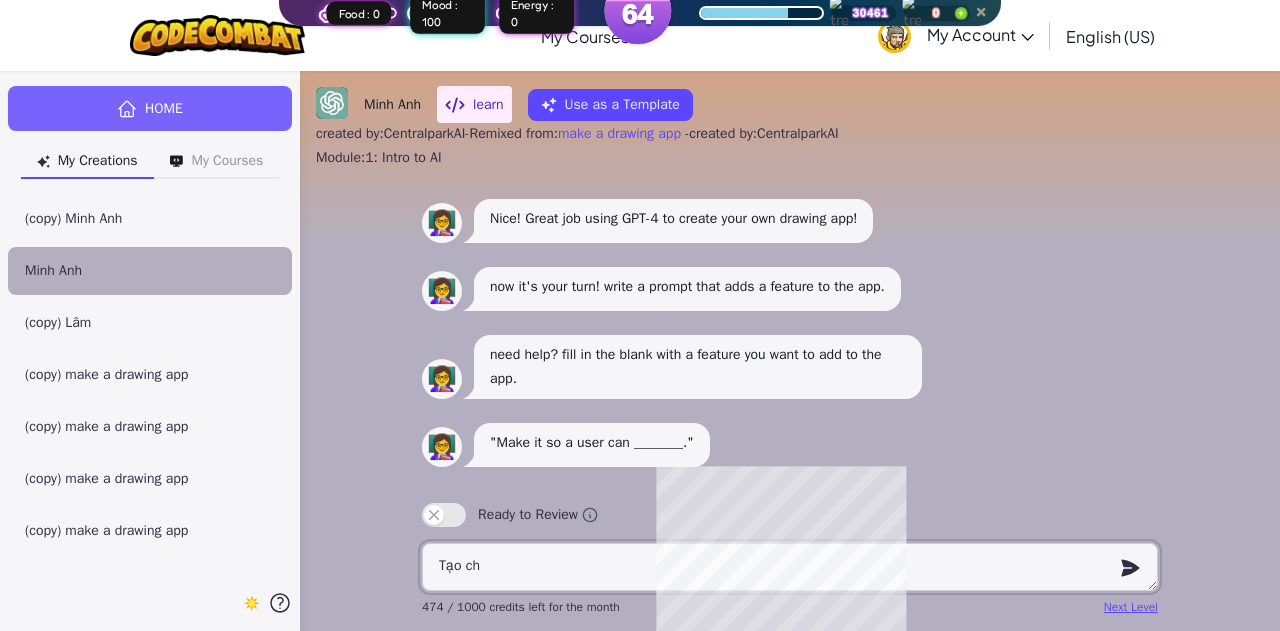 type on "x" 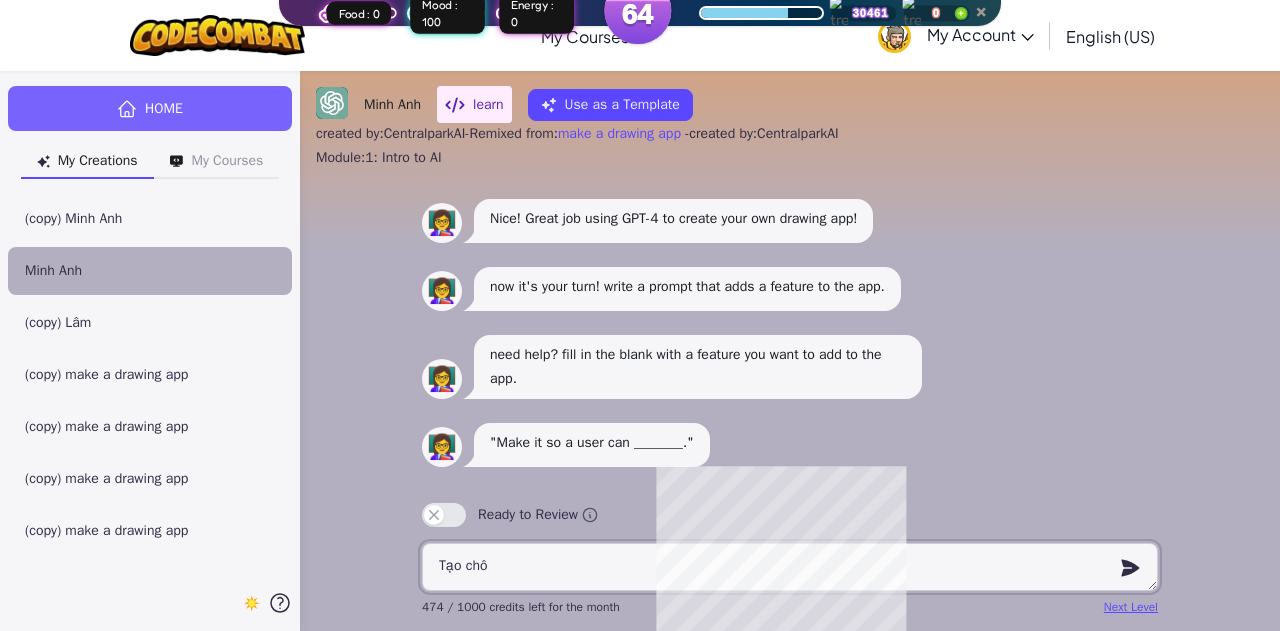 type on "x" 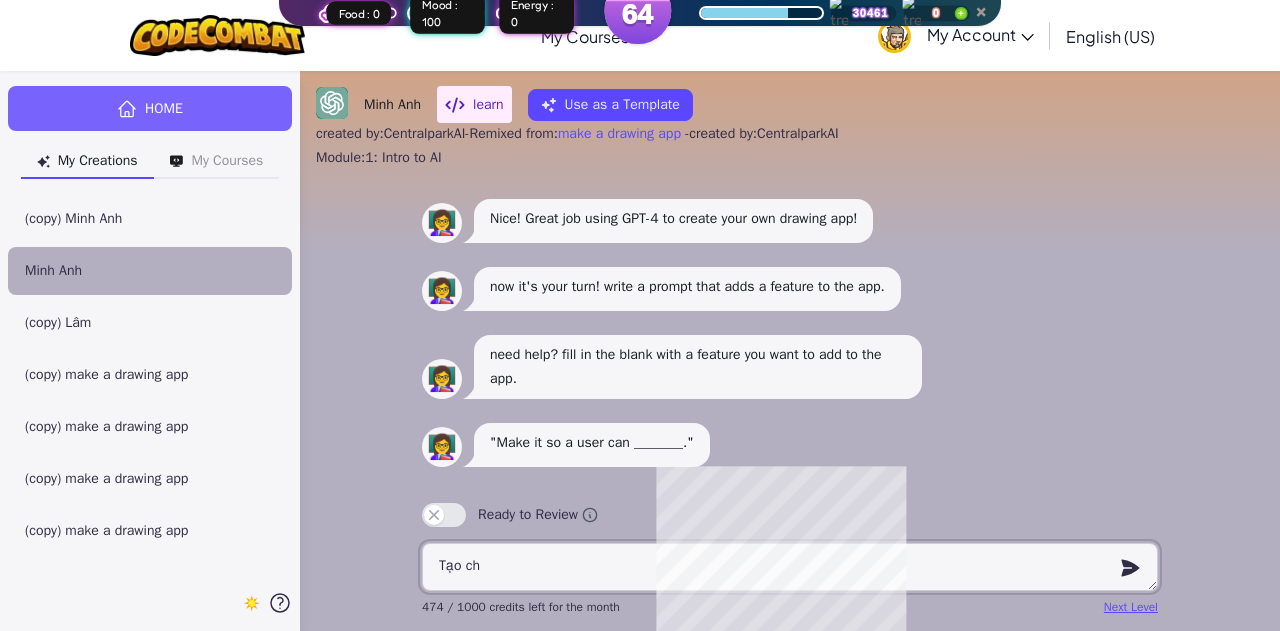 type on "x" 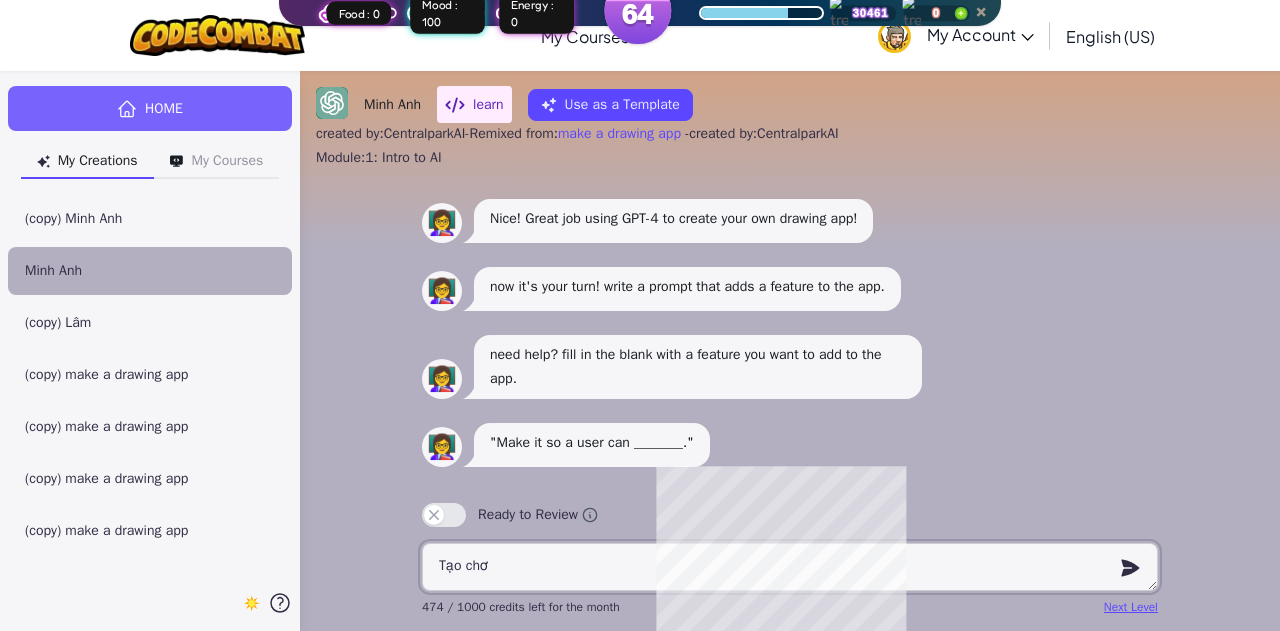 type on "x" 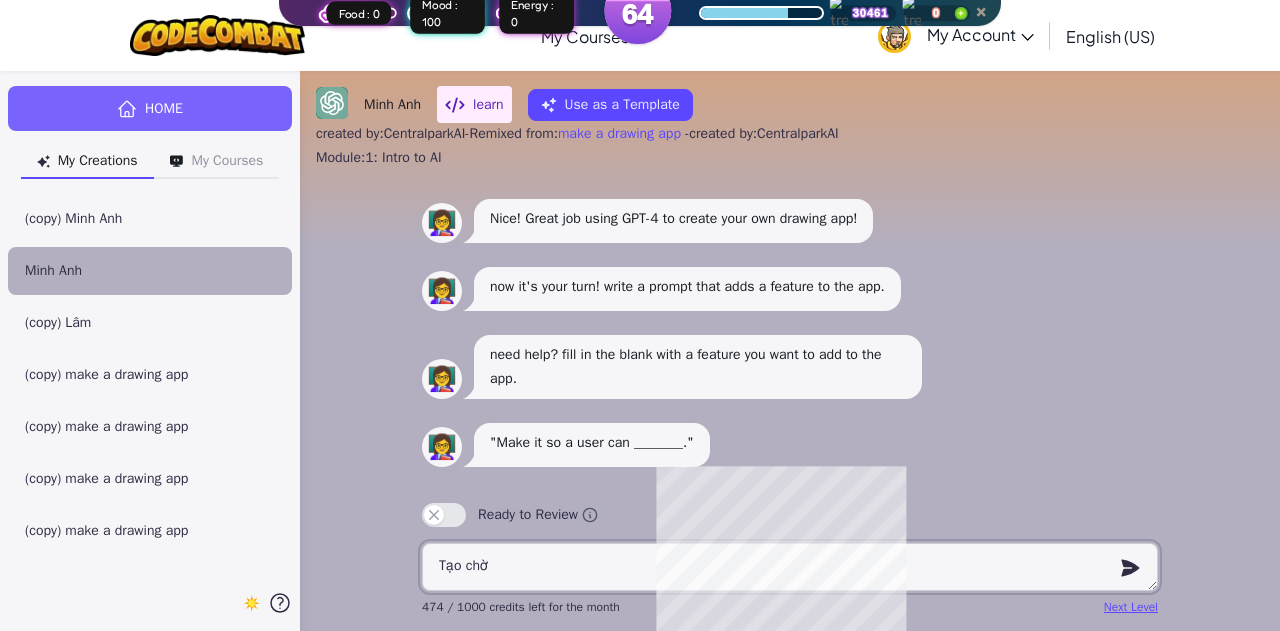 type on "Tạo chời" 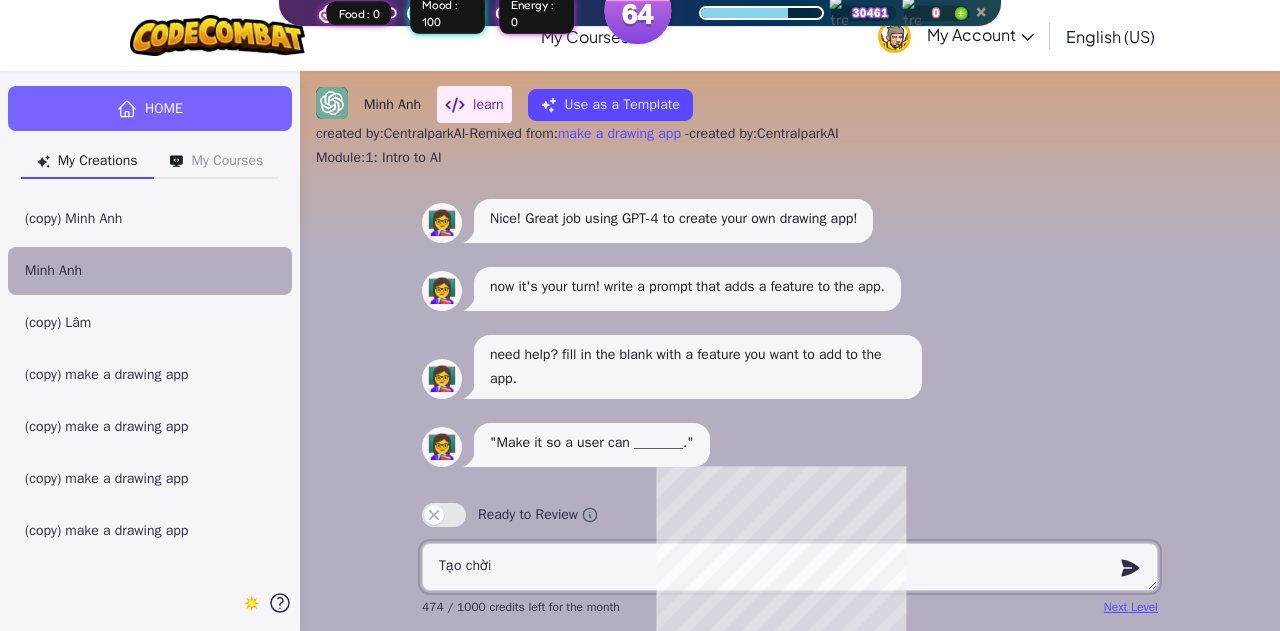 type on "x" 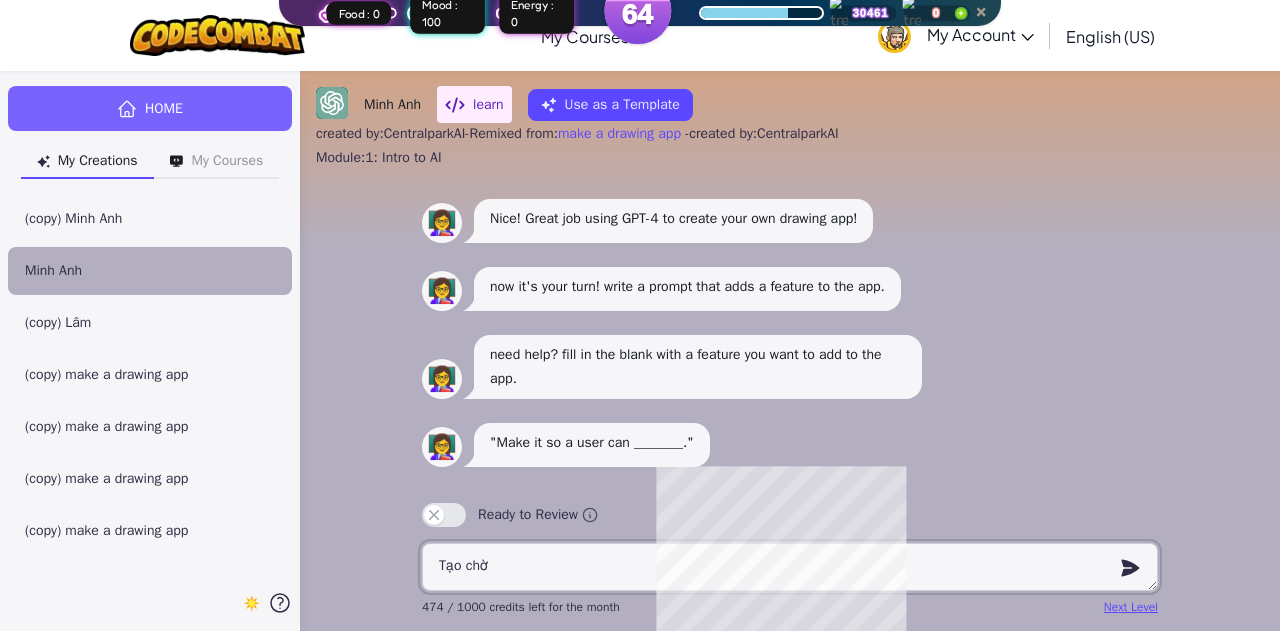 type on "x" 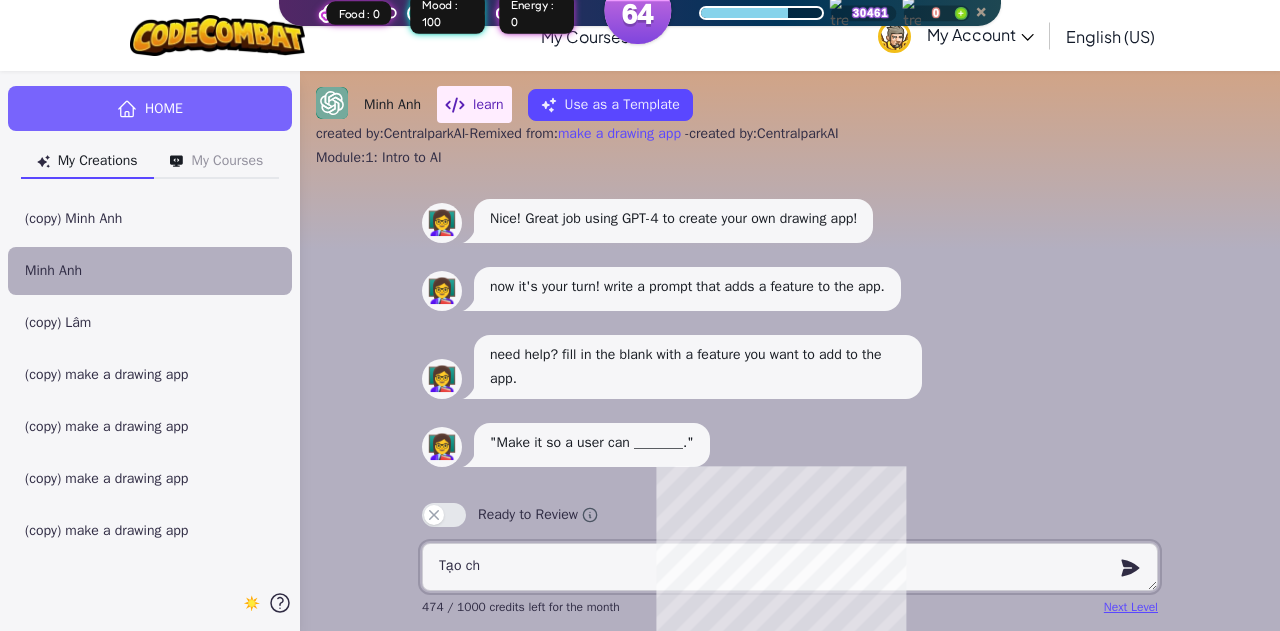 type on "x" 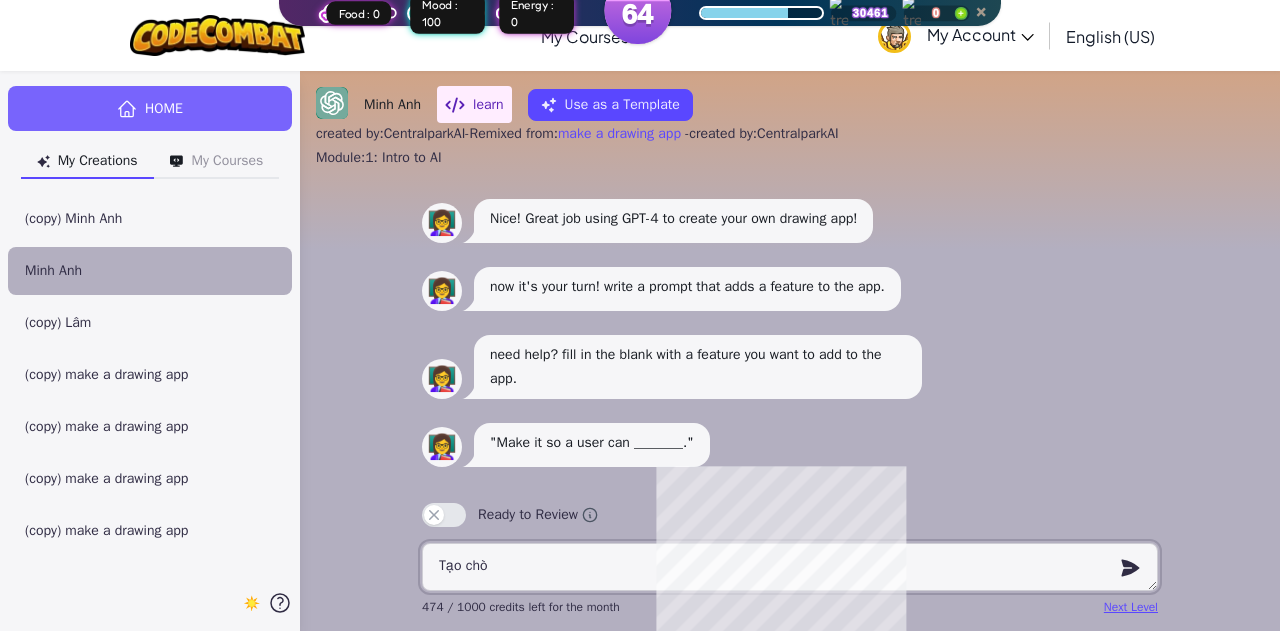 type on "x" 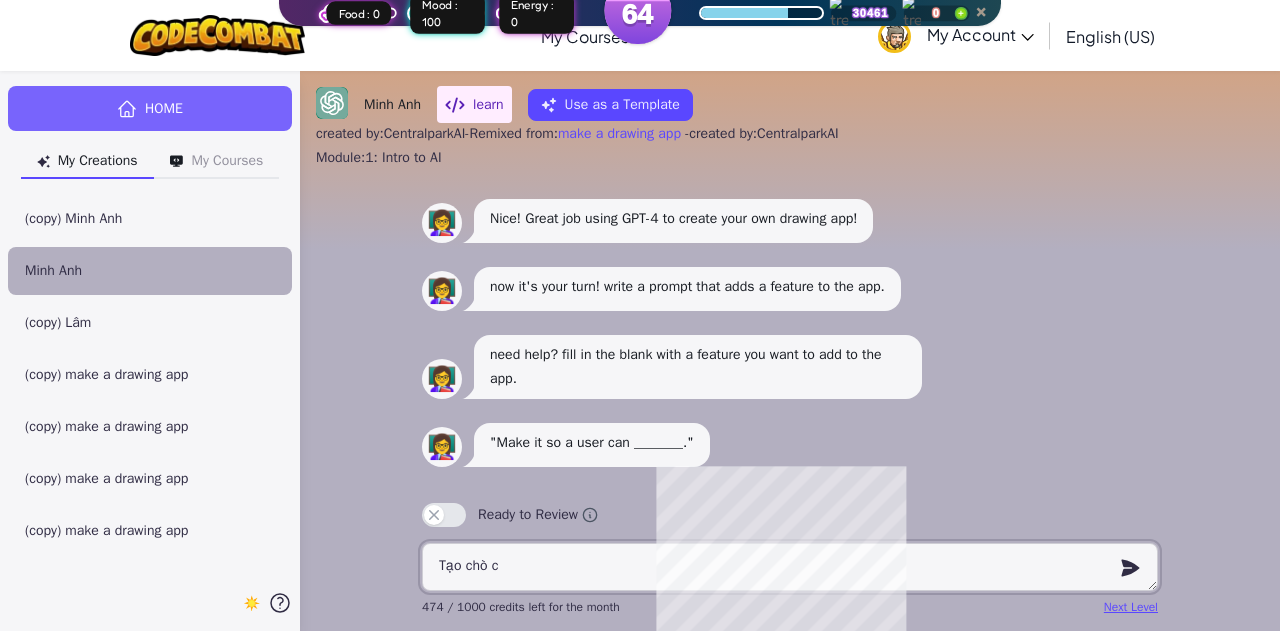 type on "x" 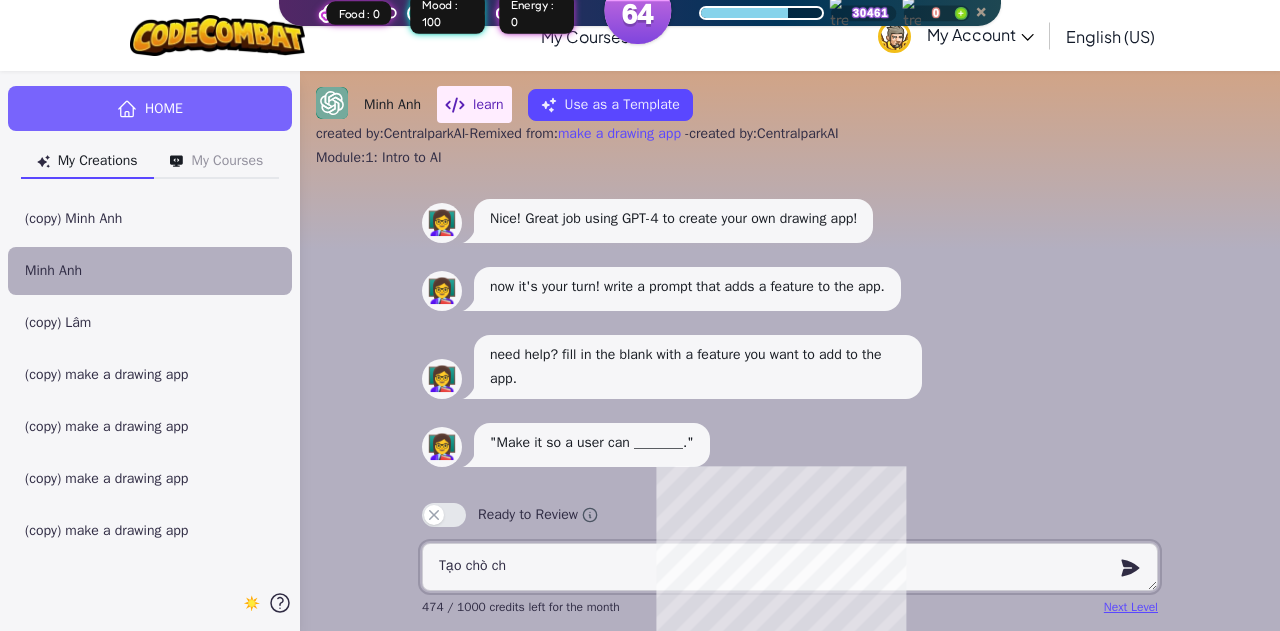 type on "x" 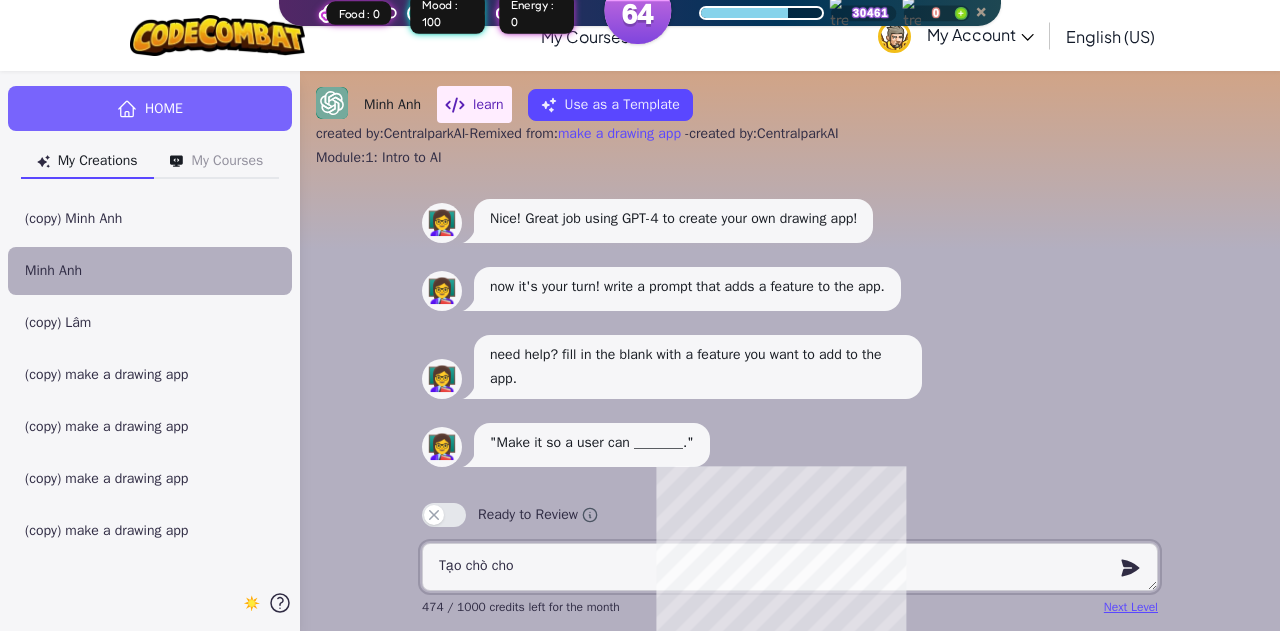 type on "x" 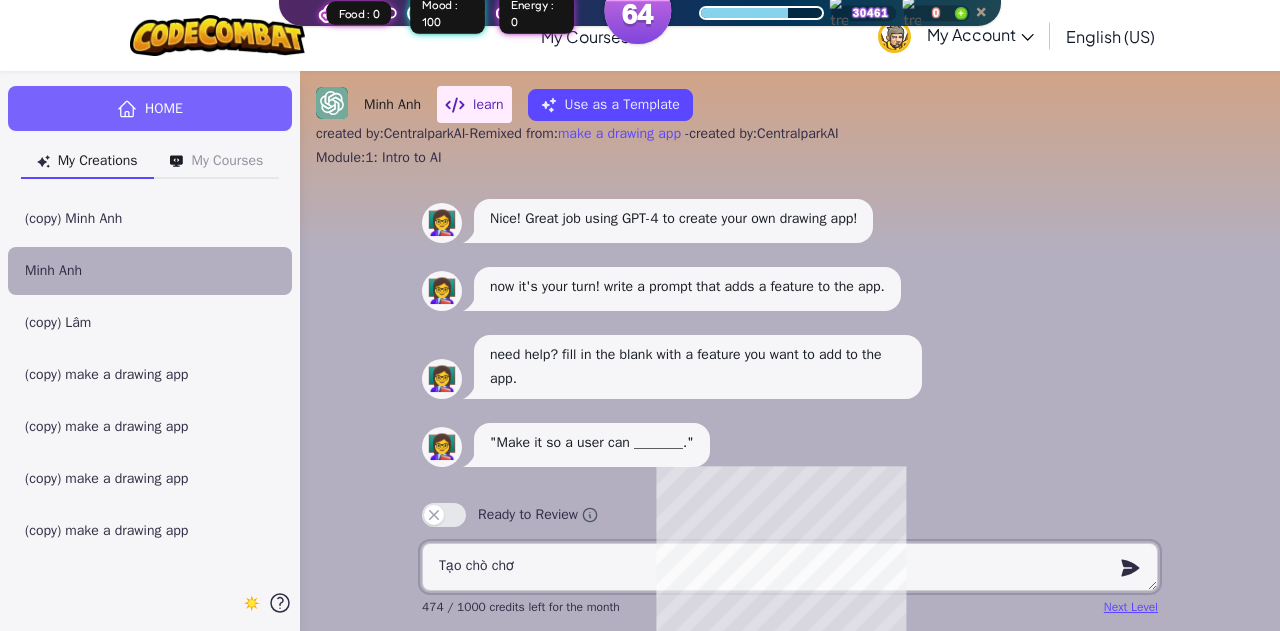 type on "Tạo chò chơi" 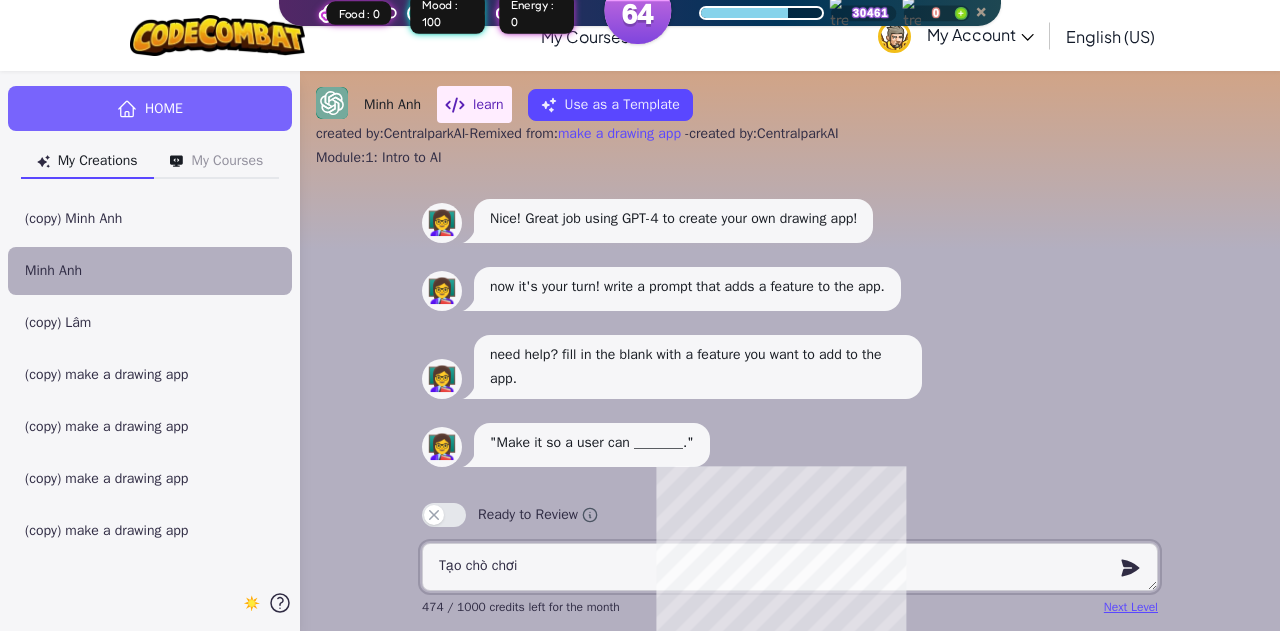 type on "x" 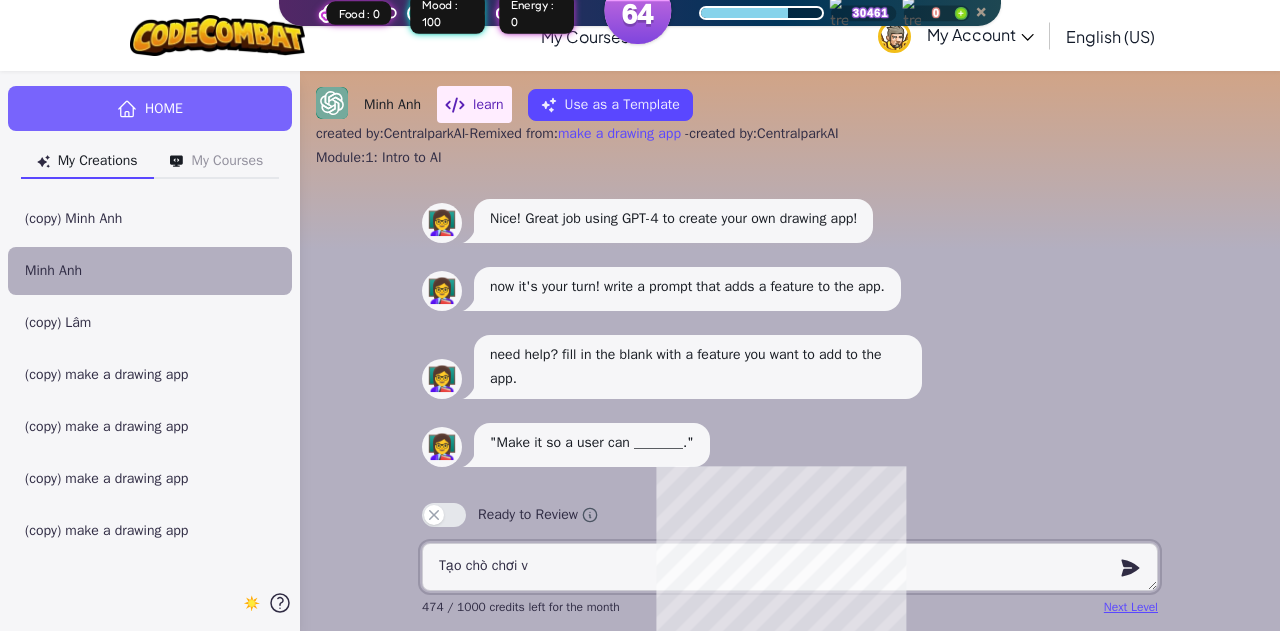 type on "x" 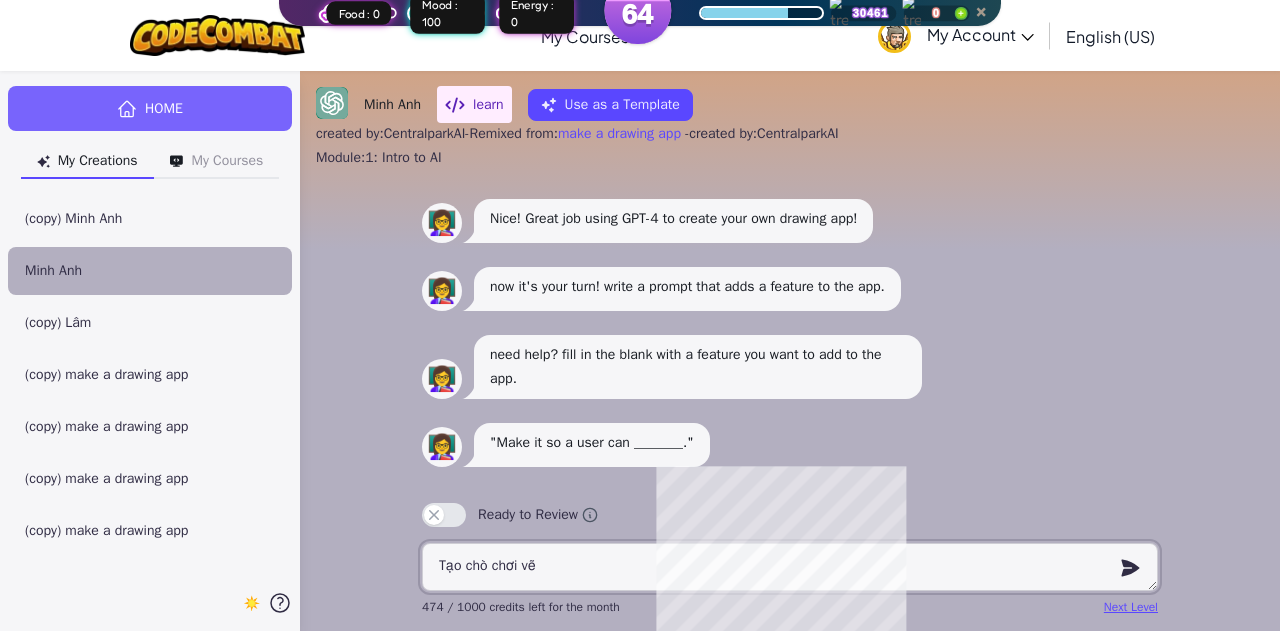type on "x" 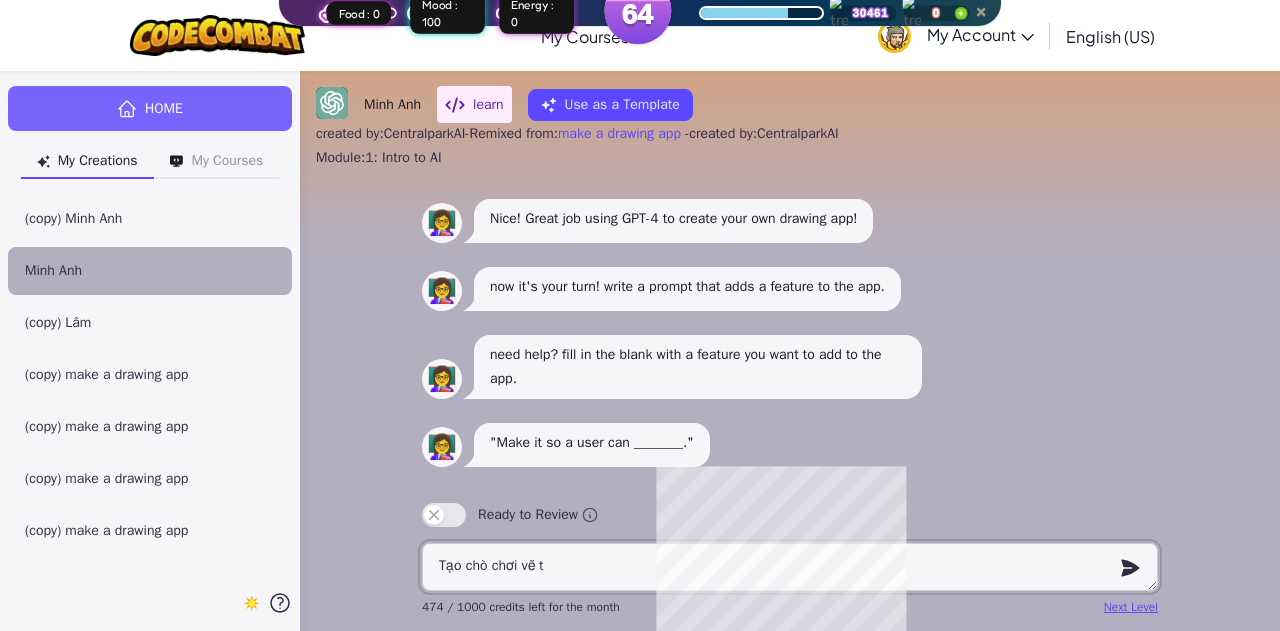 type on "x" 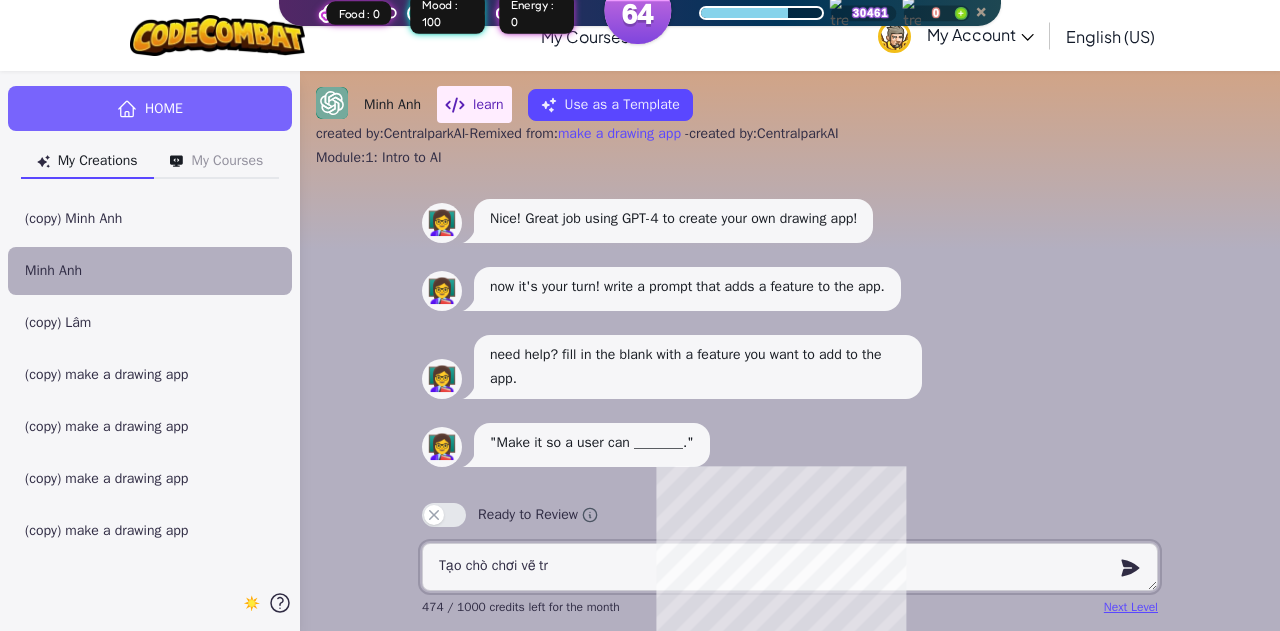 type on "x" 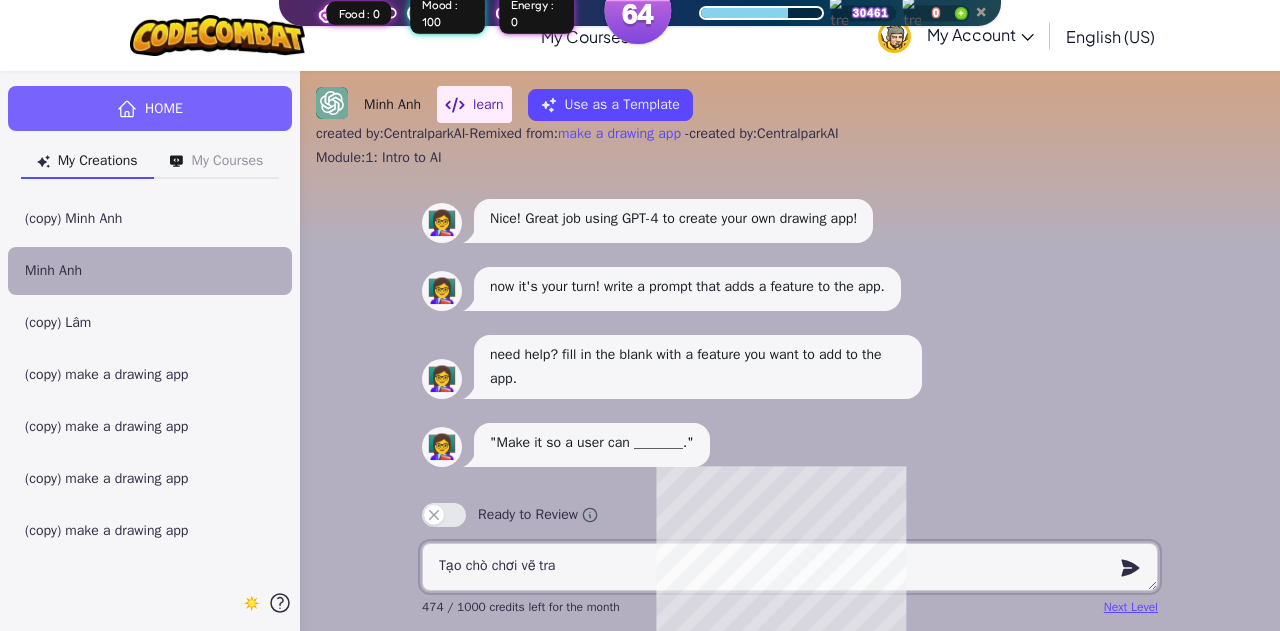 type on "x" 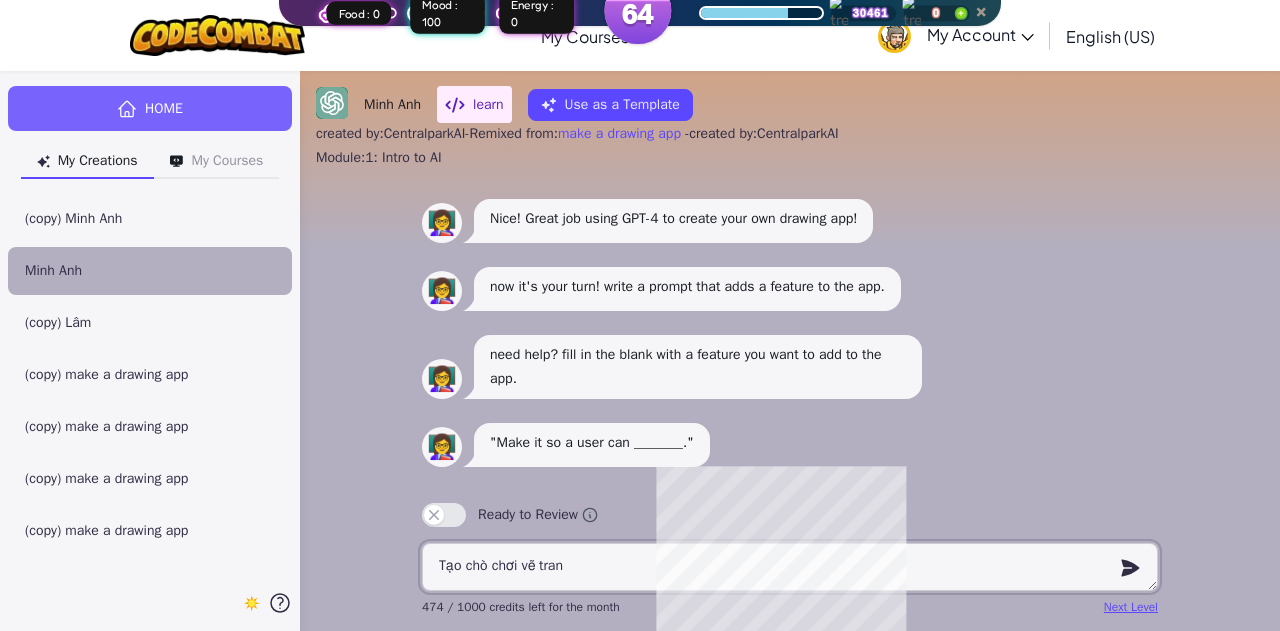 type on "x" 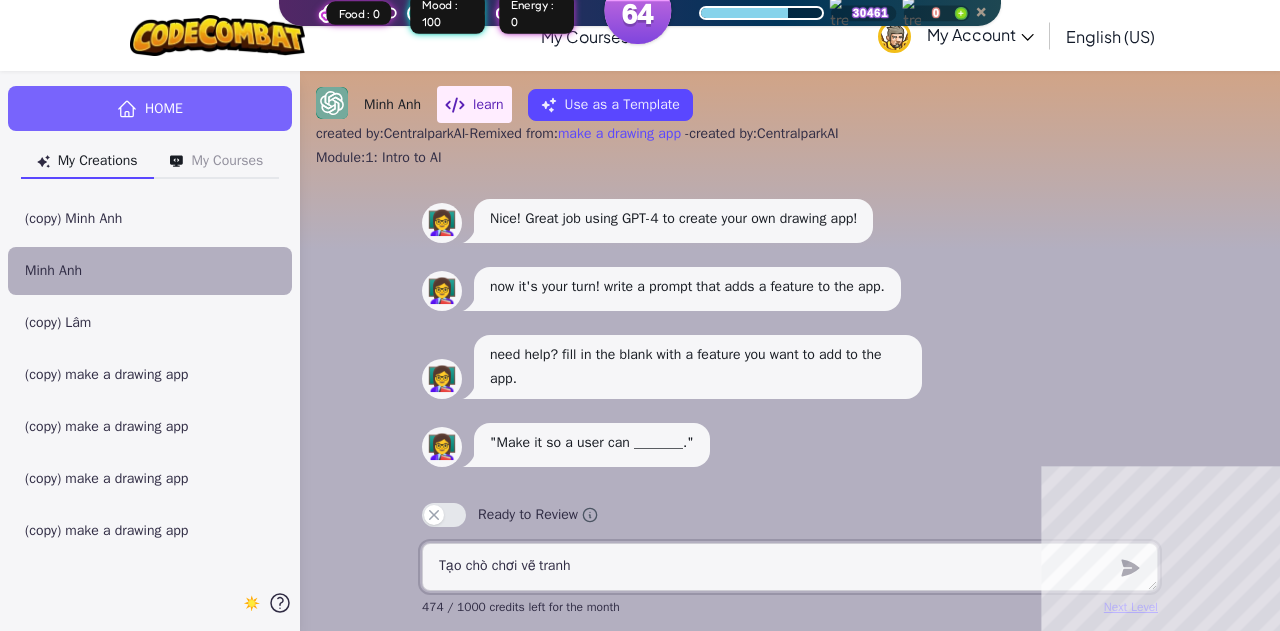 type on "Tạo chò chơi vẽ tranh" 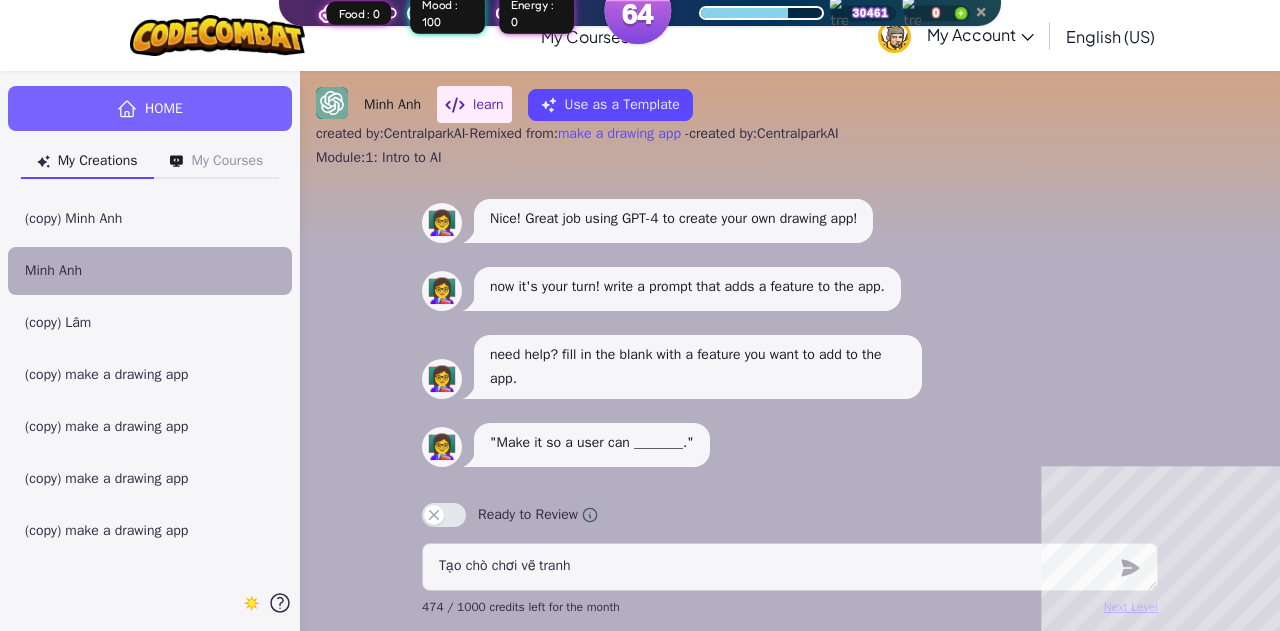 click on "need help? fill in the blank with a feature you want to add to the app." at bounding box center (698, 367) 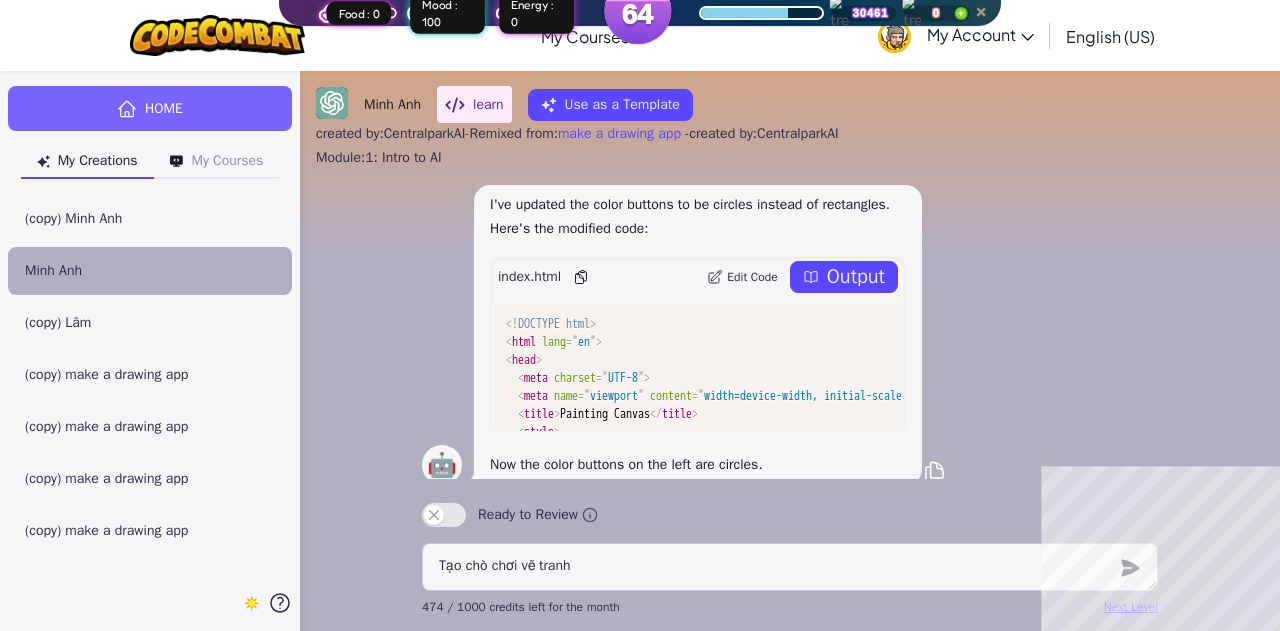 scroll, scrollTop: -728, scrollLeft: 0, axis: vertical 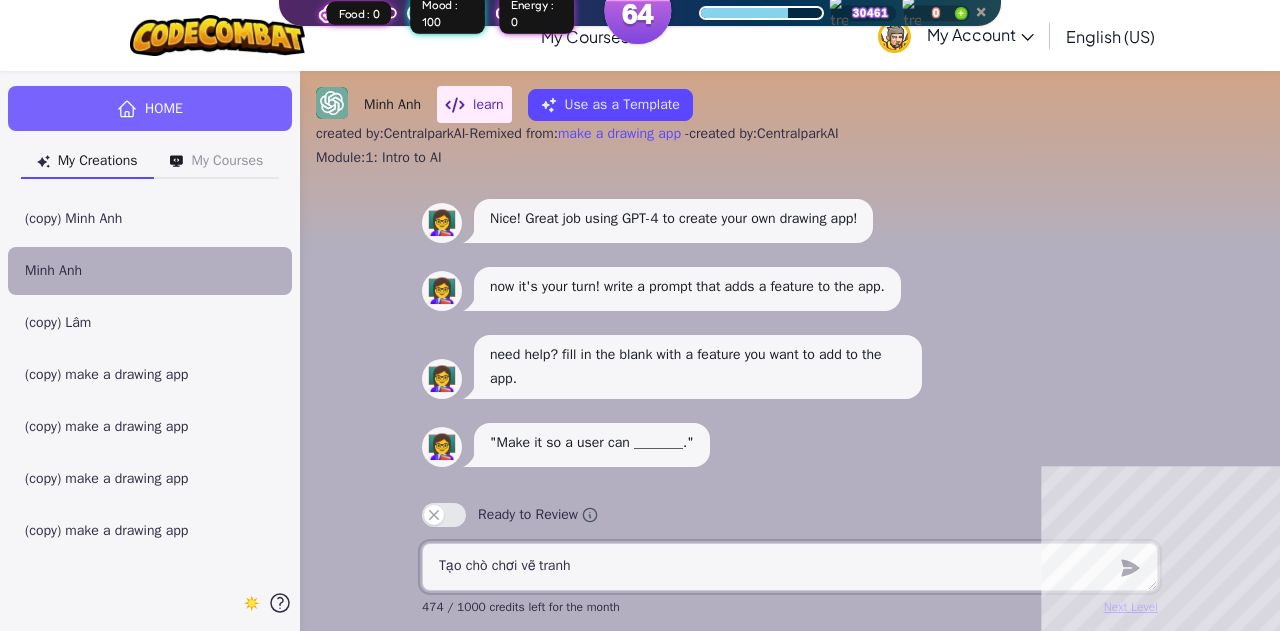 click on "Tạo chò chơi vẽ tranh" at bounding box center [790, 567] 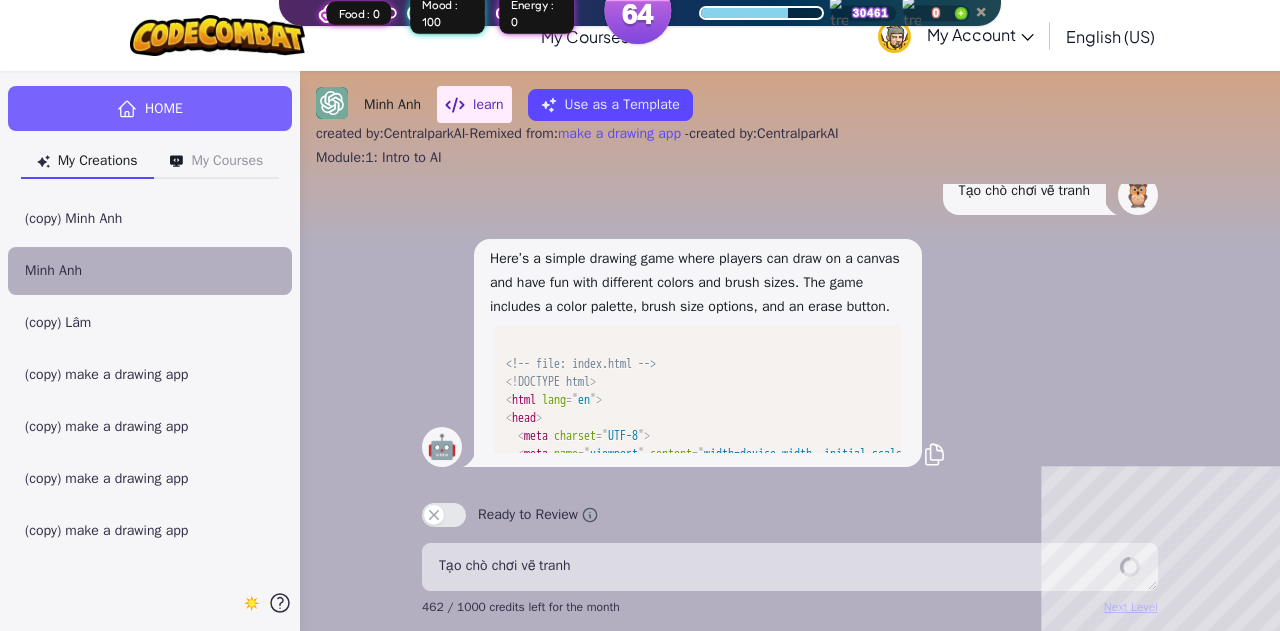 scroll, scrollTop: 289, scrollLeft: 0, axis: vertical 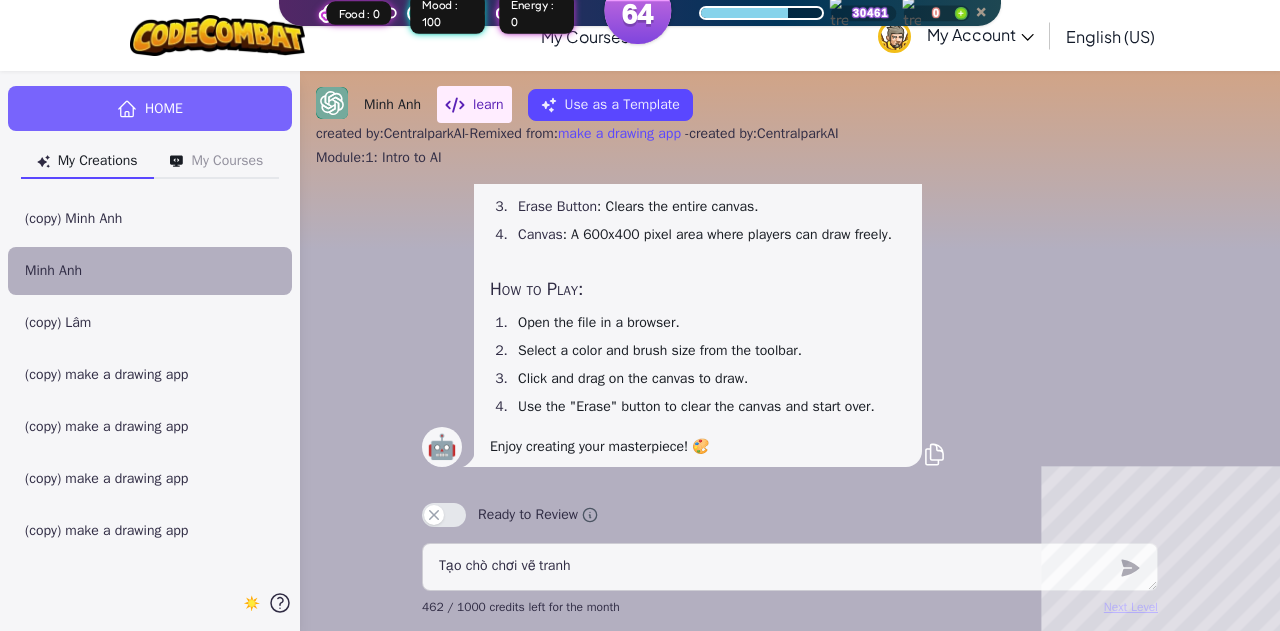 type on "x" 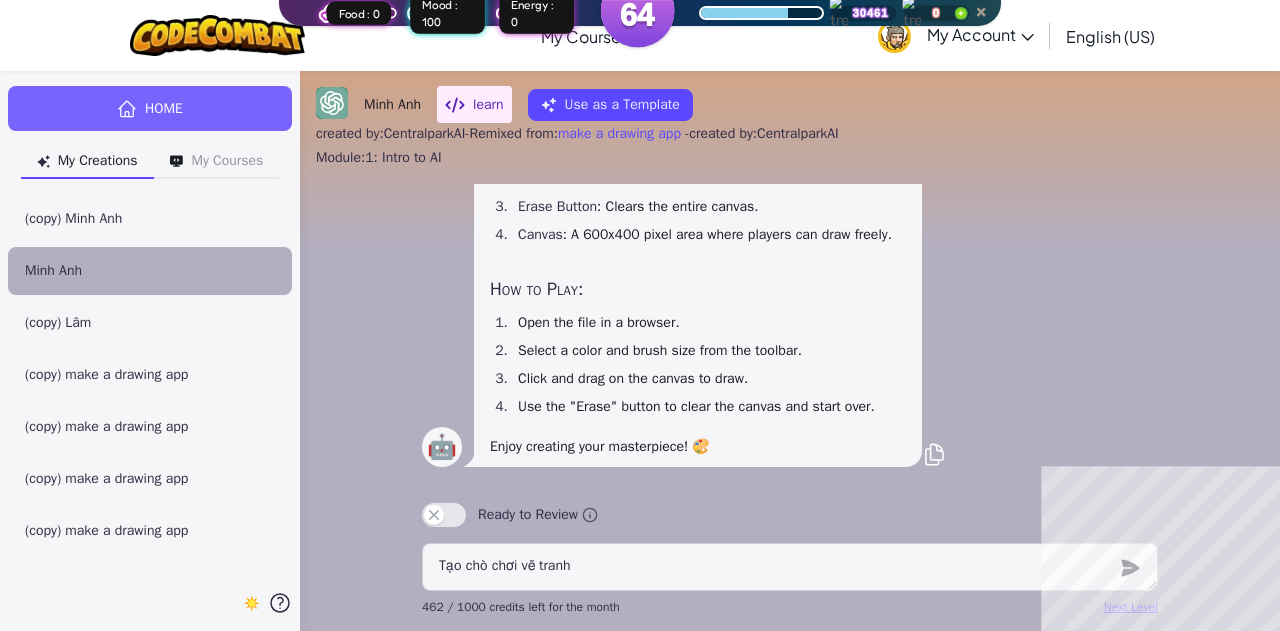 click at bounding box center (640, 10) 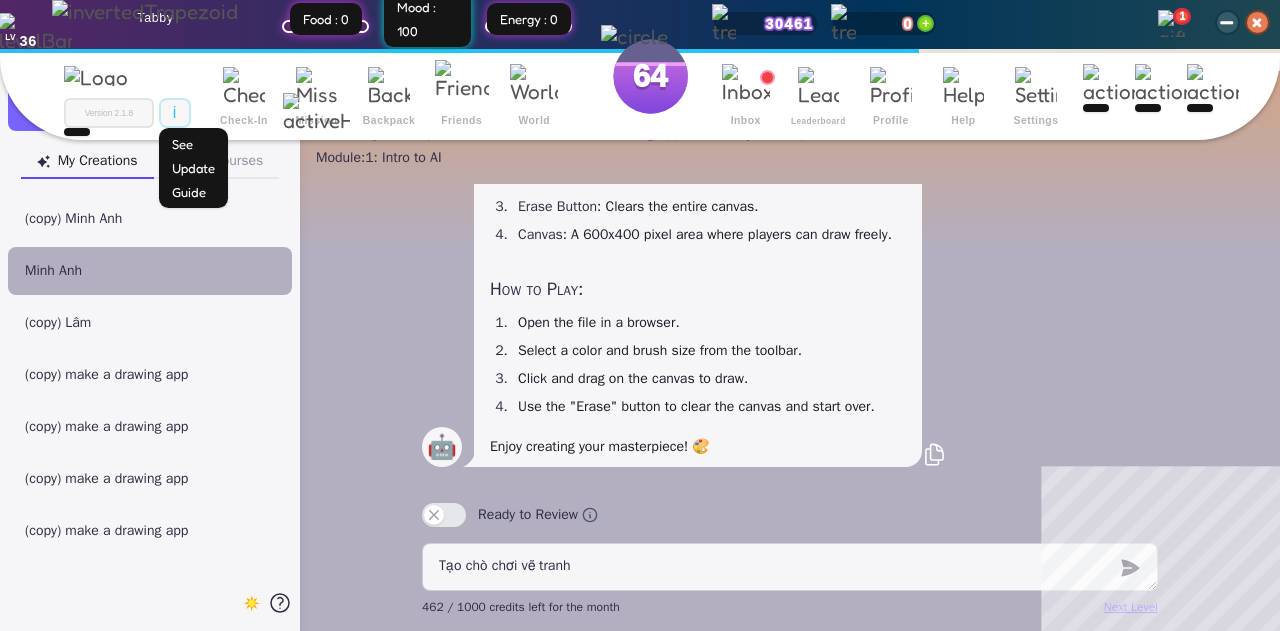 click at bounding box center [316, 113] 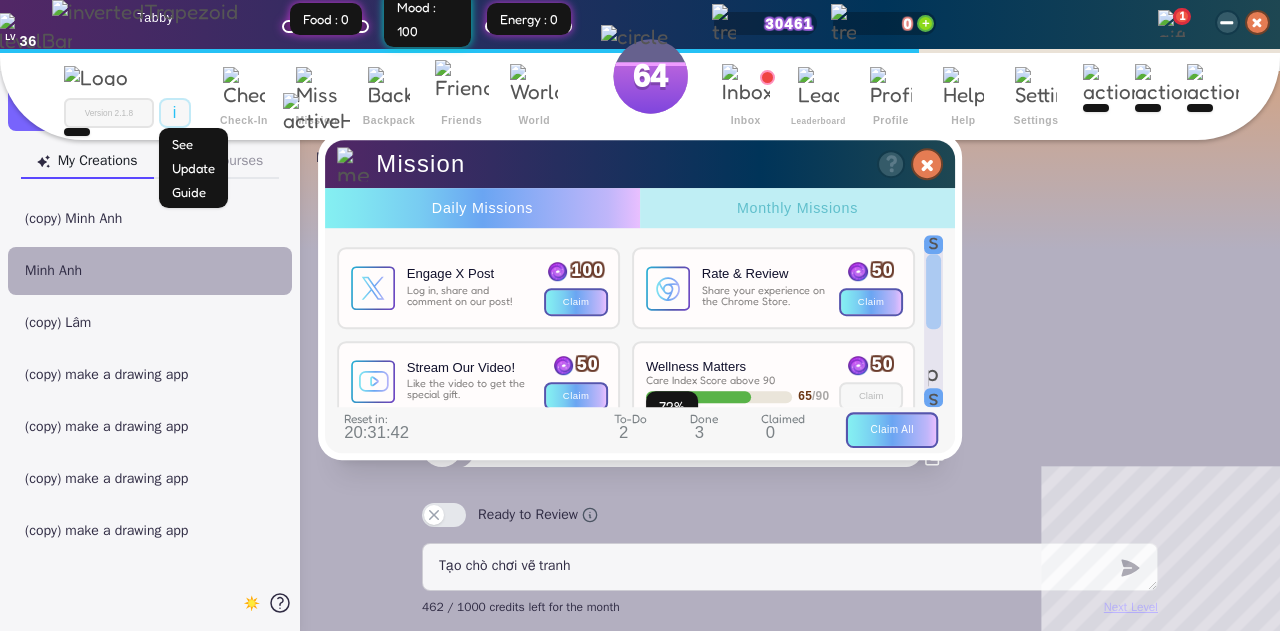 click on "Claim All" at bounding box center (891, 429) 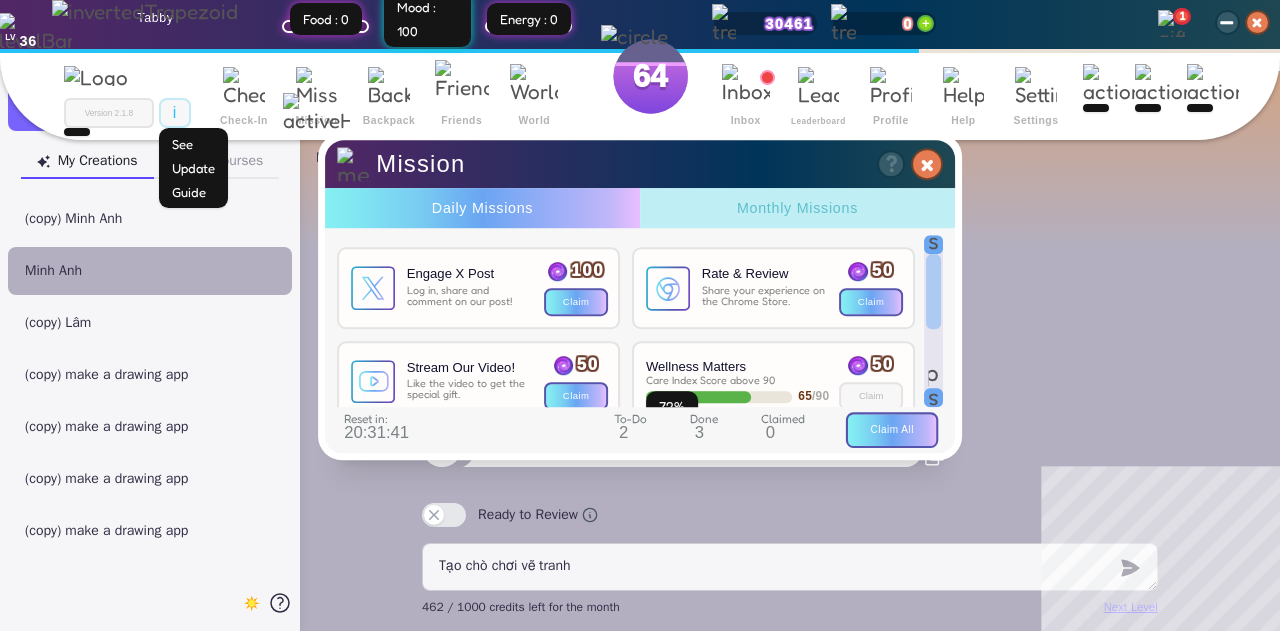 click on "Claim All" at bounding box center [891, 429] 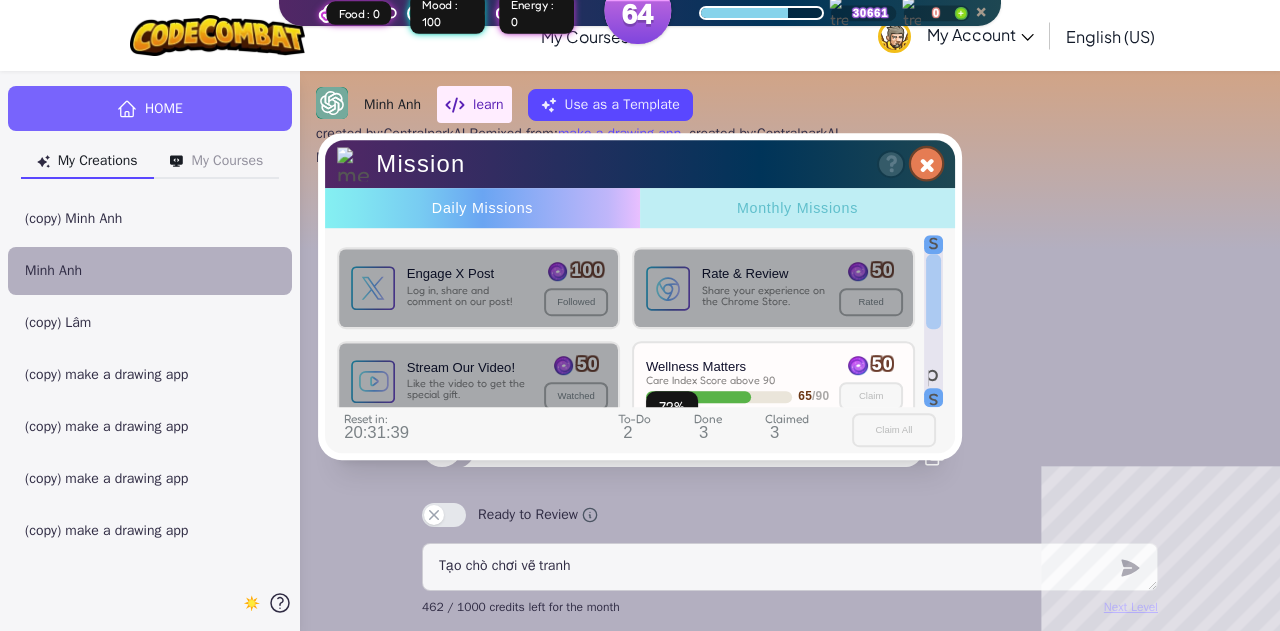 click on "×" at bounding box center [927, 164] 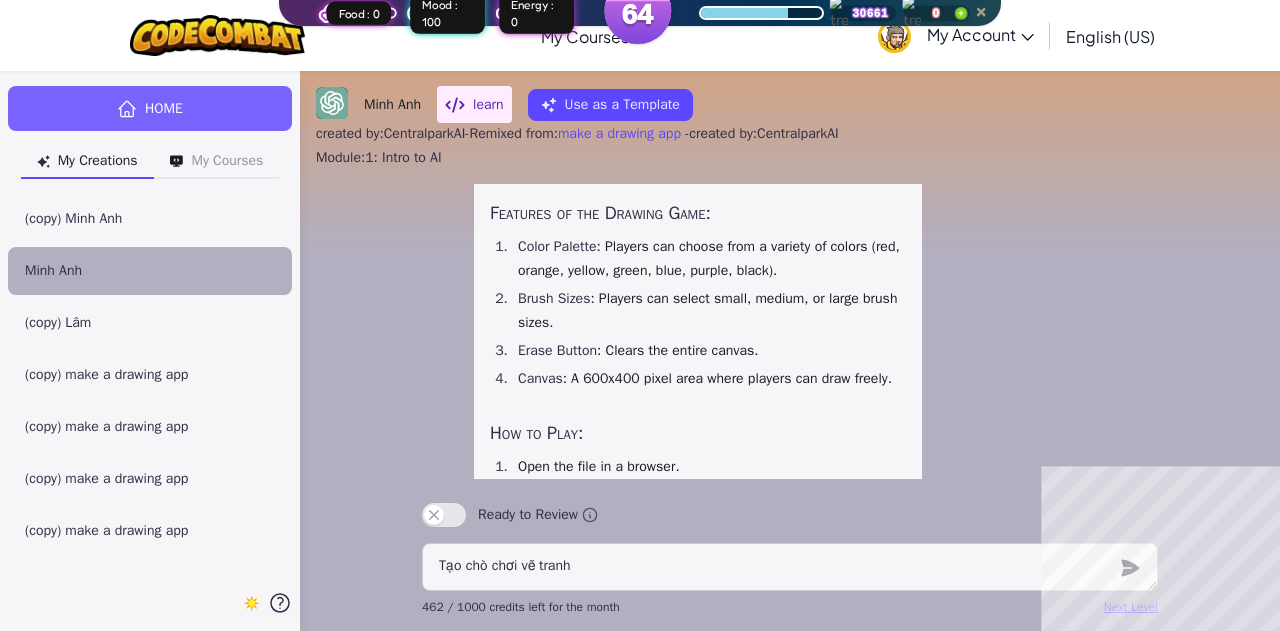 scroll, scrollTop: -110, scrollLeft: 0, axis: vertical 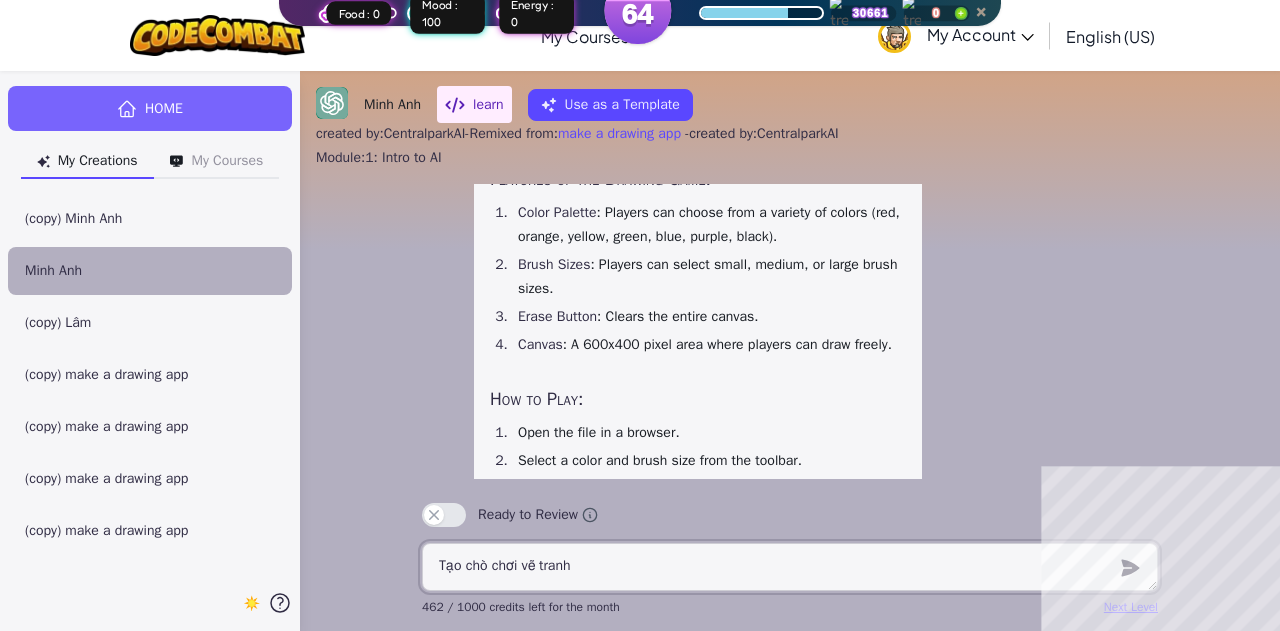 click on "Tạo chò chơi vẽ tranh" at bounding box center [790, 567] 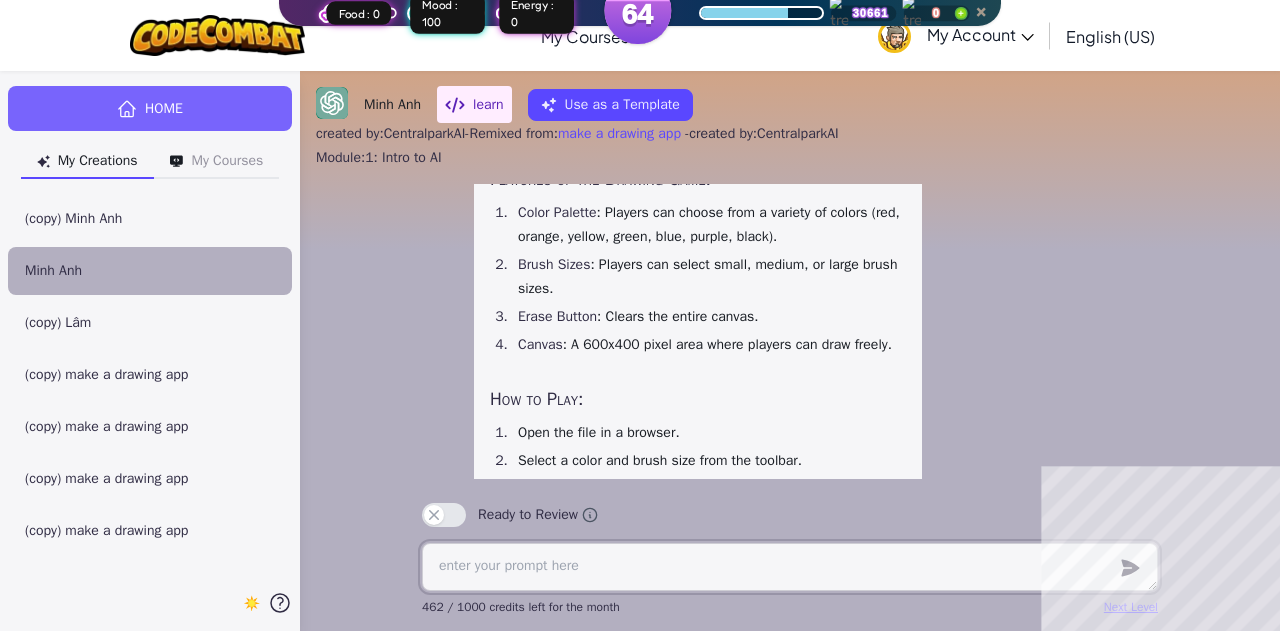 type on "x" 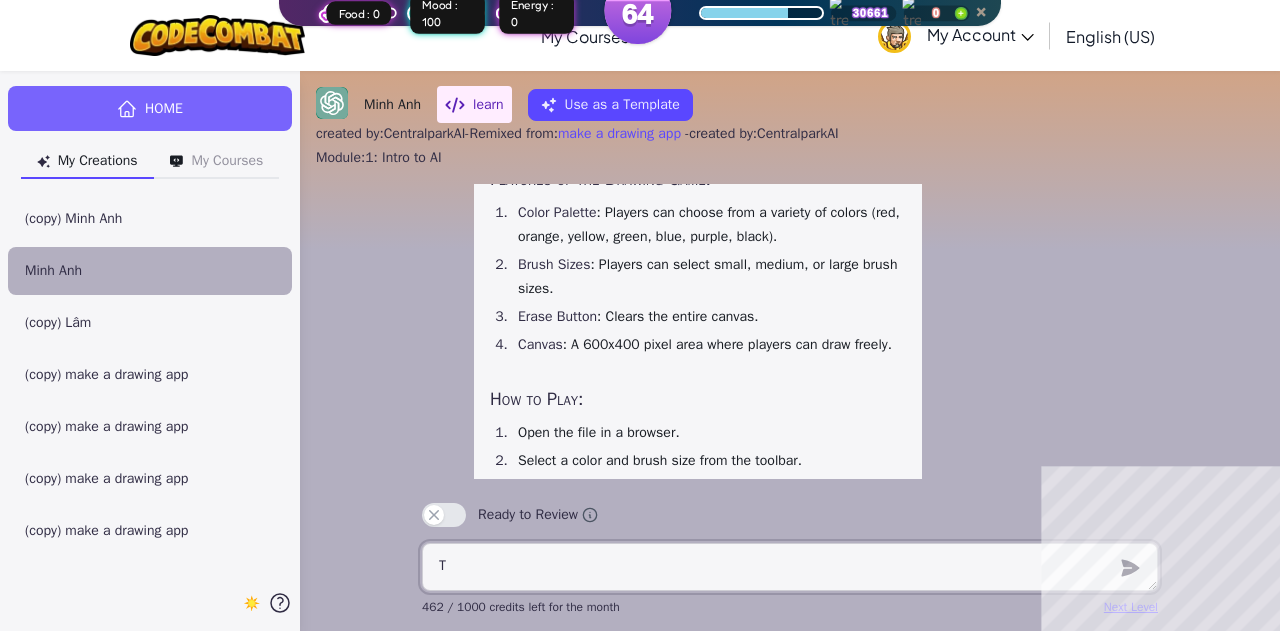 type on "x" 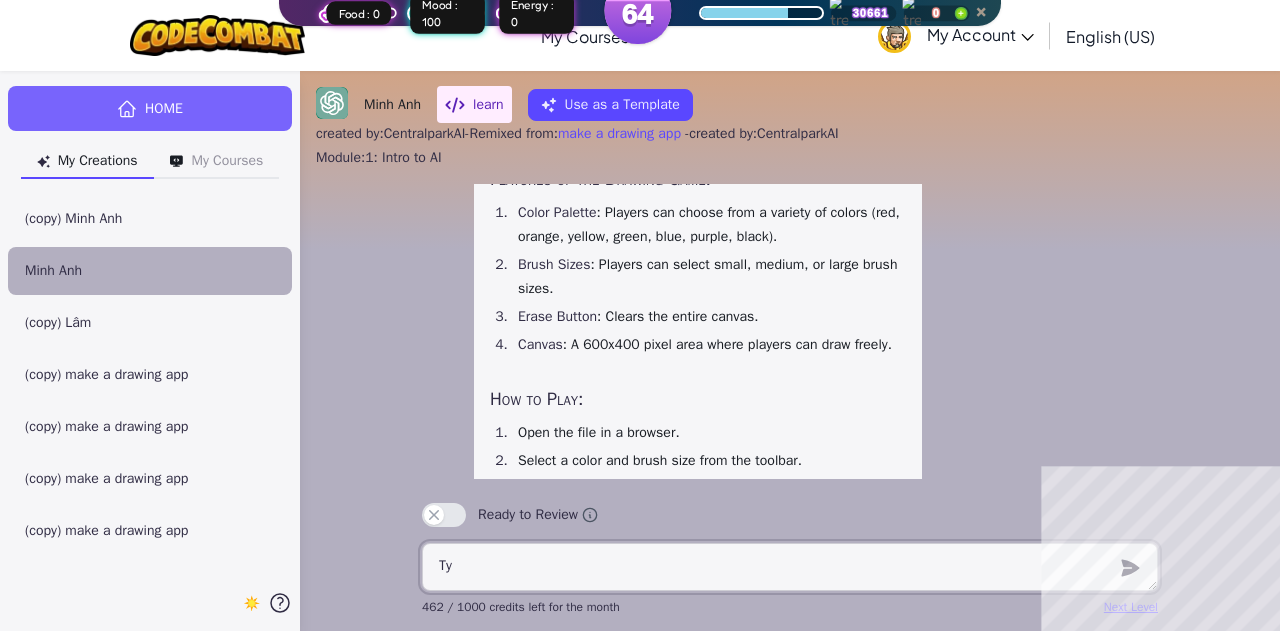 type on "x" 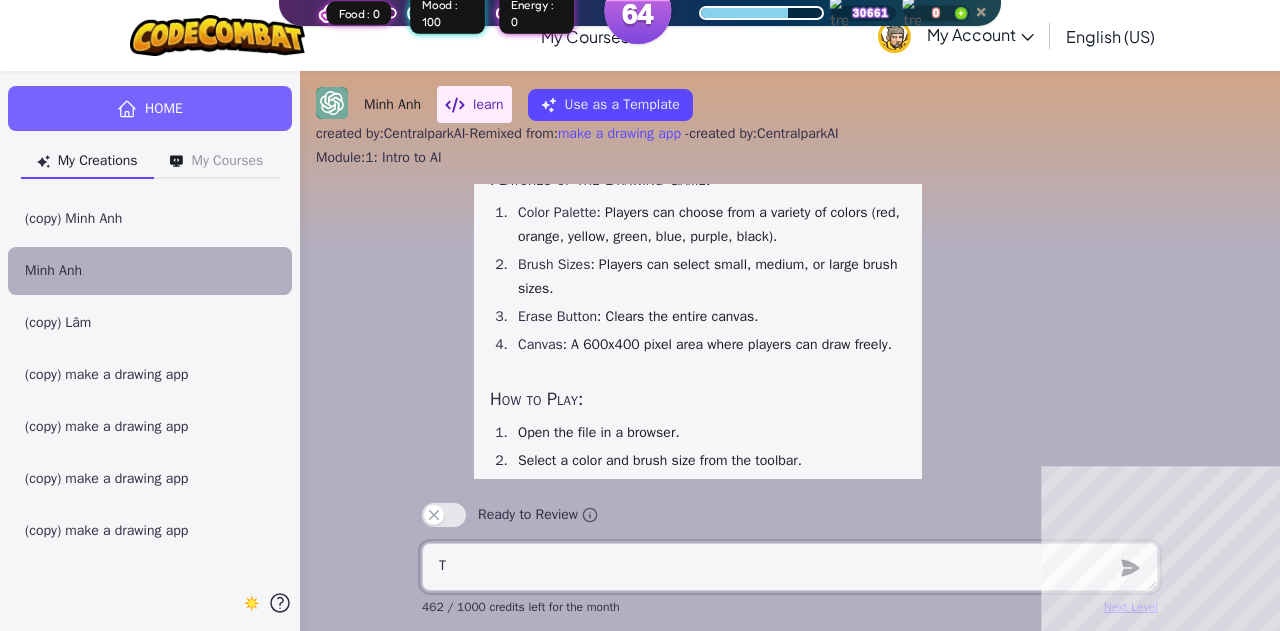 type on "x" 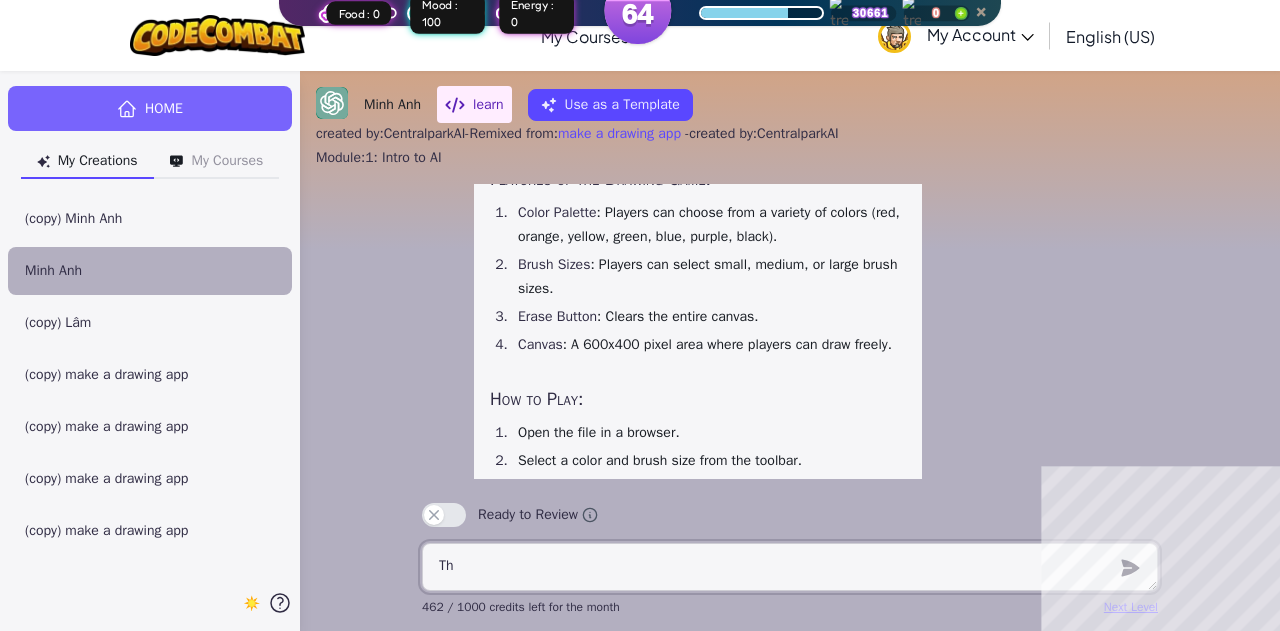 type on "x" 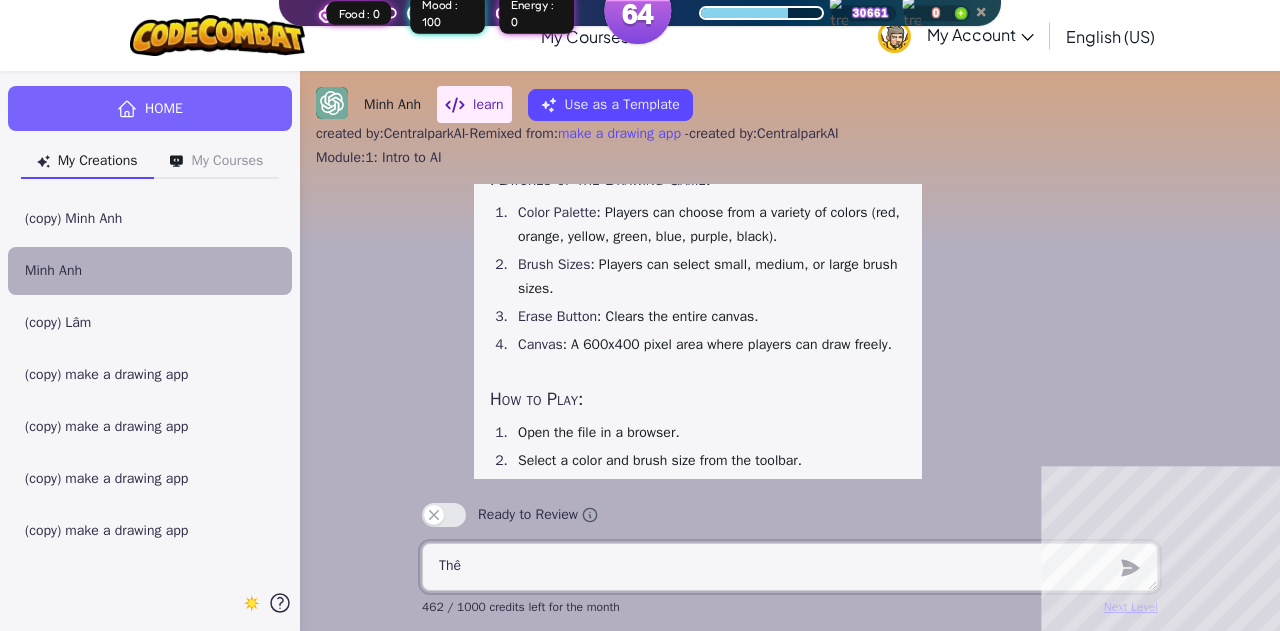 type on "x" 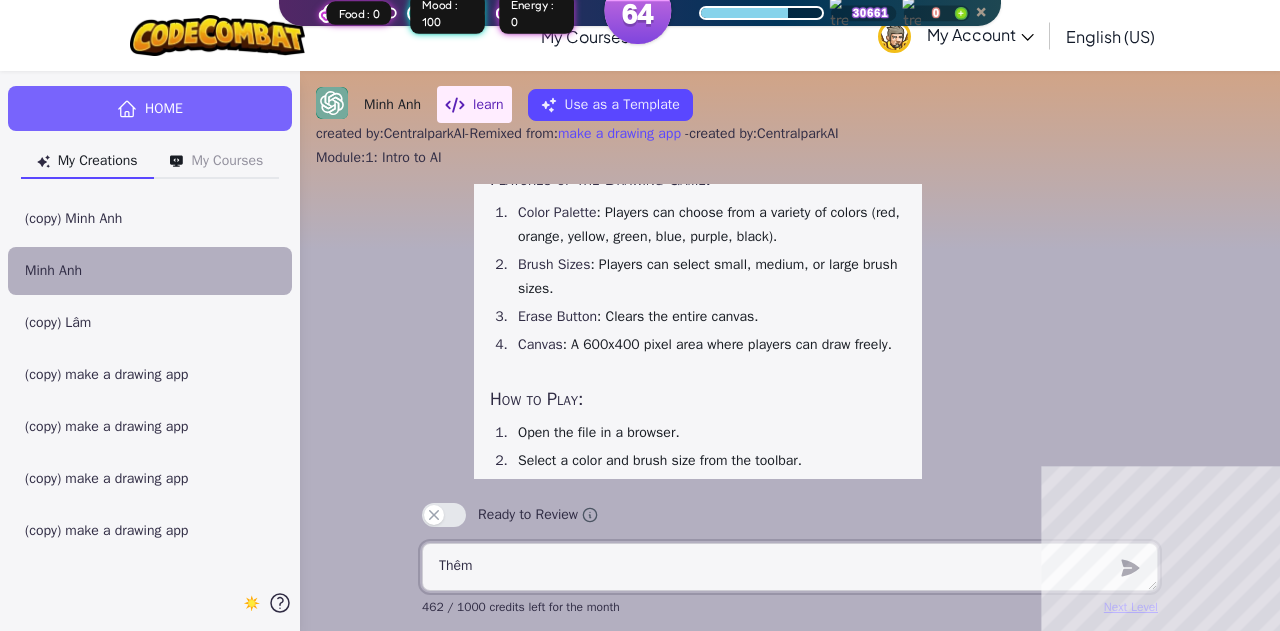 type on "x" 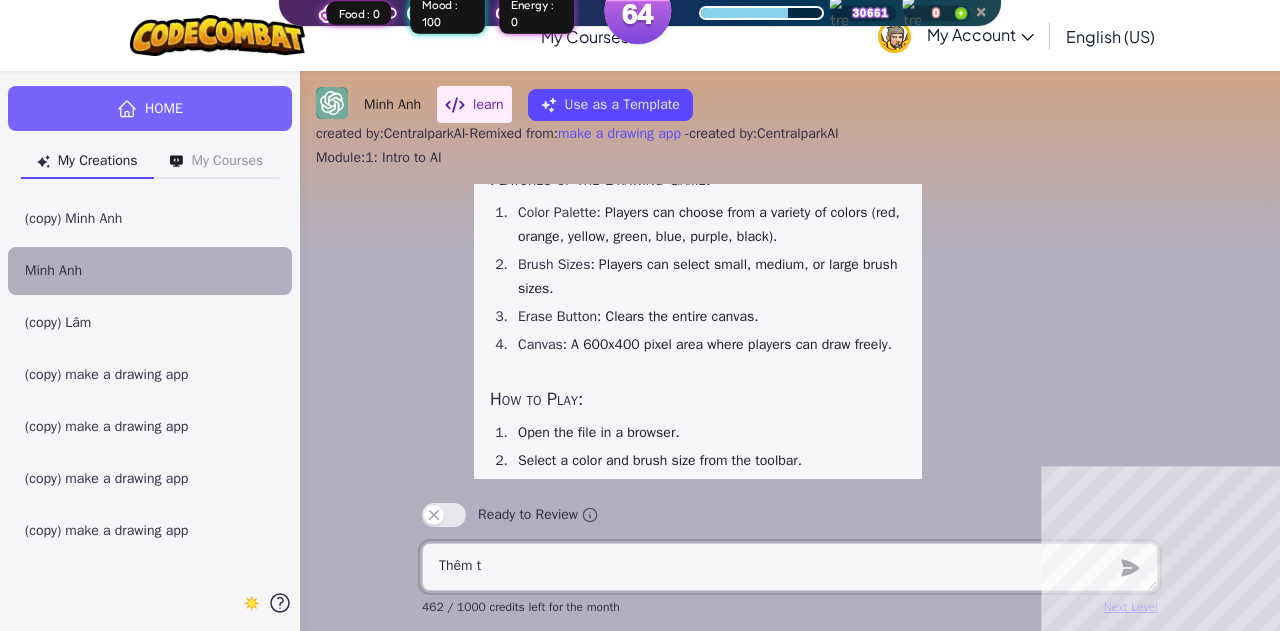 type on "x" 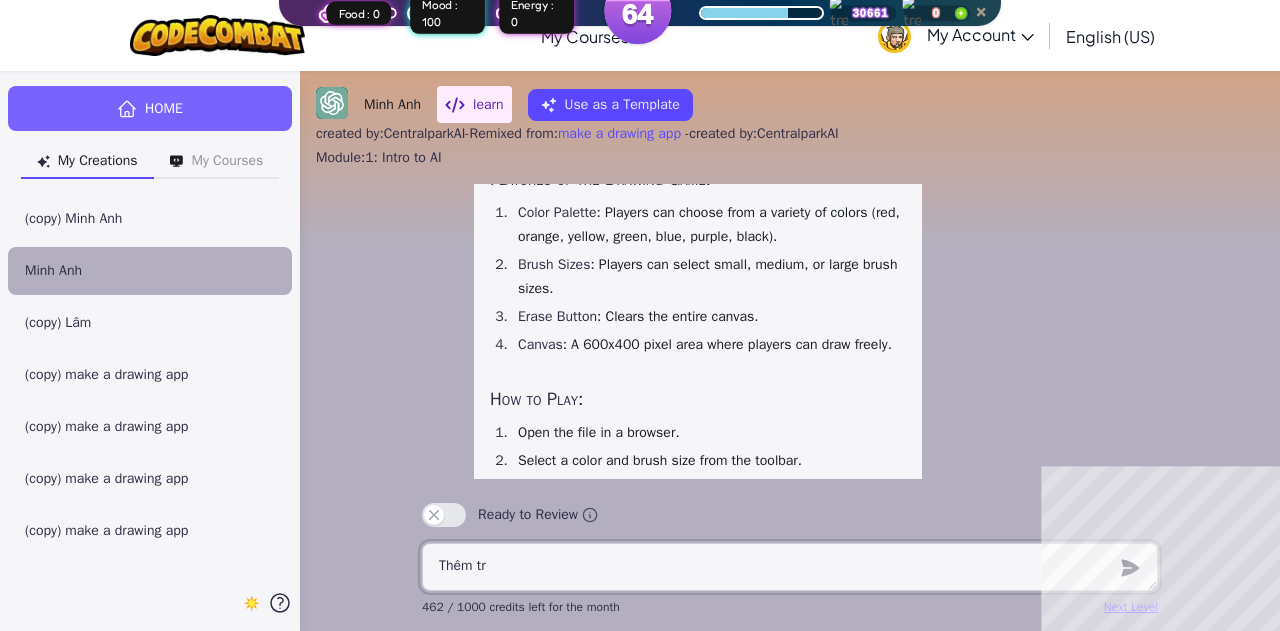 type on "x" 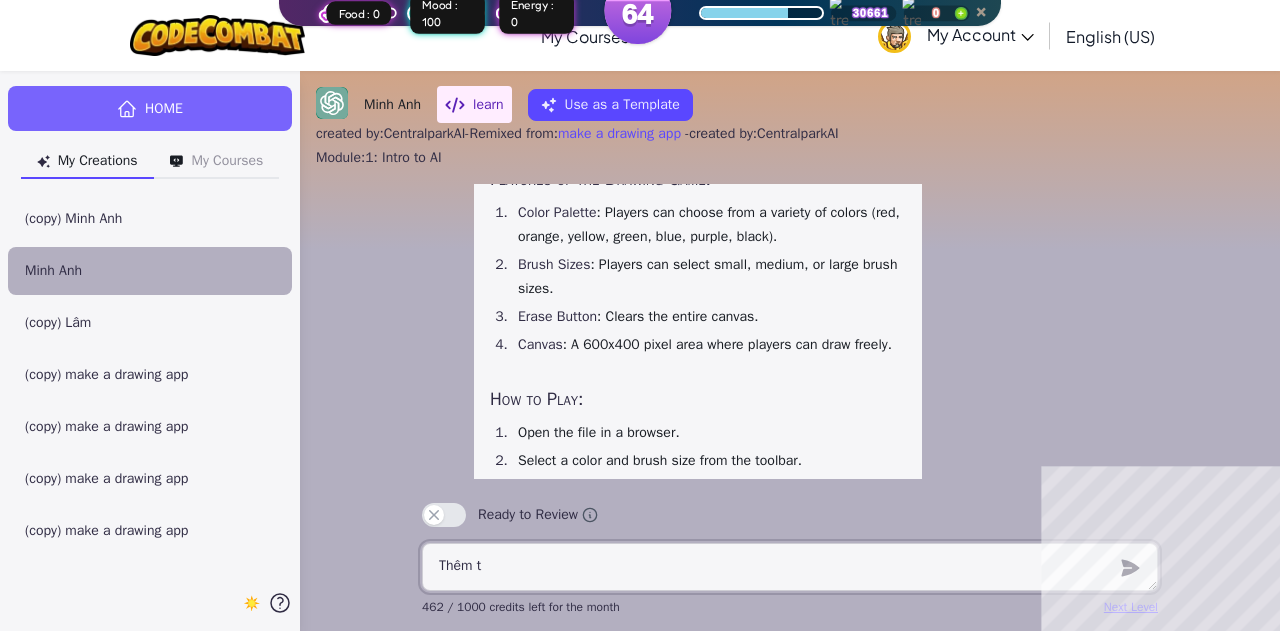 type on "x" 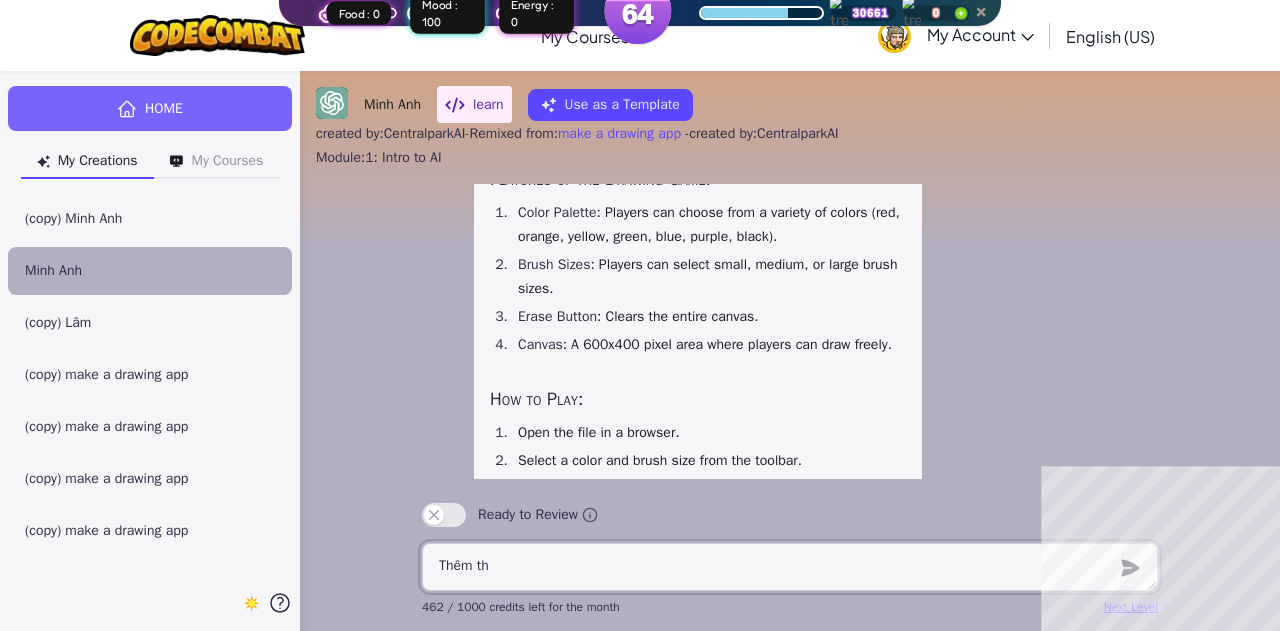 type on "x" 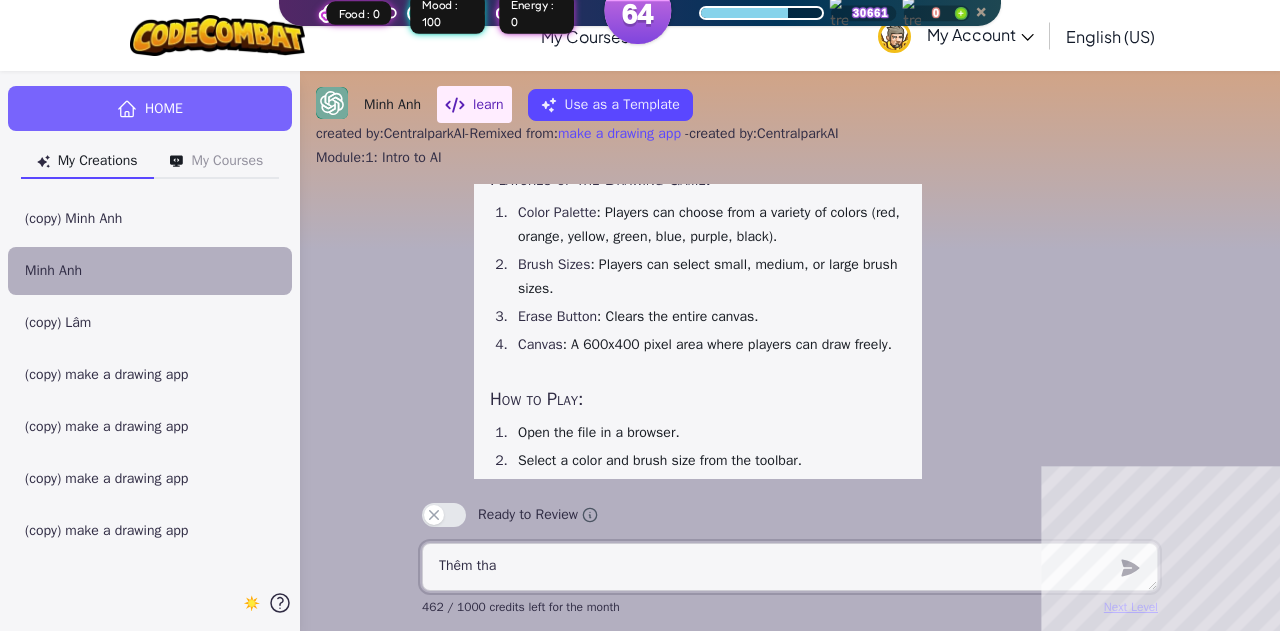 type on "x" 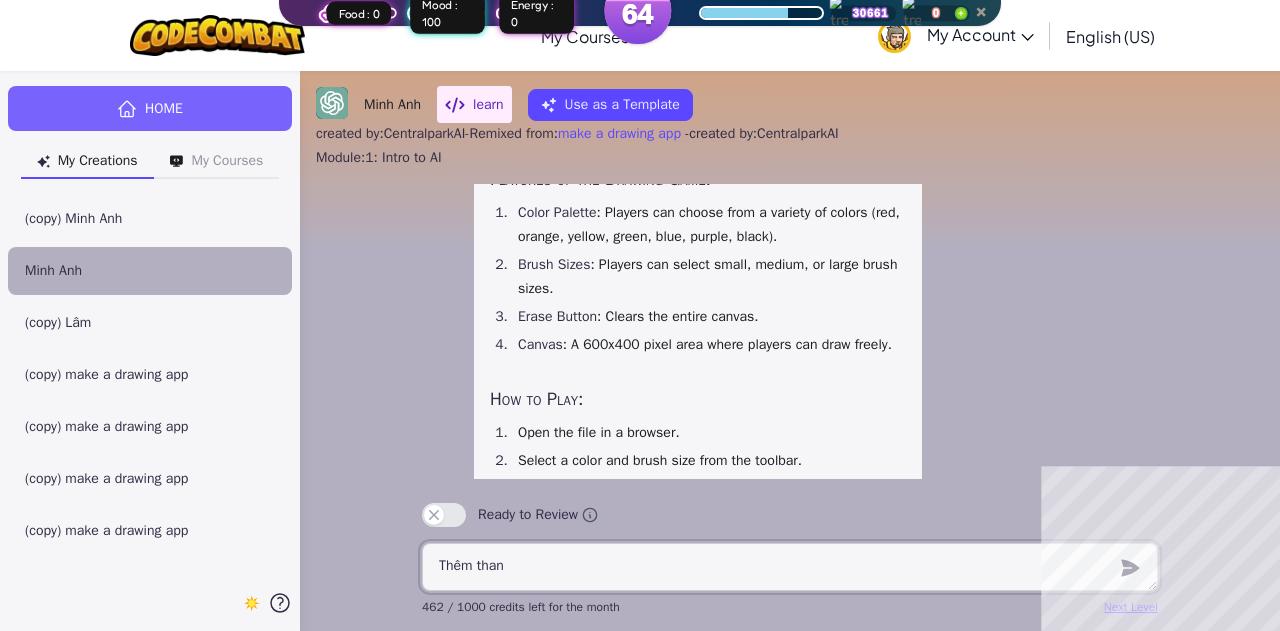type on "x" 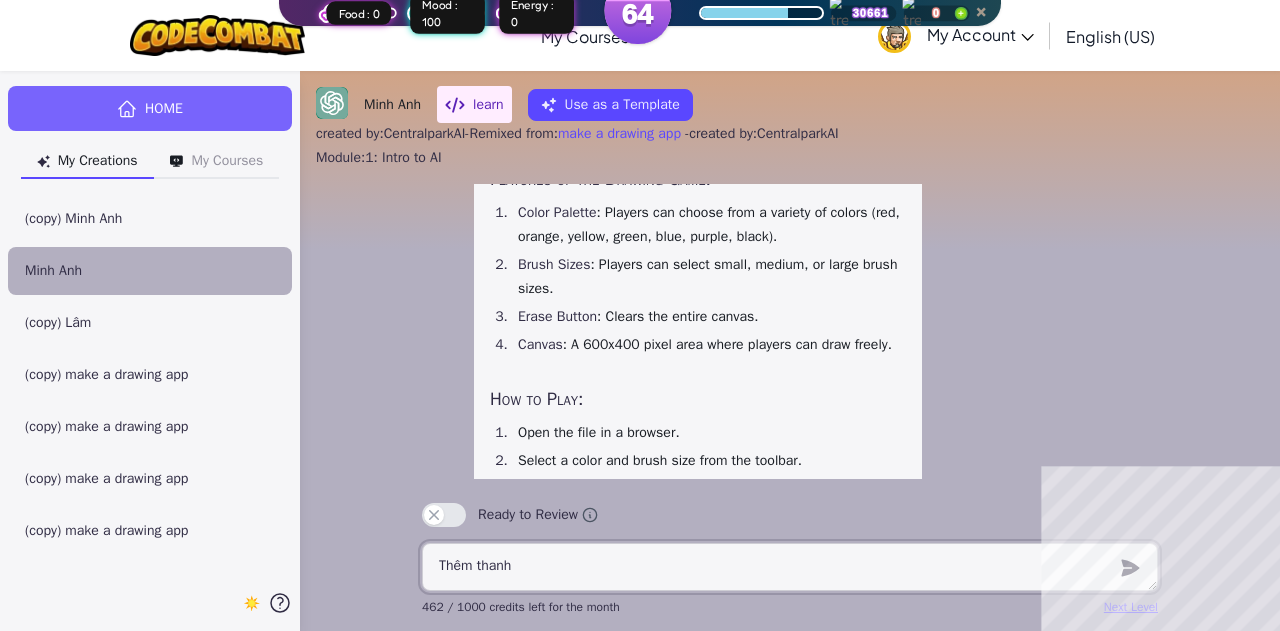type on "x" 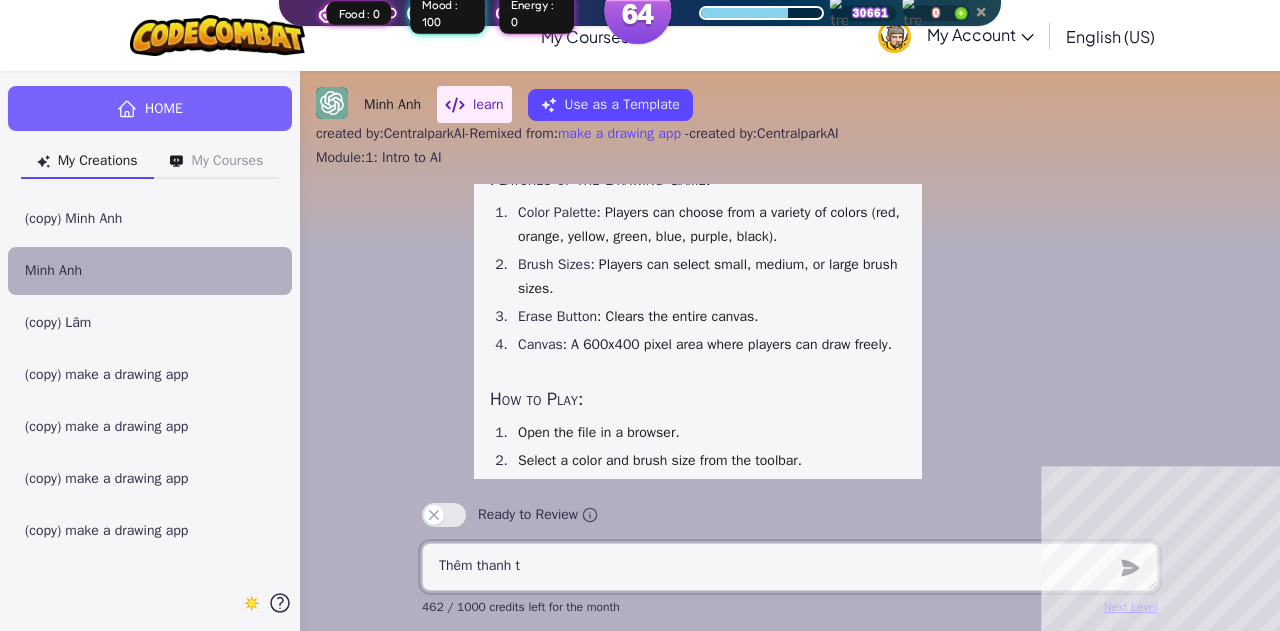 type on "x" 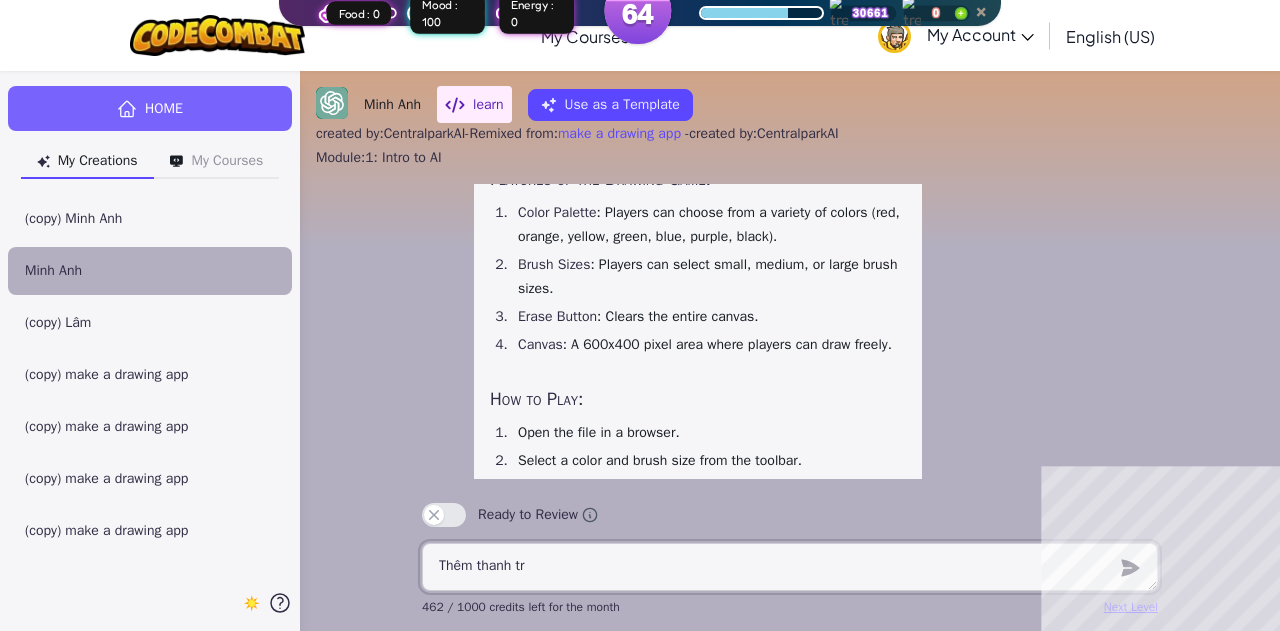 type on "x" 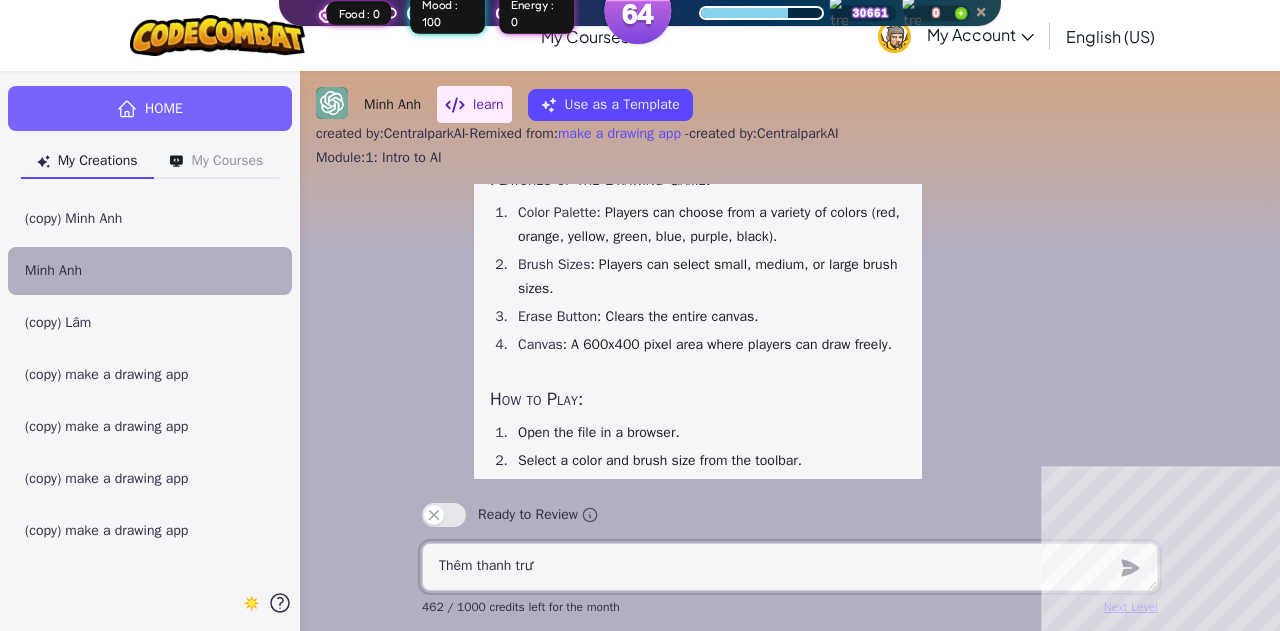 type on "x" 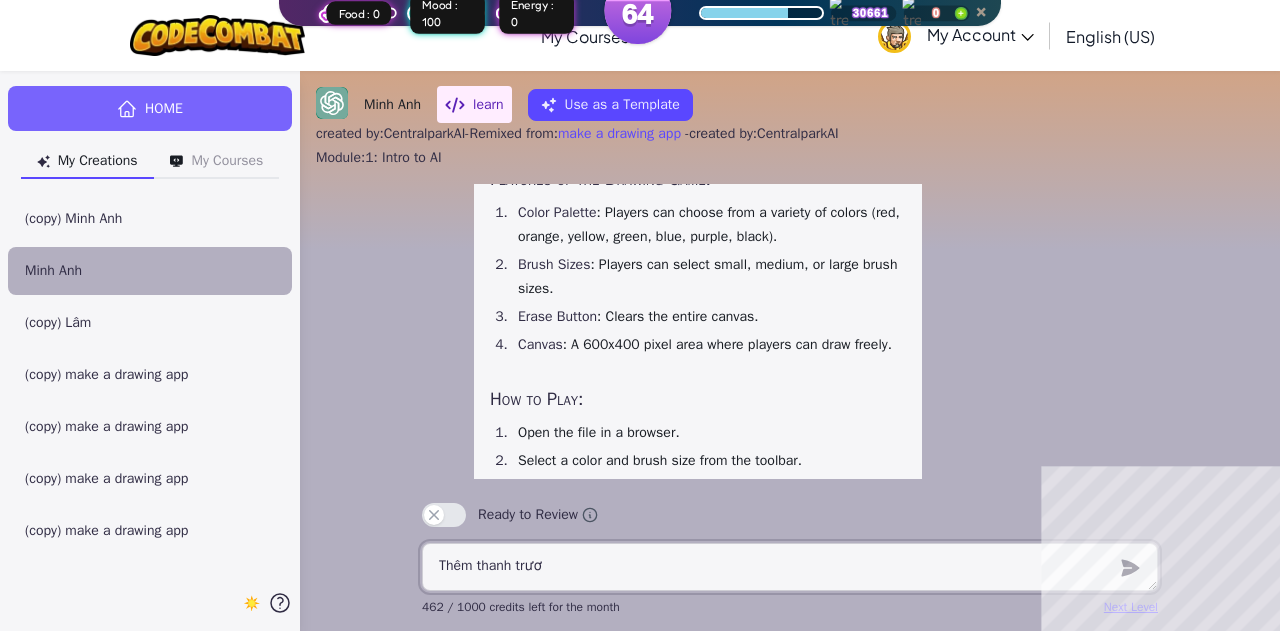 type on "x" 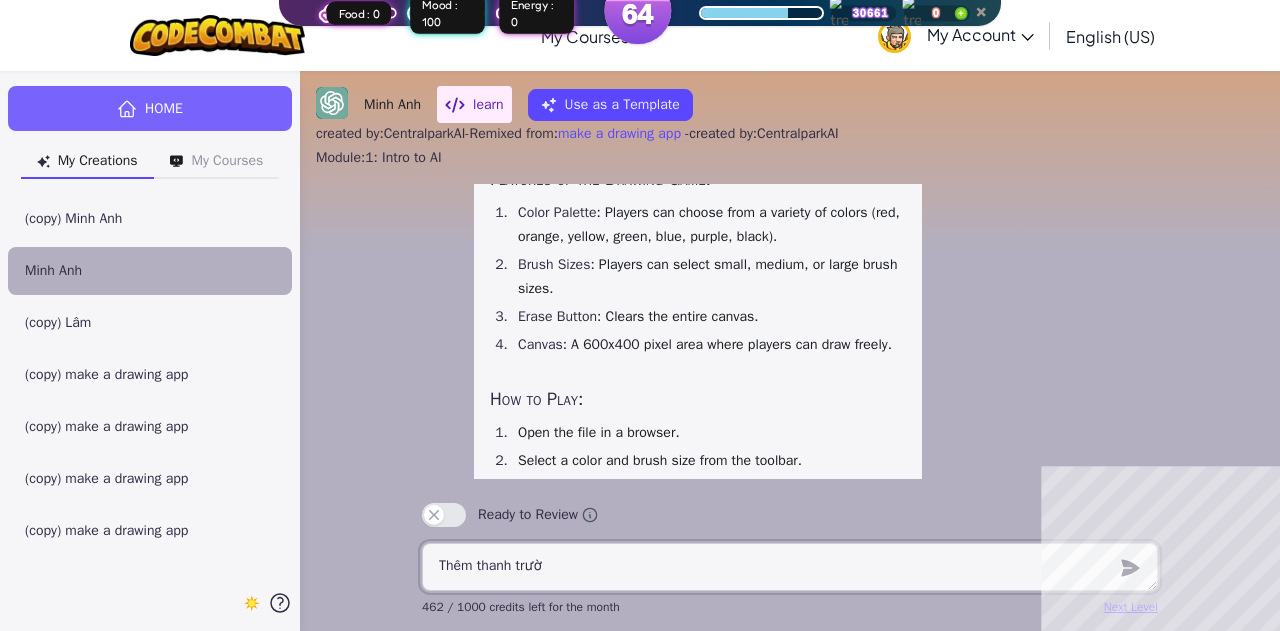 type on "Thêm thanh trười" 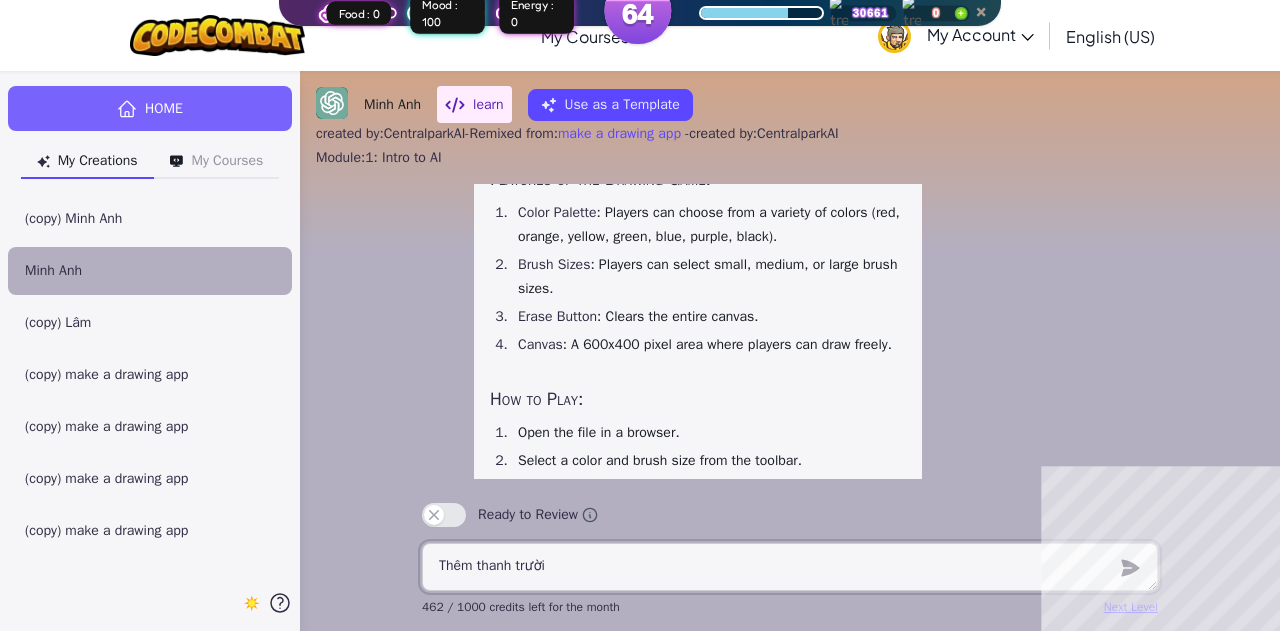 type on "x" 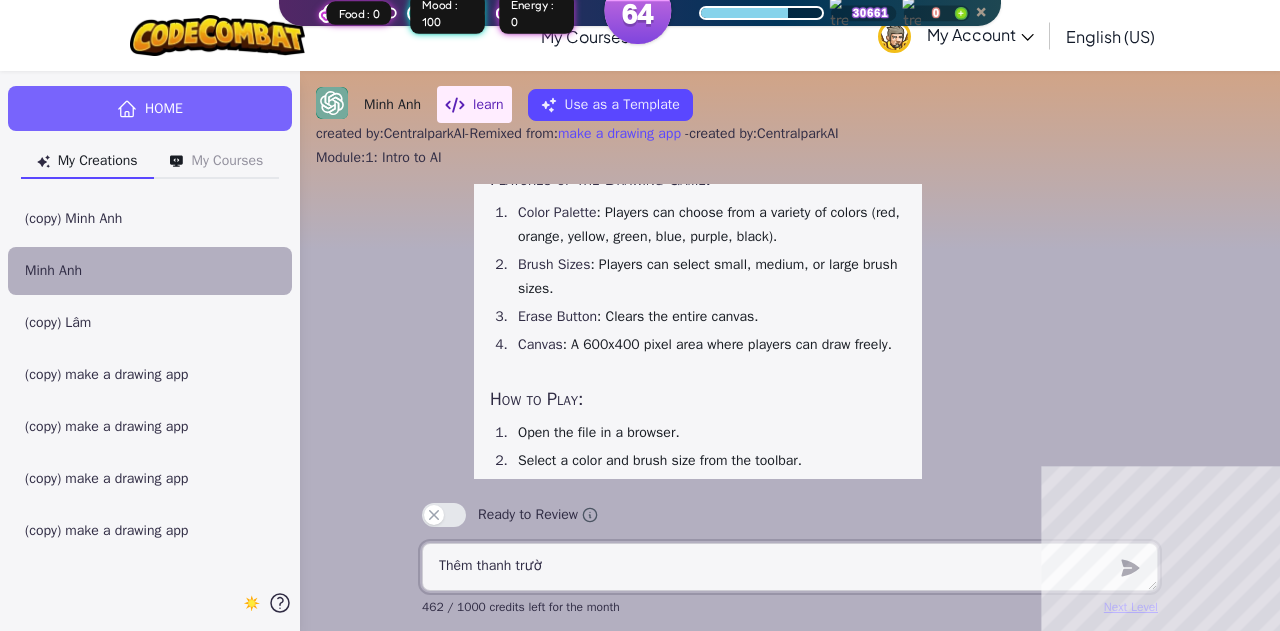 type on "x" 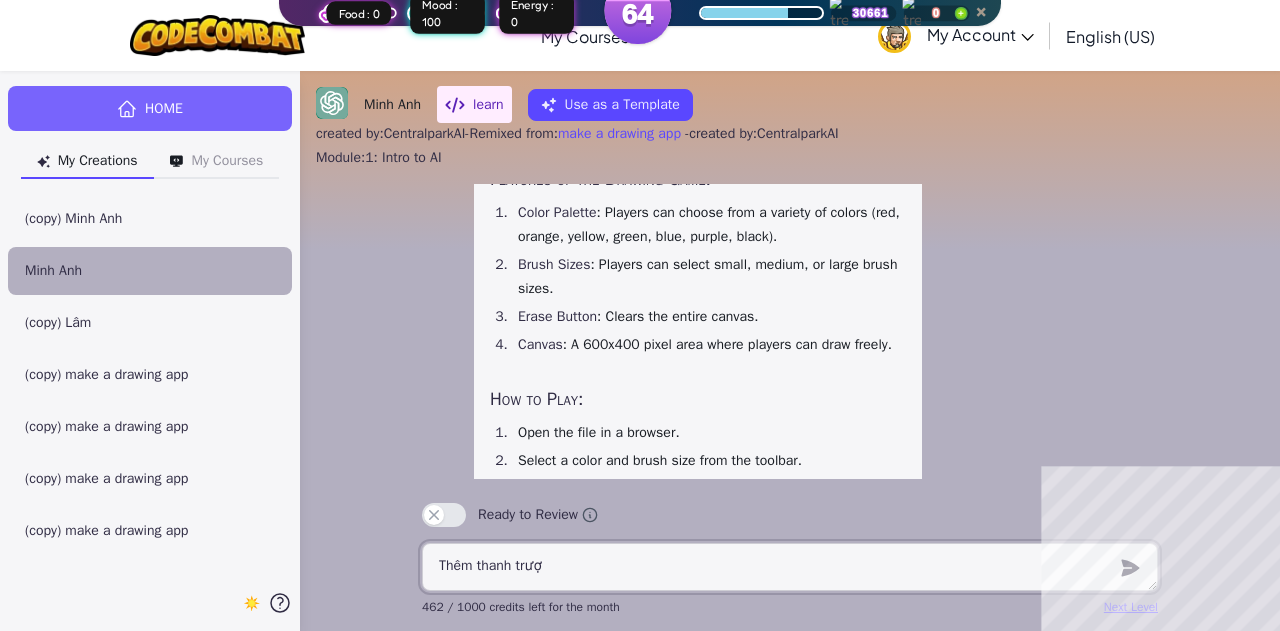 type on "Thêm thanh trượt" 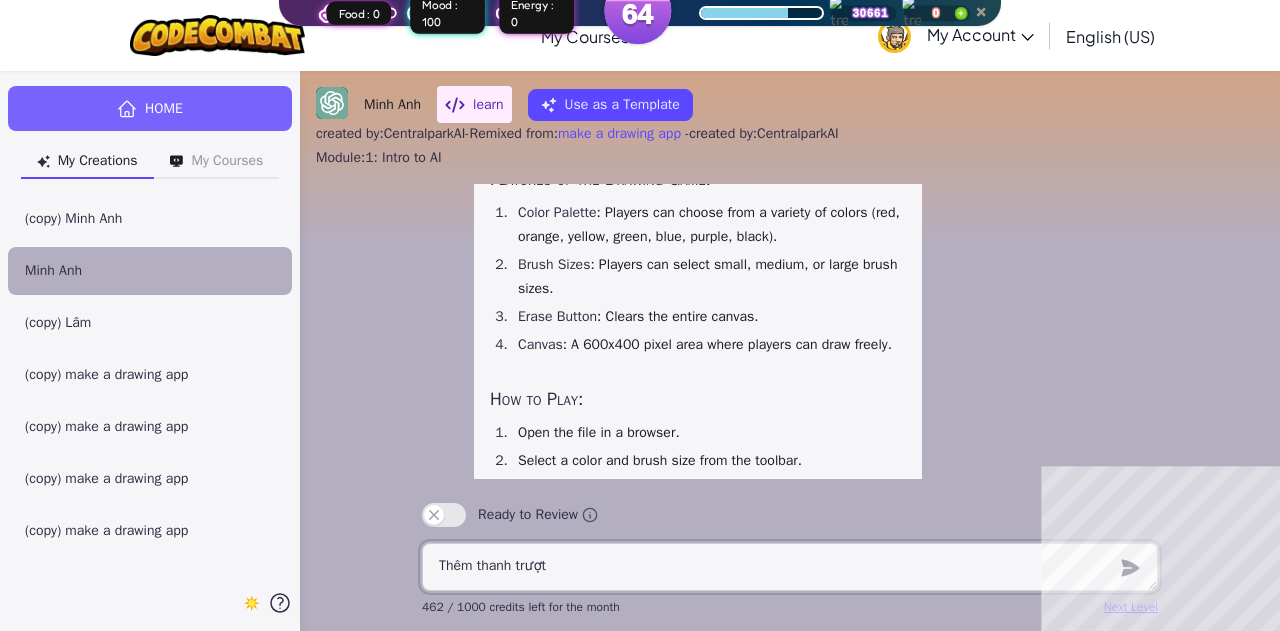 type on "x" 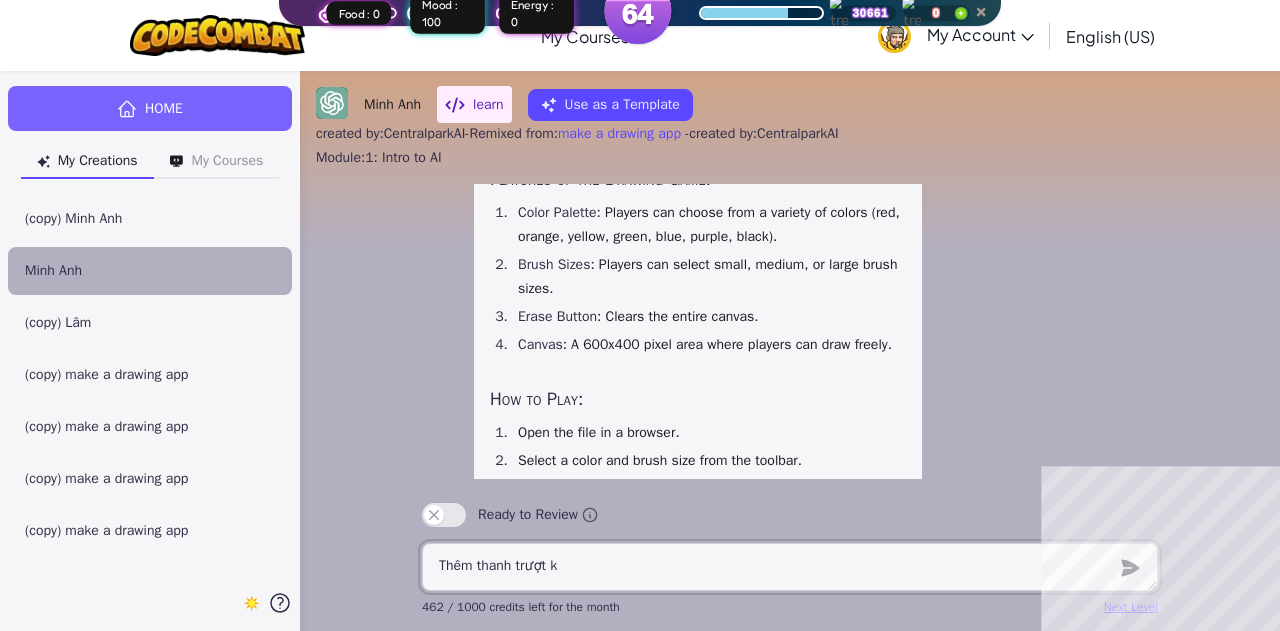 type on "x" 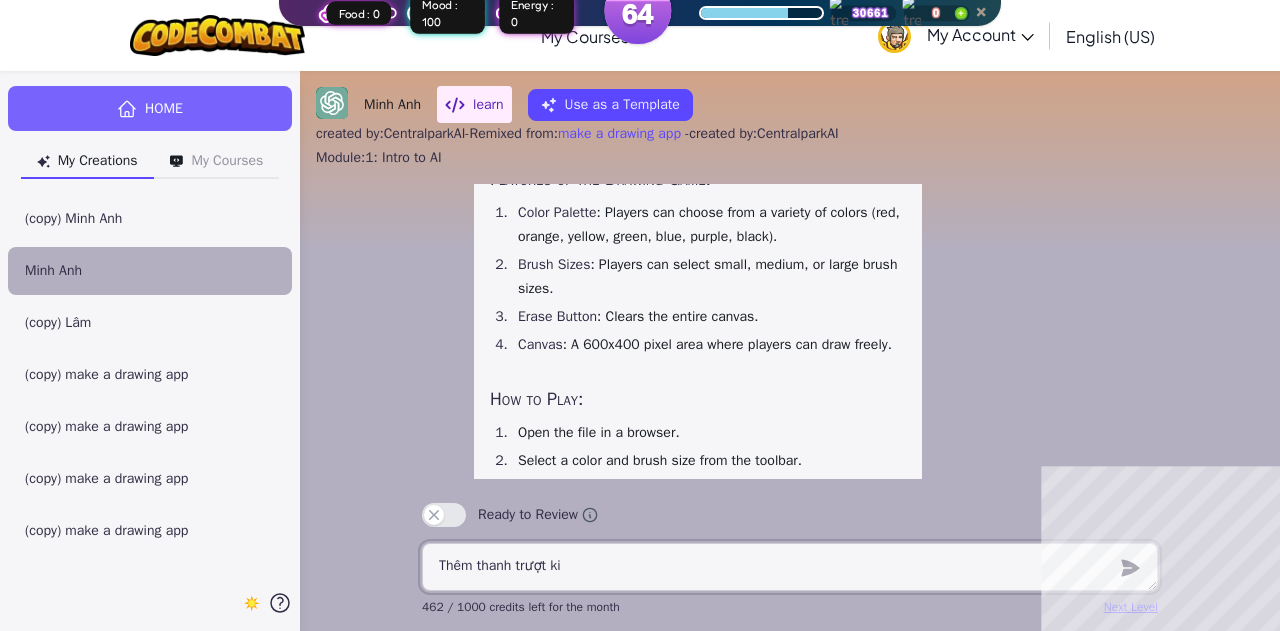 type on "x" 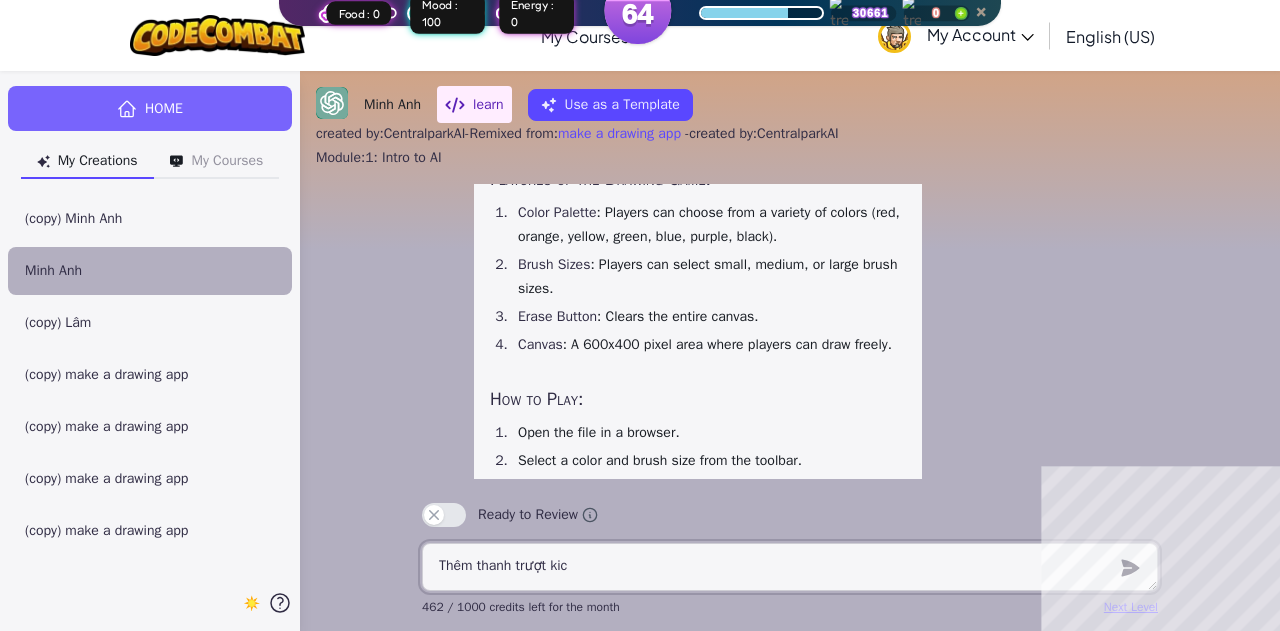 type on "x" 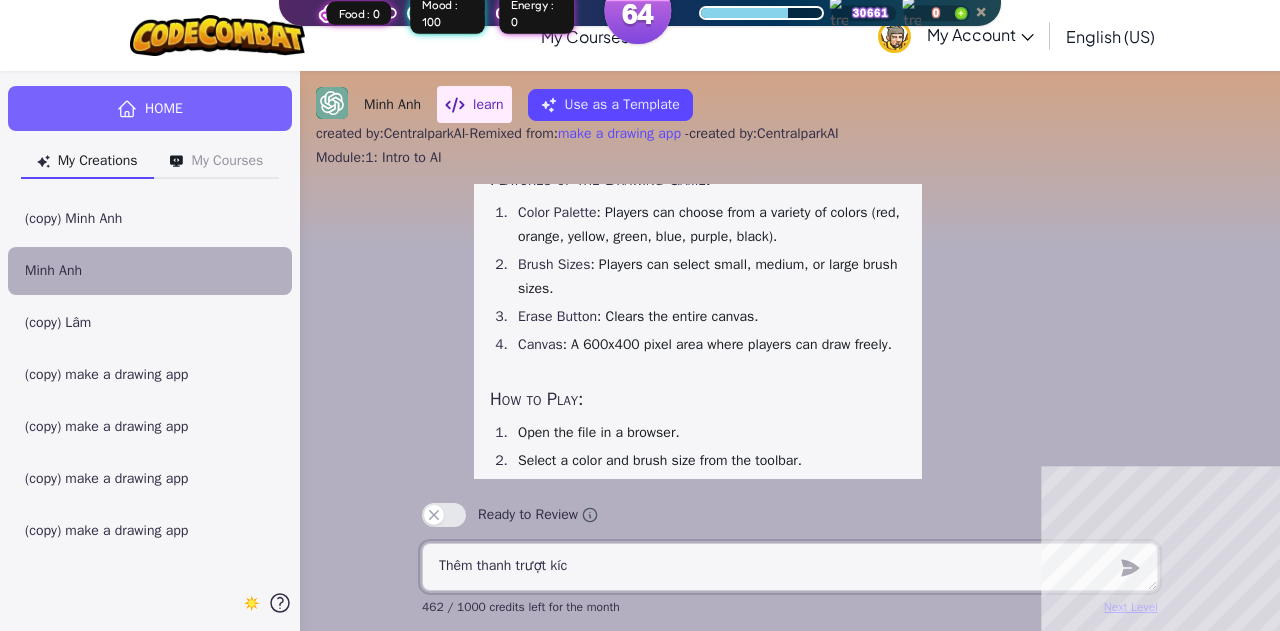 type on "Thêm thanh trượt kích" 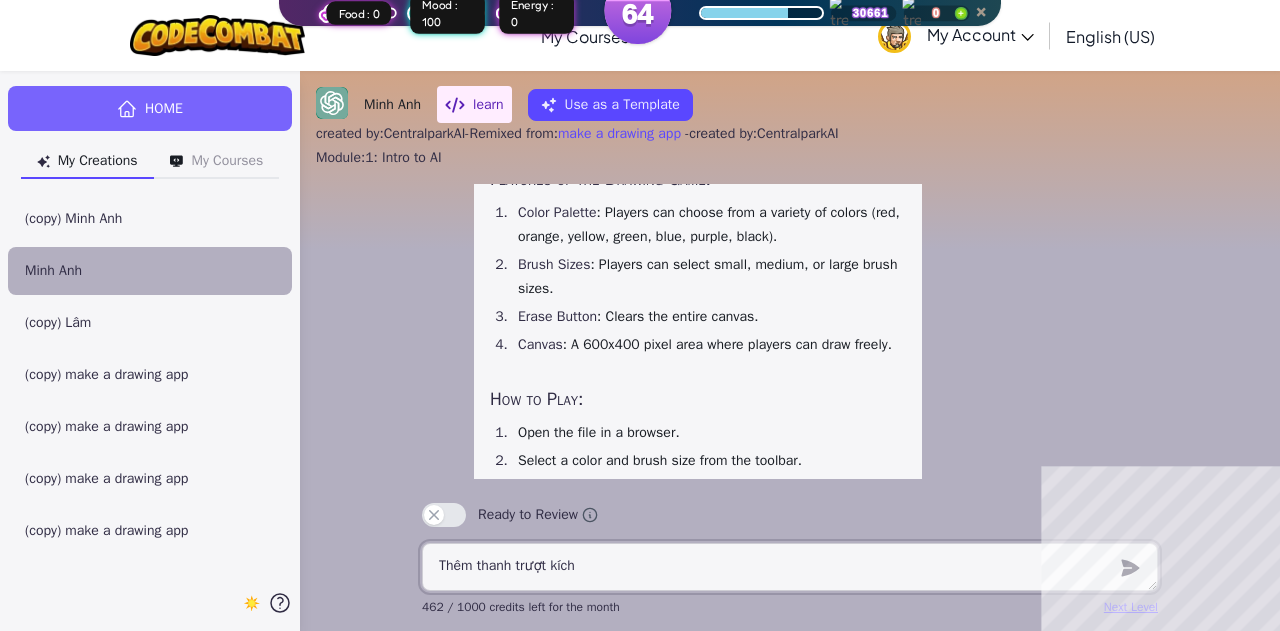 type on "x" 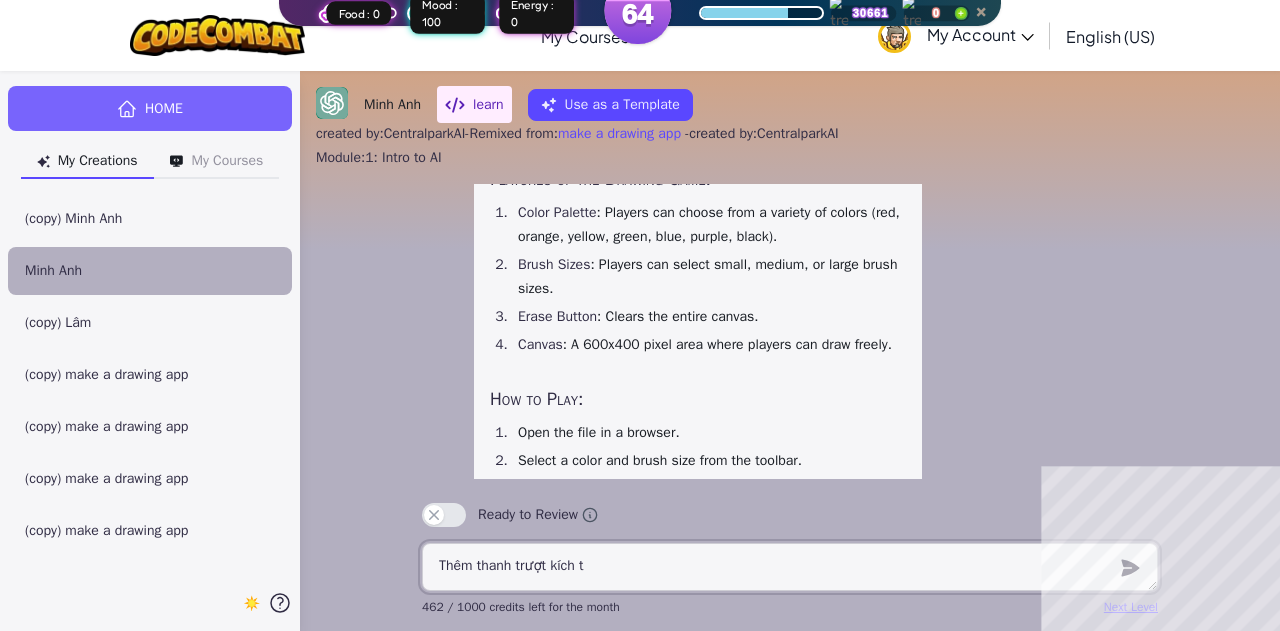 type on "x" 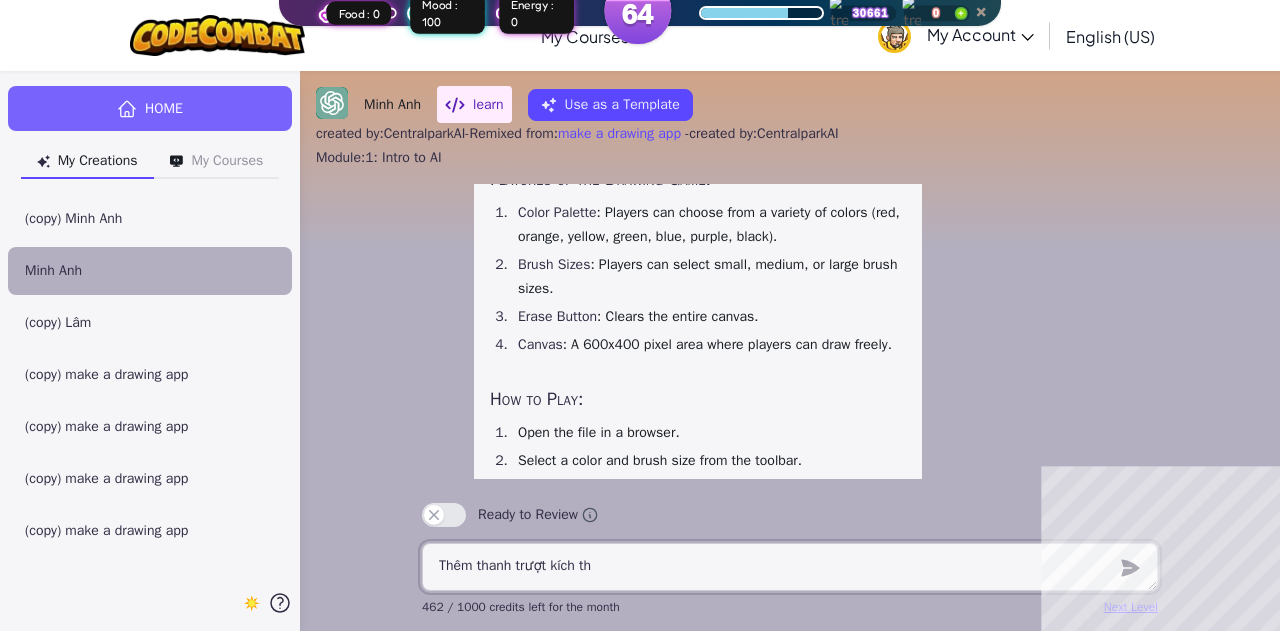type on "x" 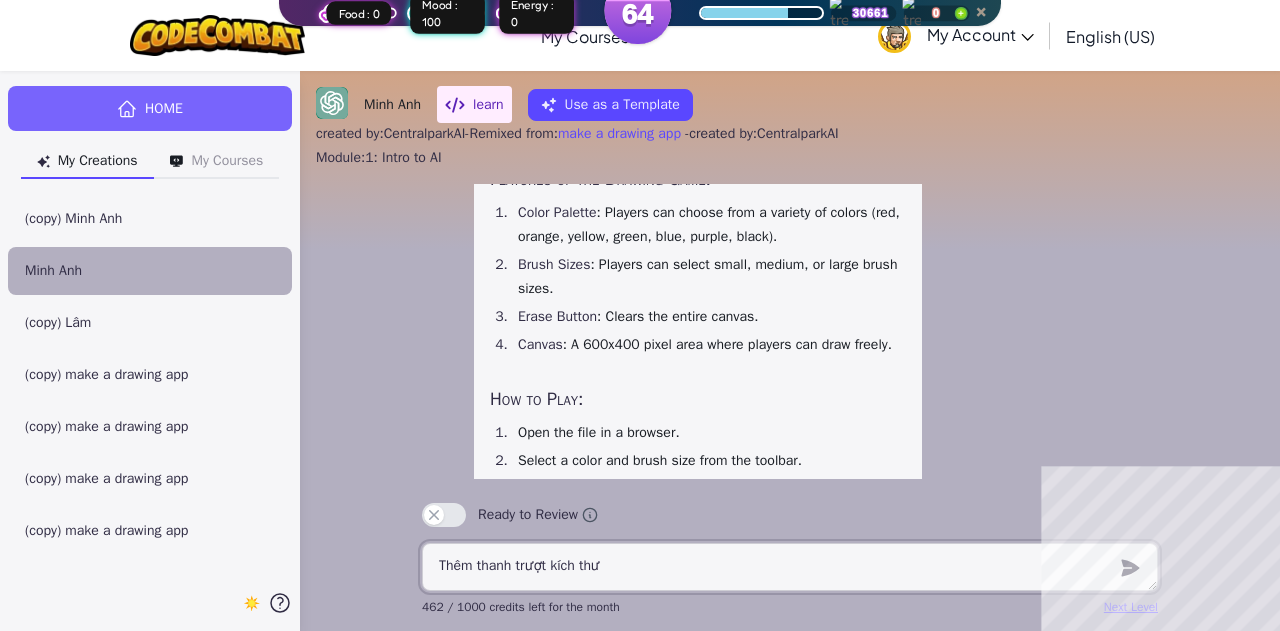 type on "x" 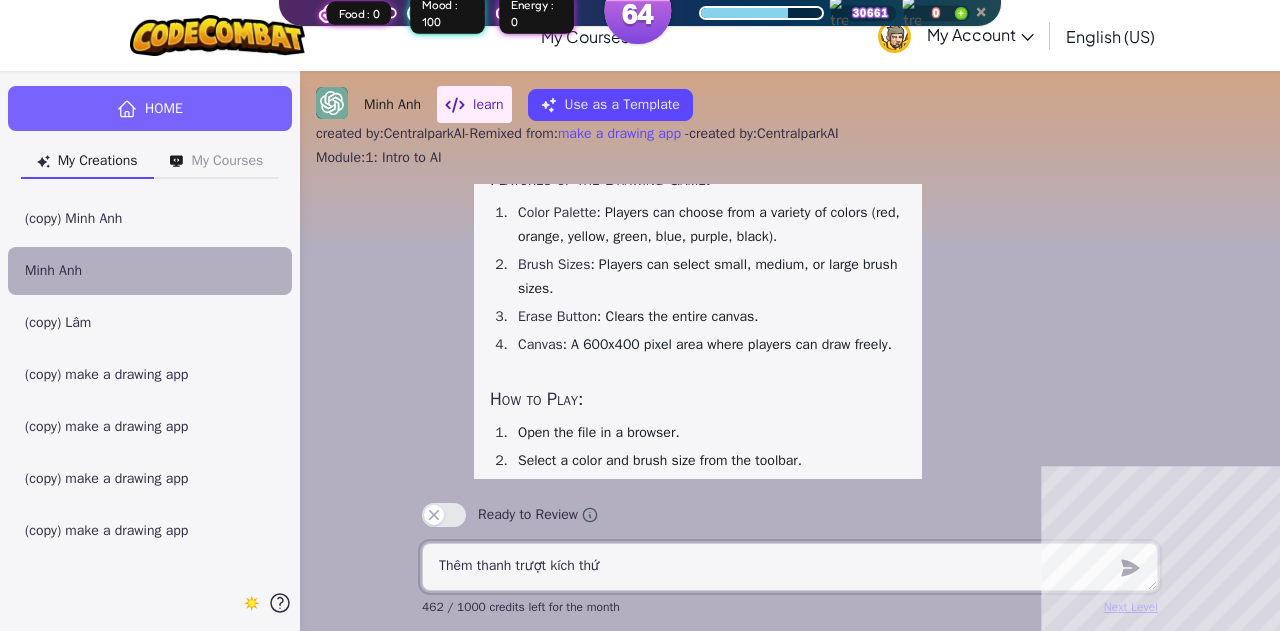 type on "Thêm thanh trượt kích thứo" 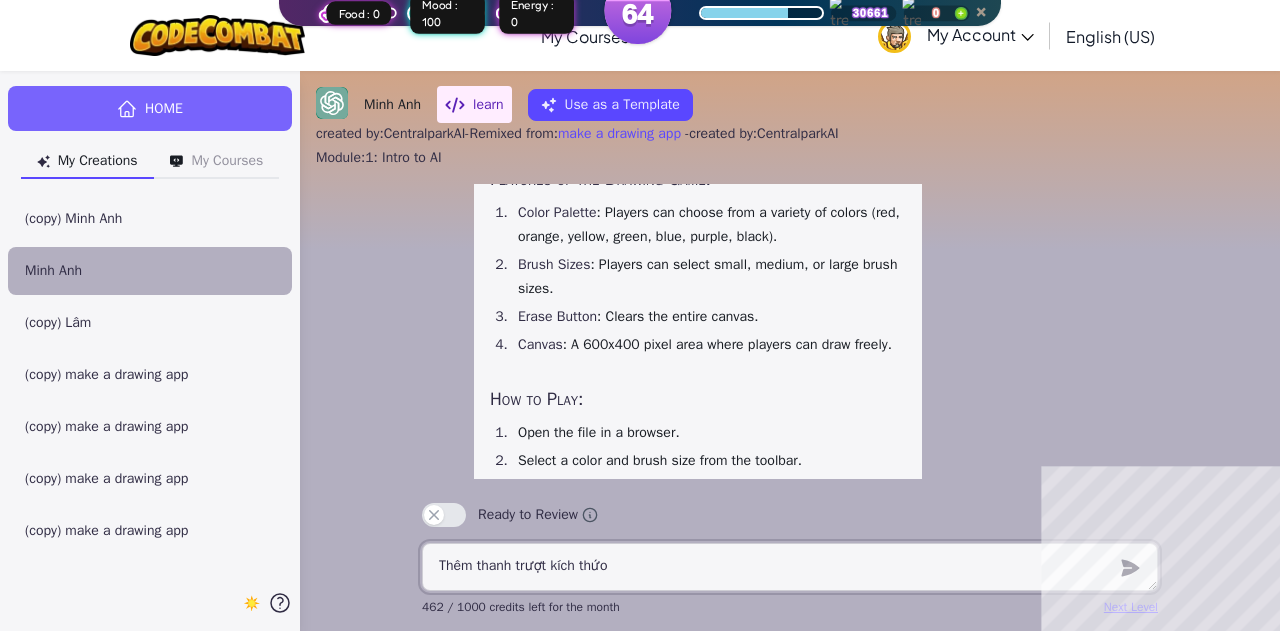 type on "x" 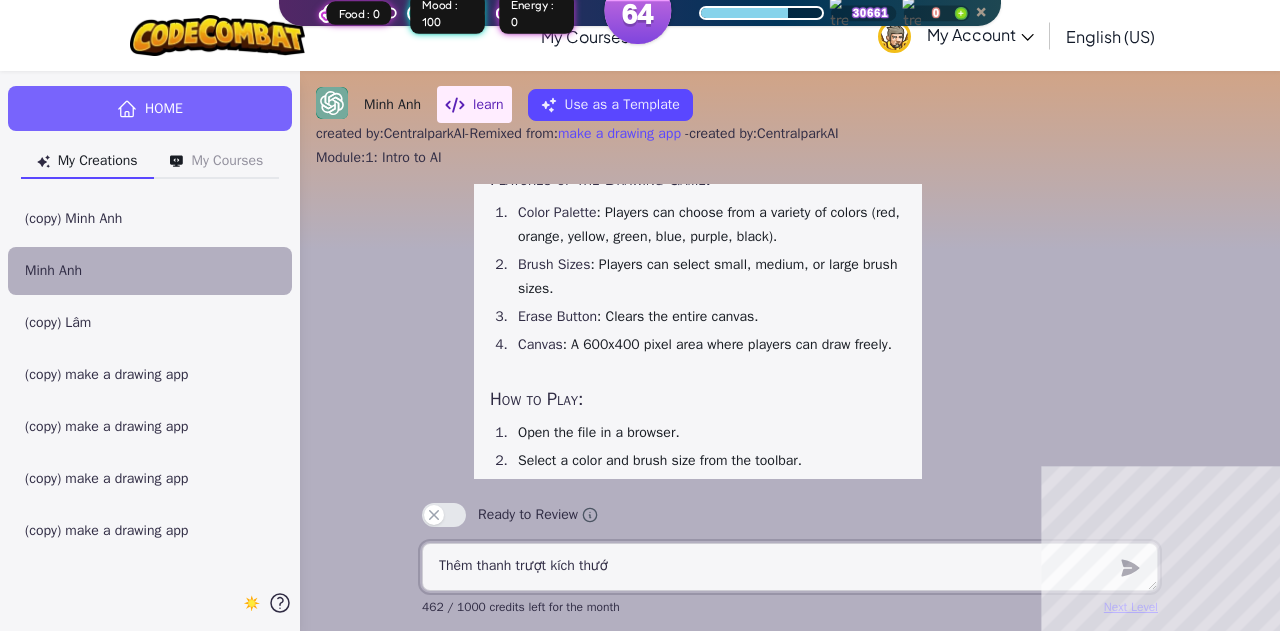 type on "Thêm thanh trượt kích thước" 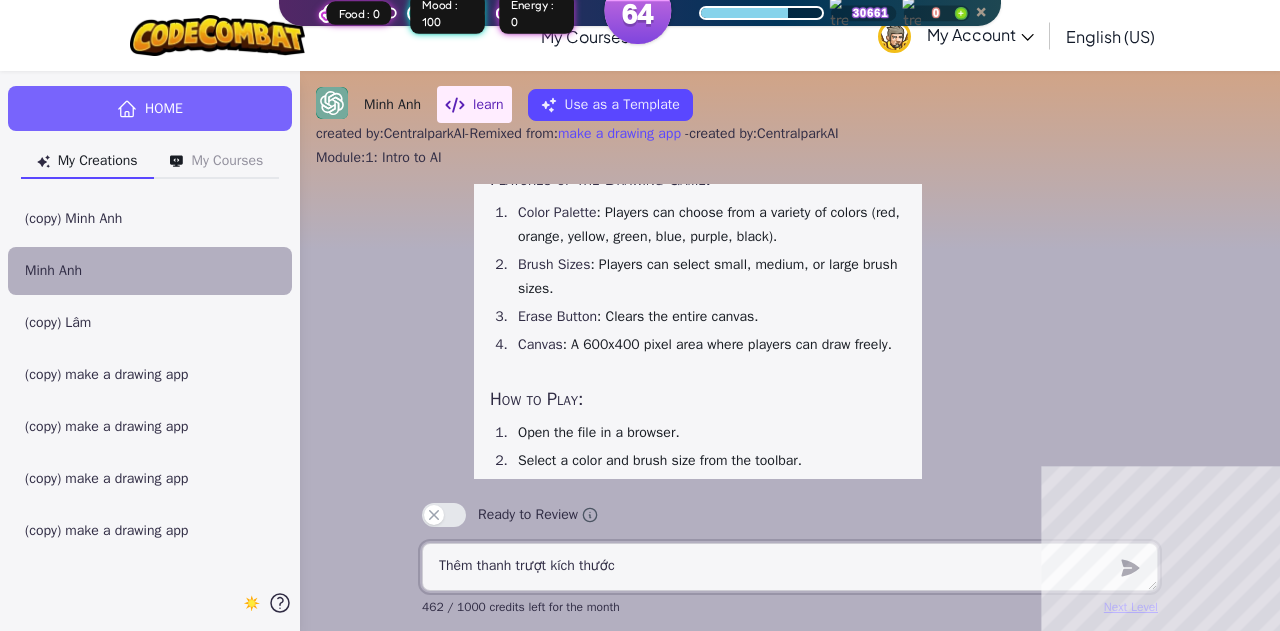 type on "x" 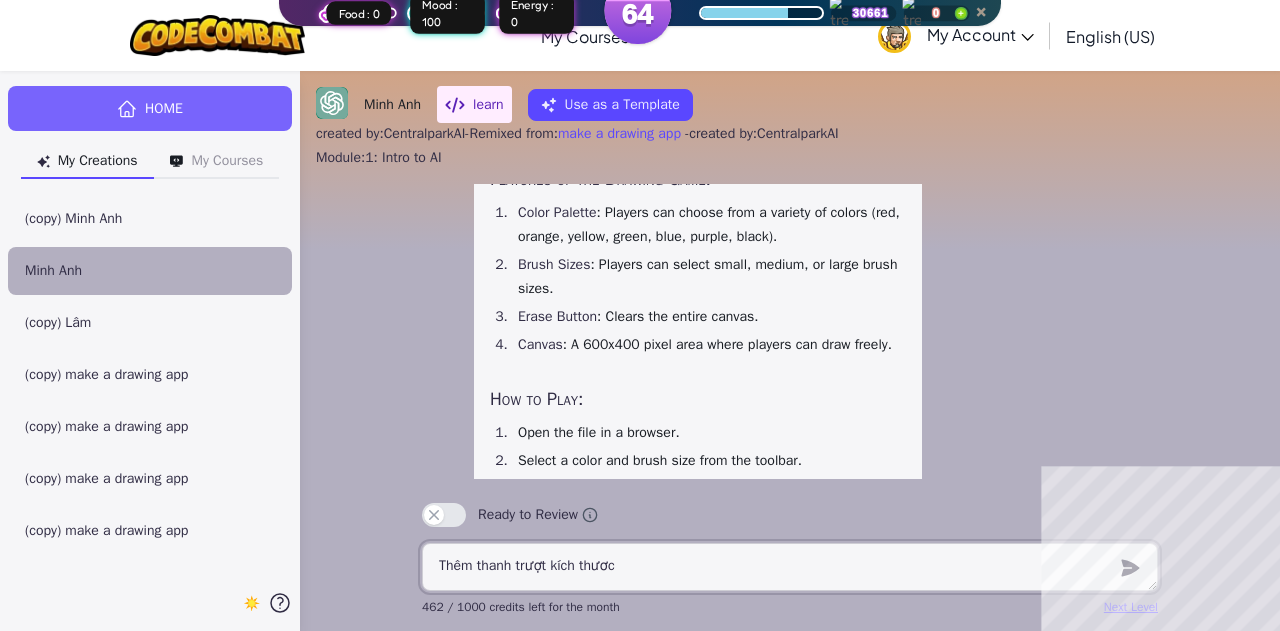 type on "Thêm thanh trượt kích thươcs" 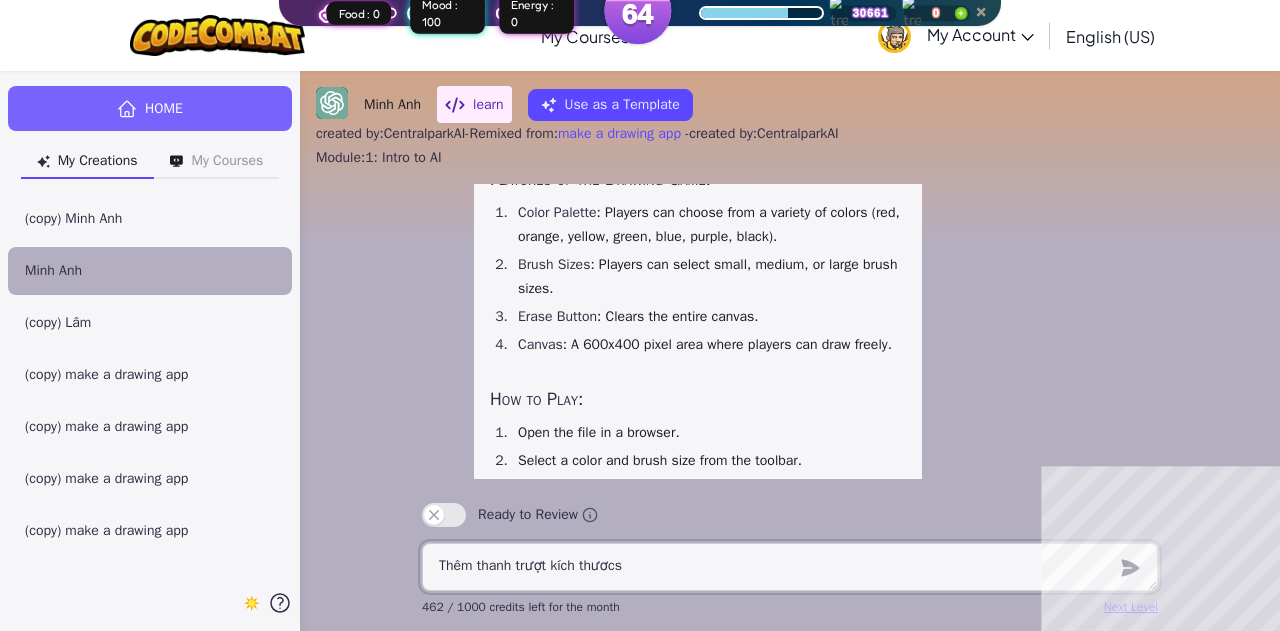 type on "x" 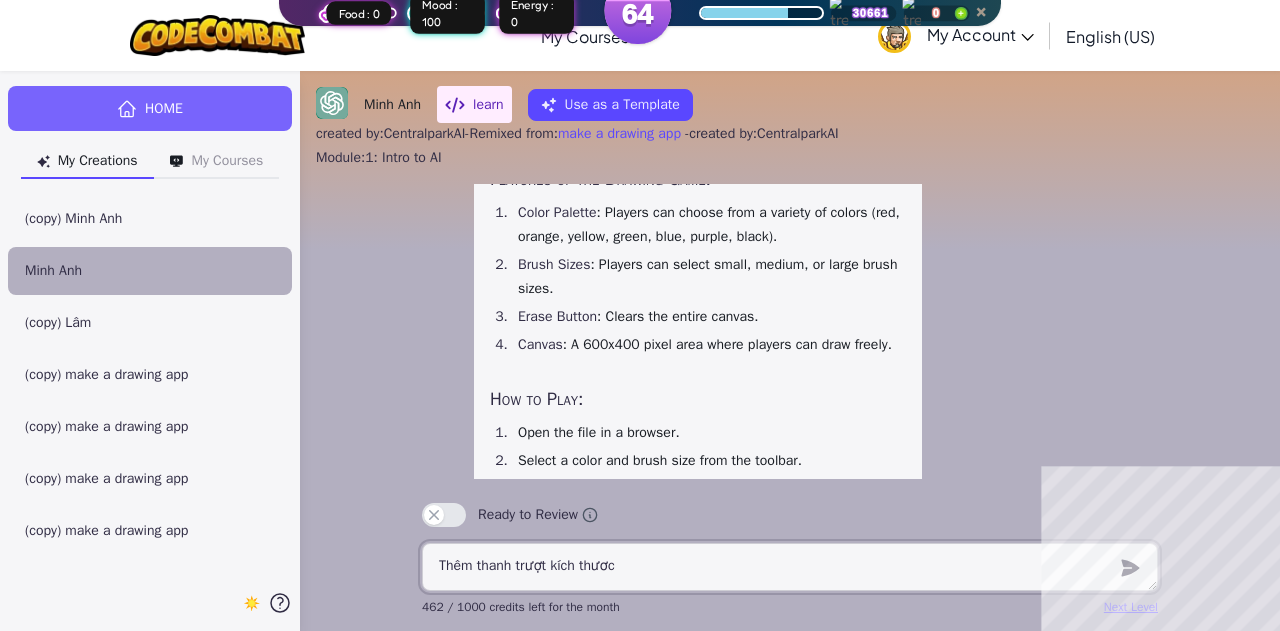 type on "x" 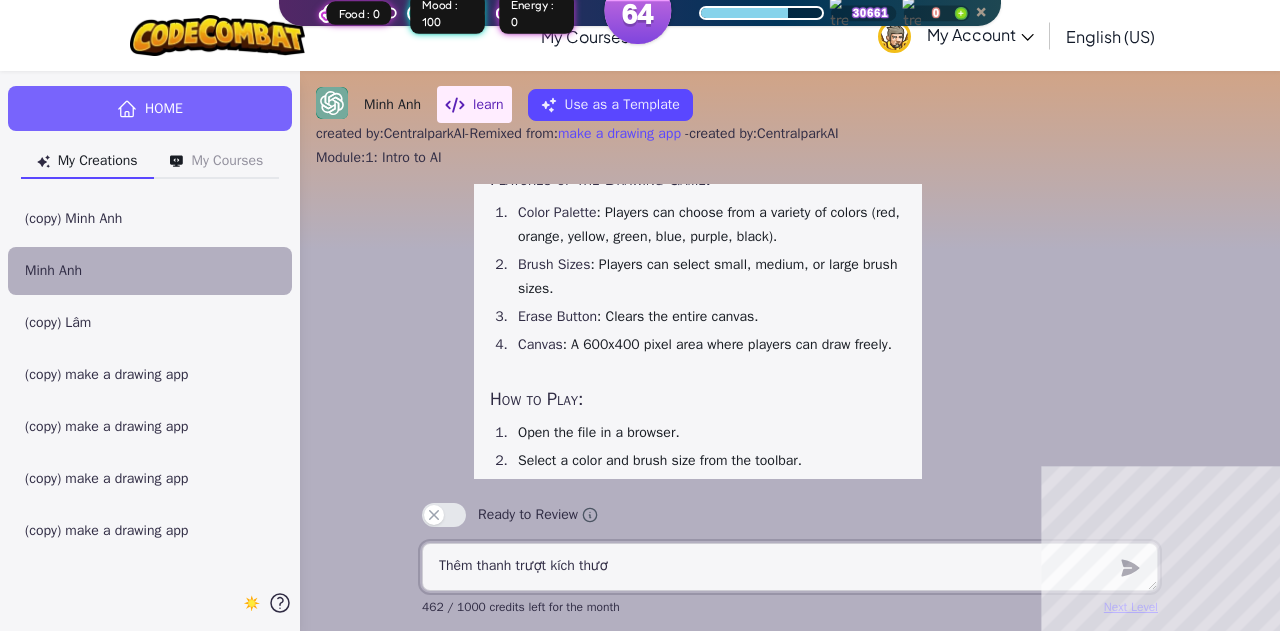type on "x" 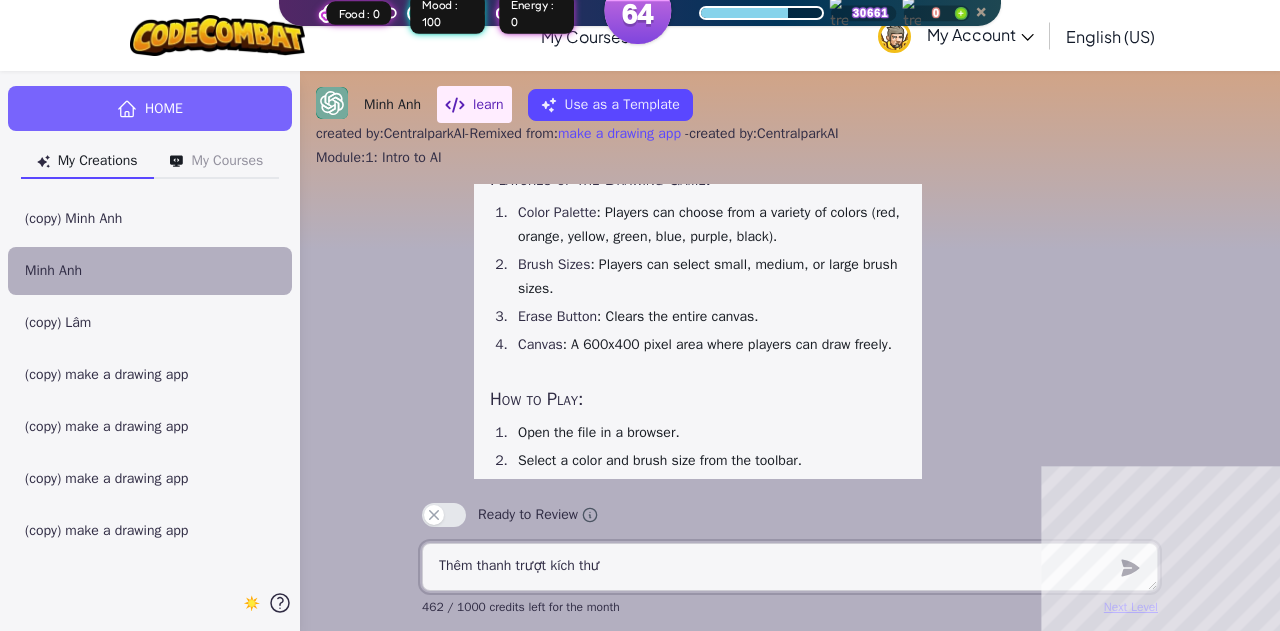 type on "x" 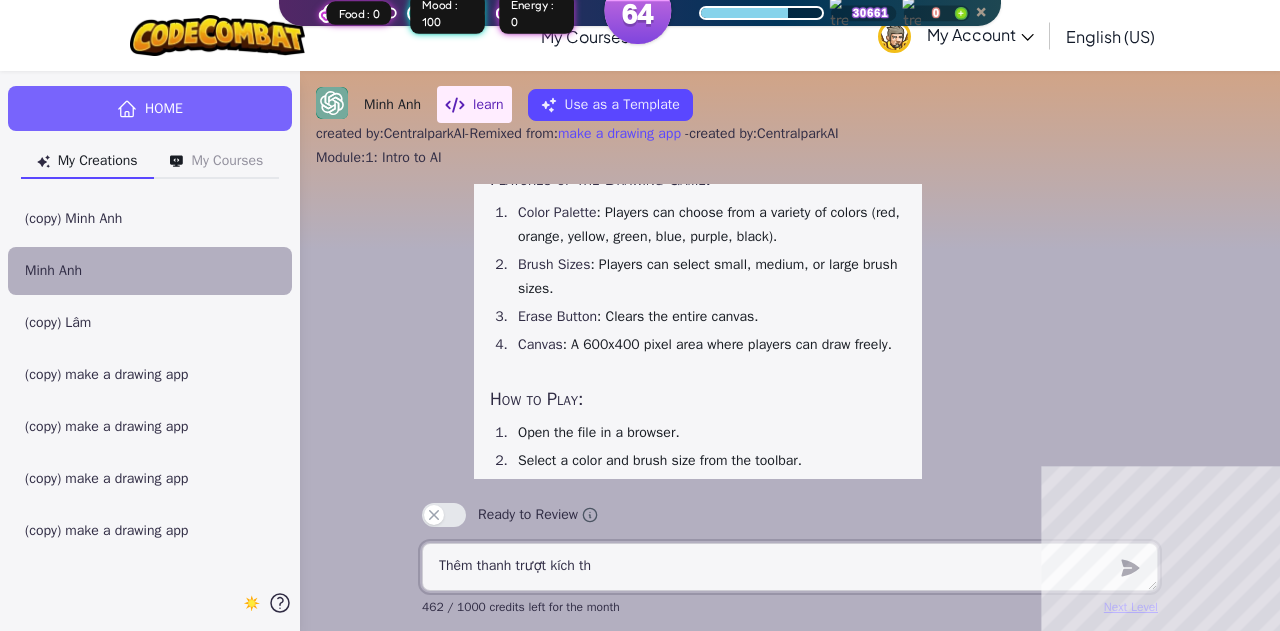type on "x" 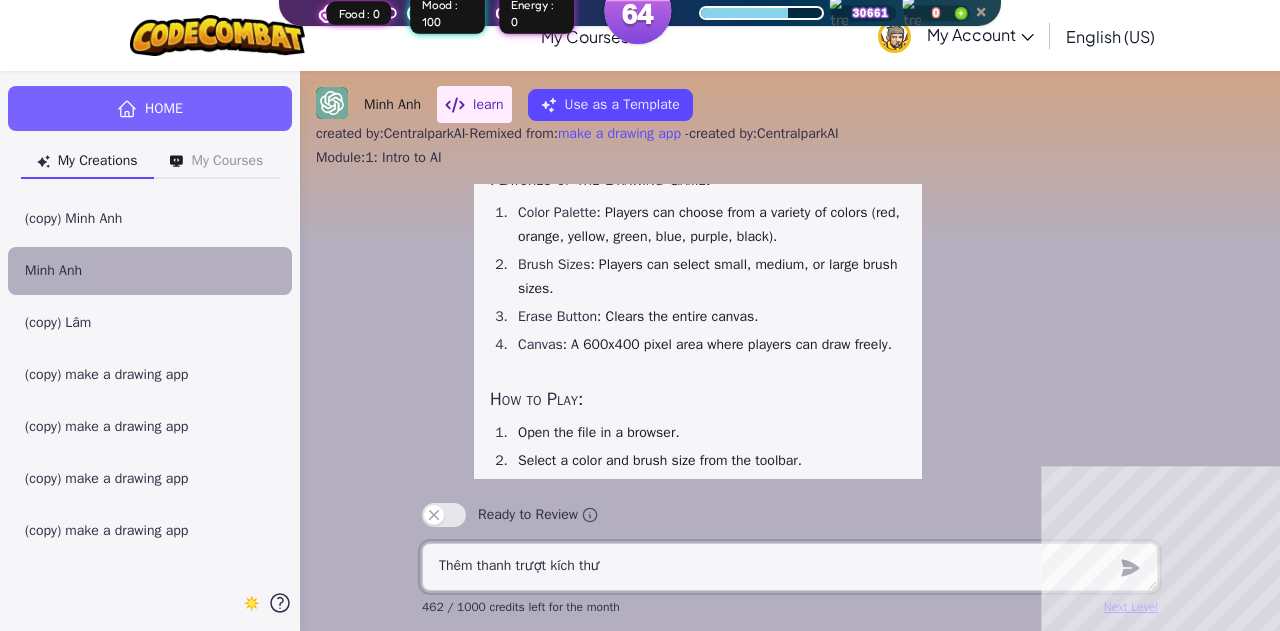 type on "x" 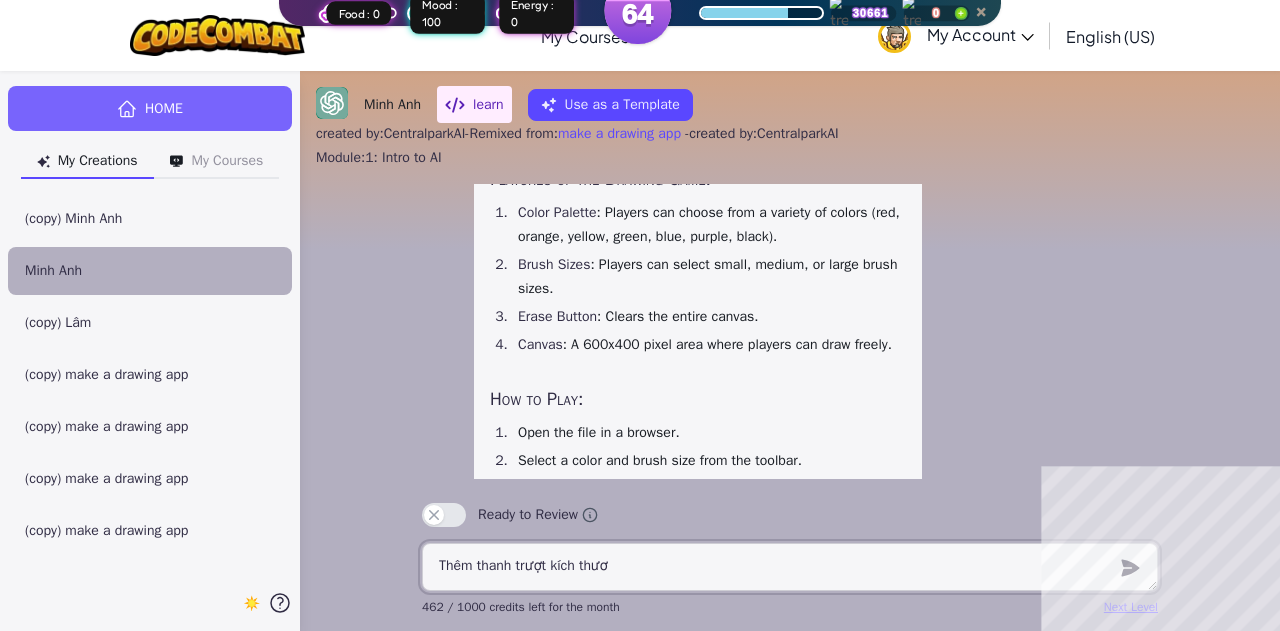 type on "x" 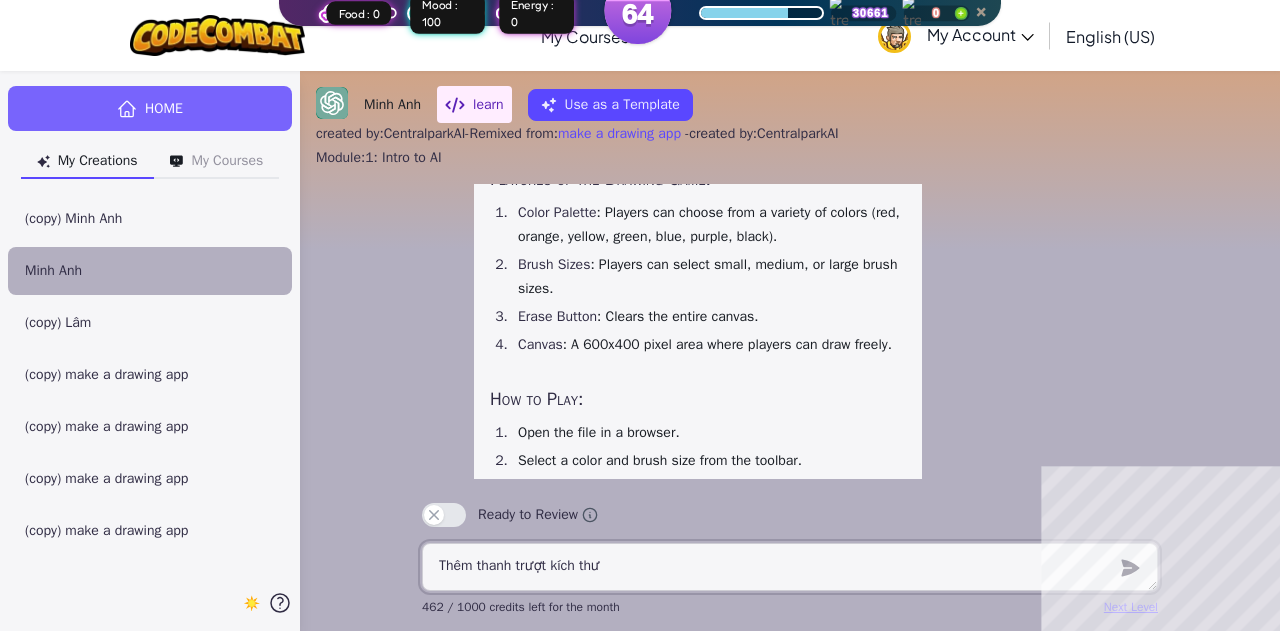 type on "Thêm thanh trượt kích thướ" 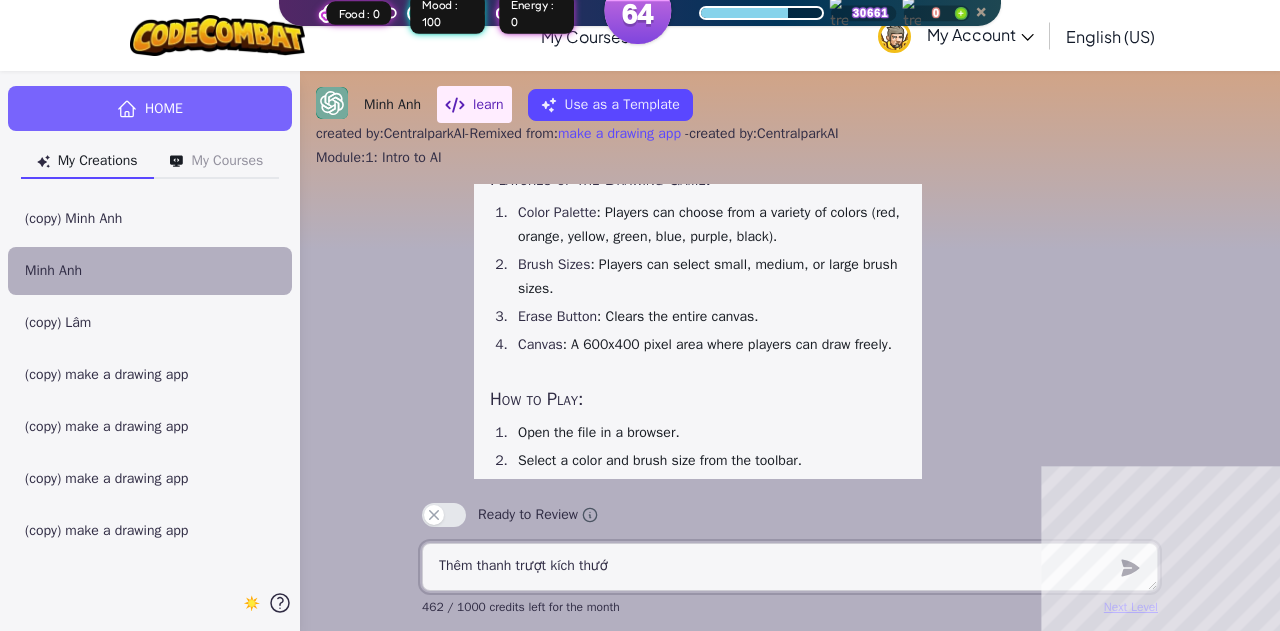 type on "x" 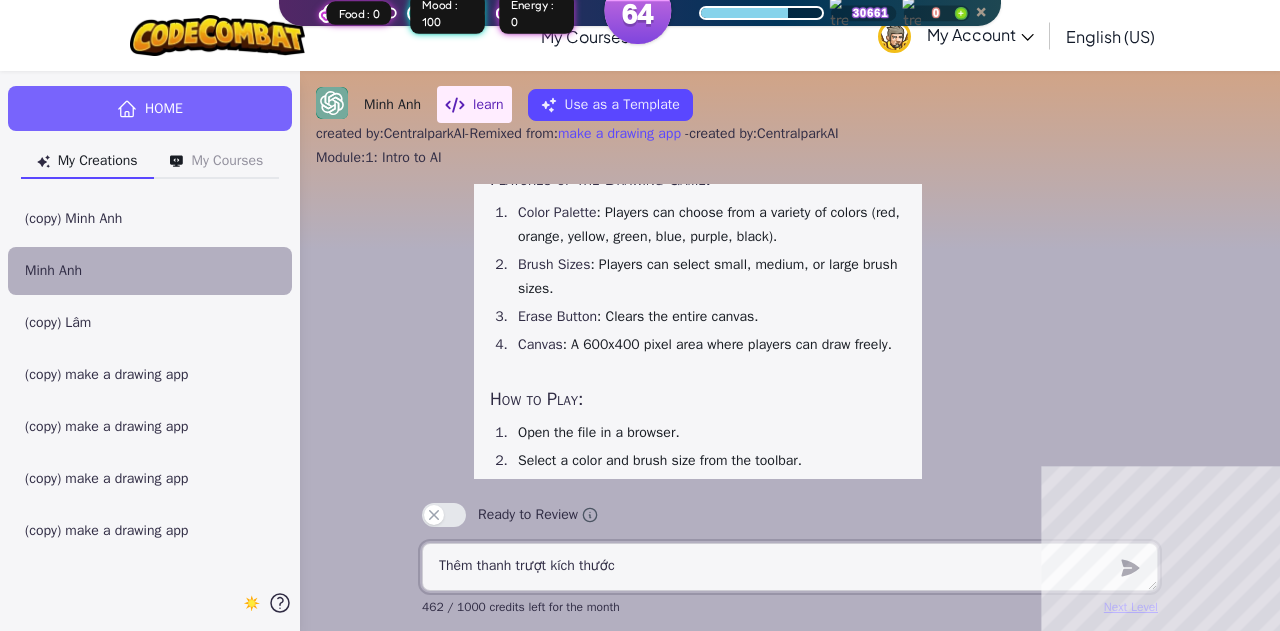 type on "x" 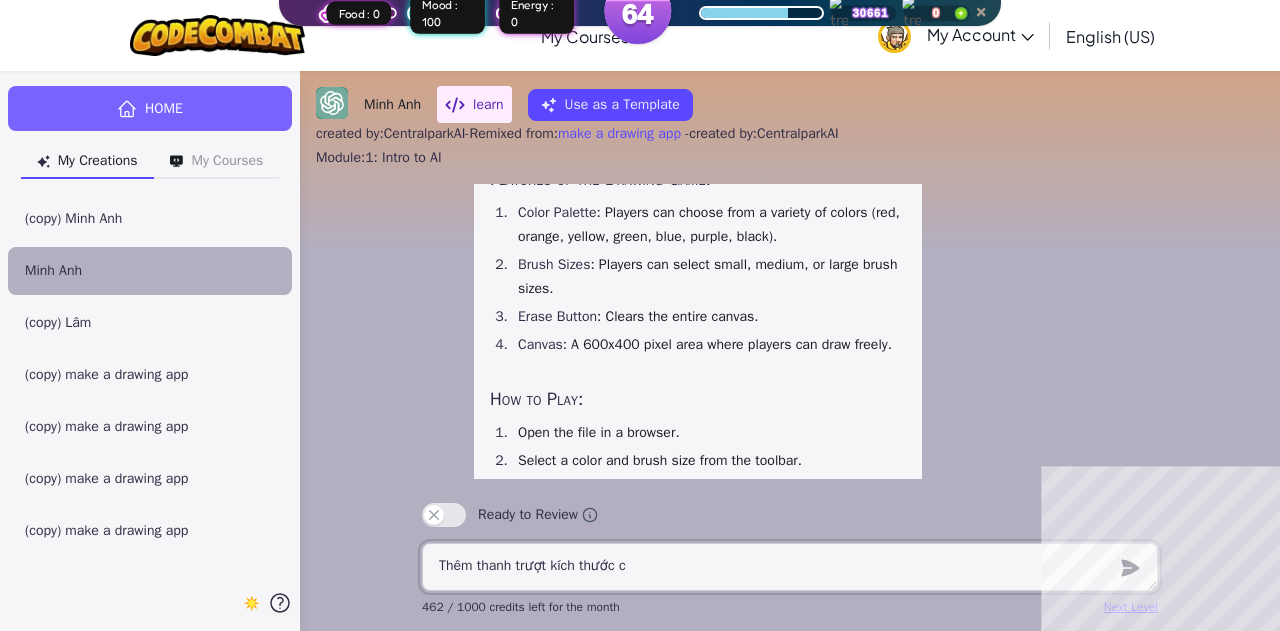 type on "x" 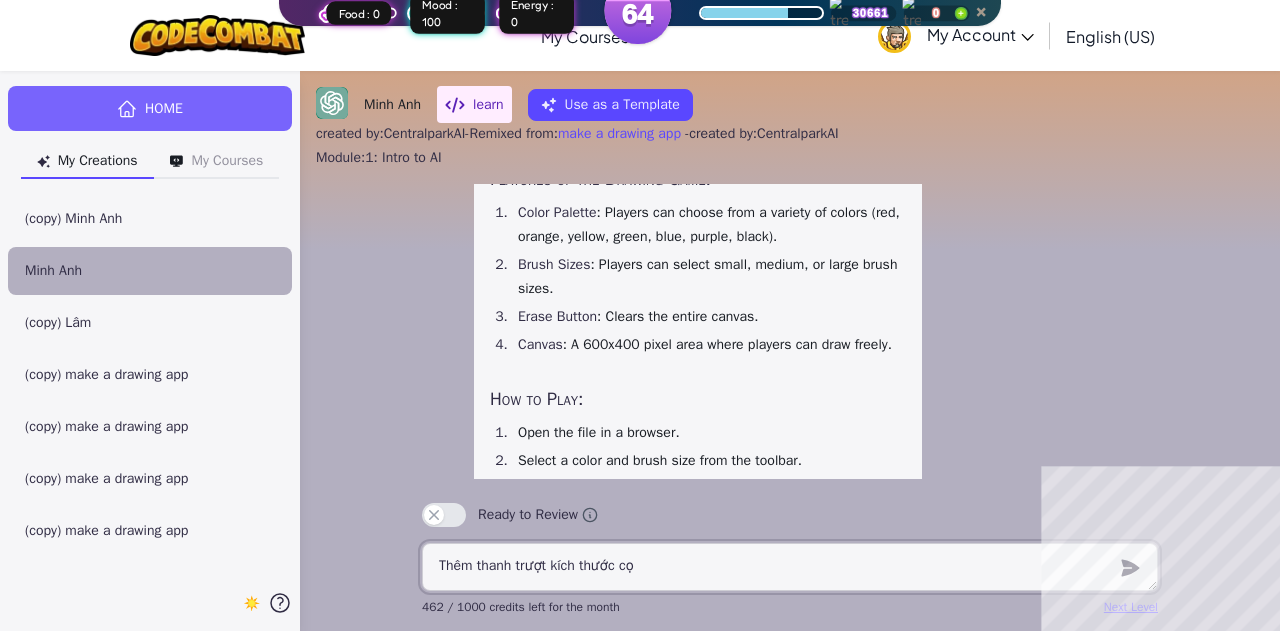 type on "x" 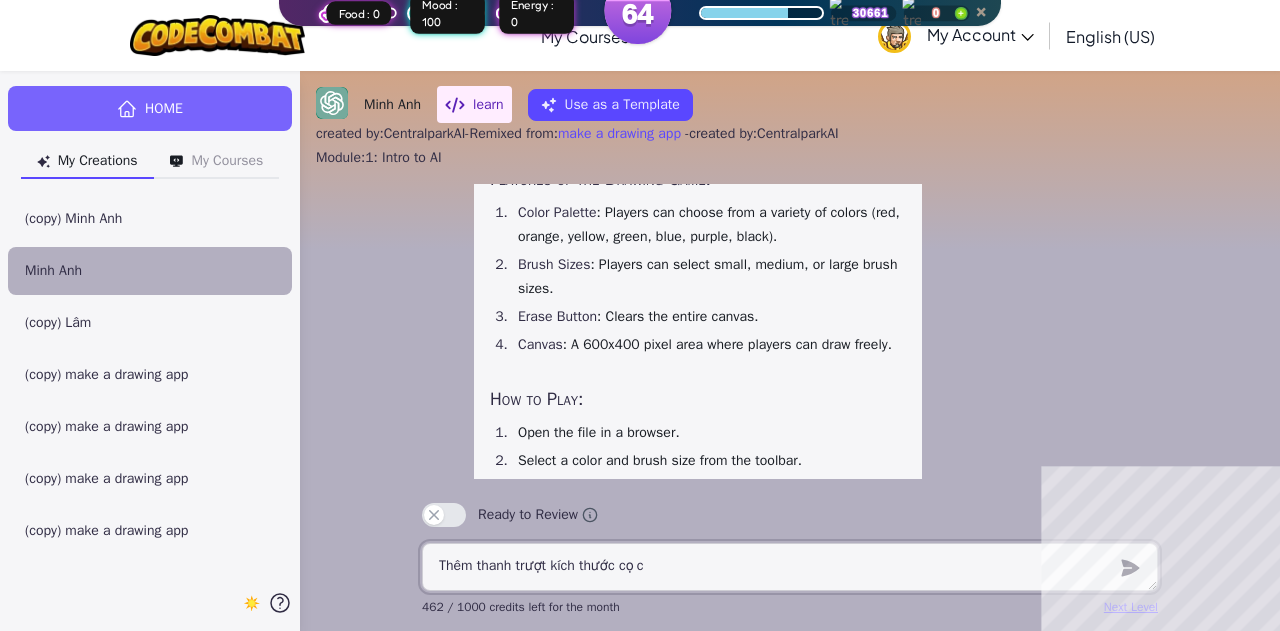 type on "x" 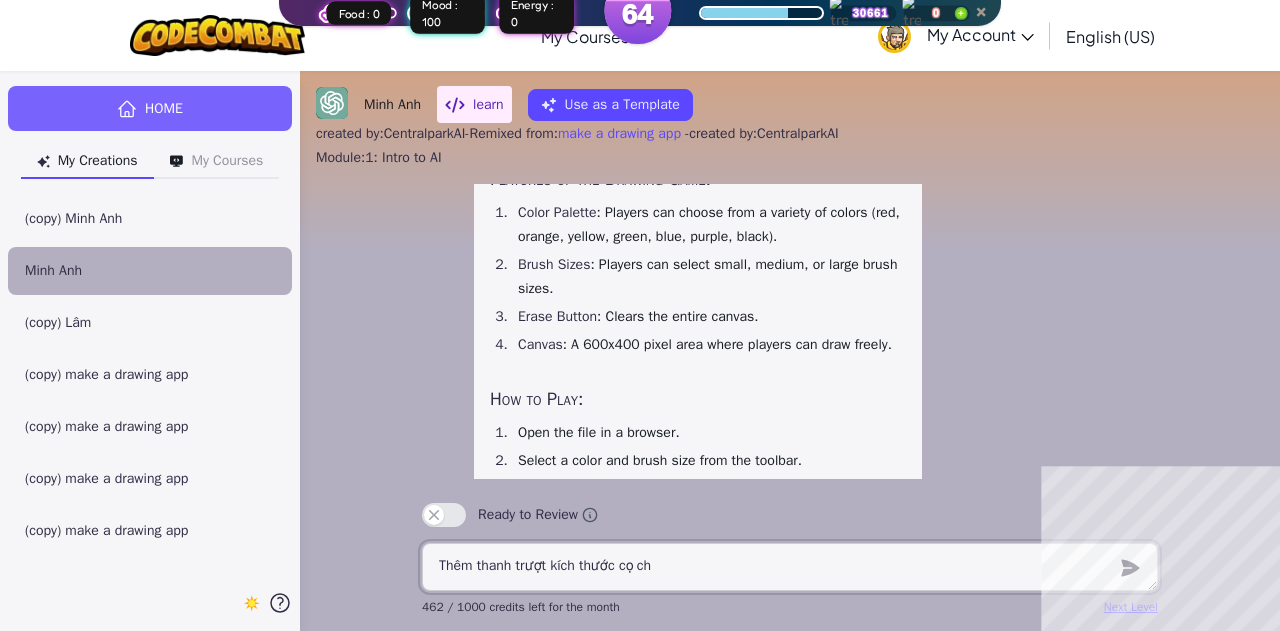 type on "x" 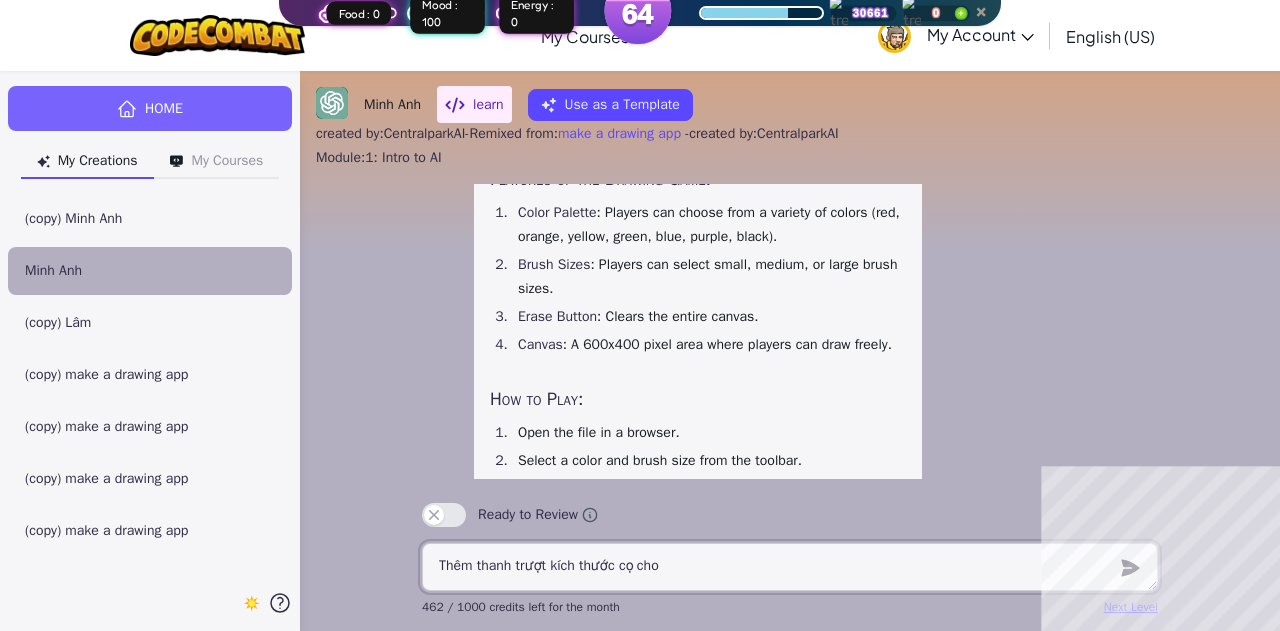 type on "x" 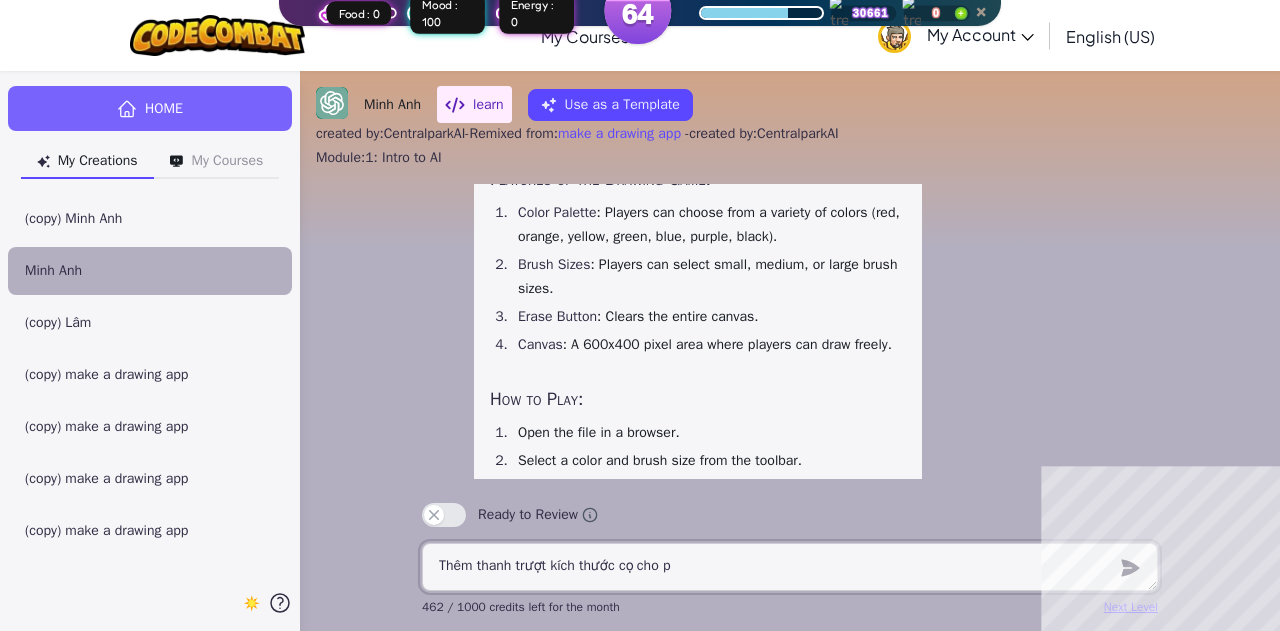 type on "x" 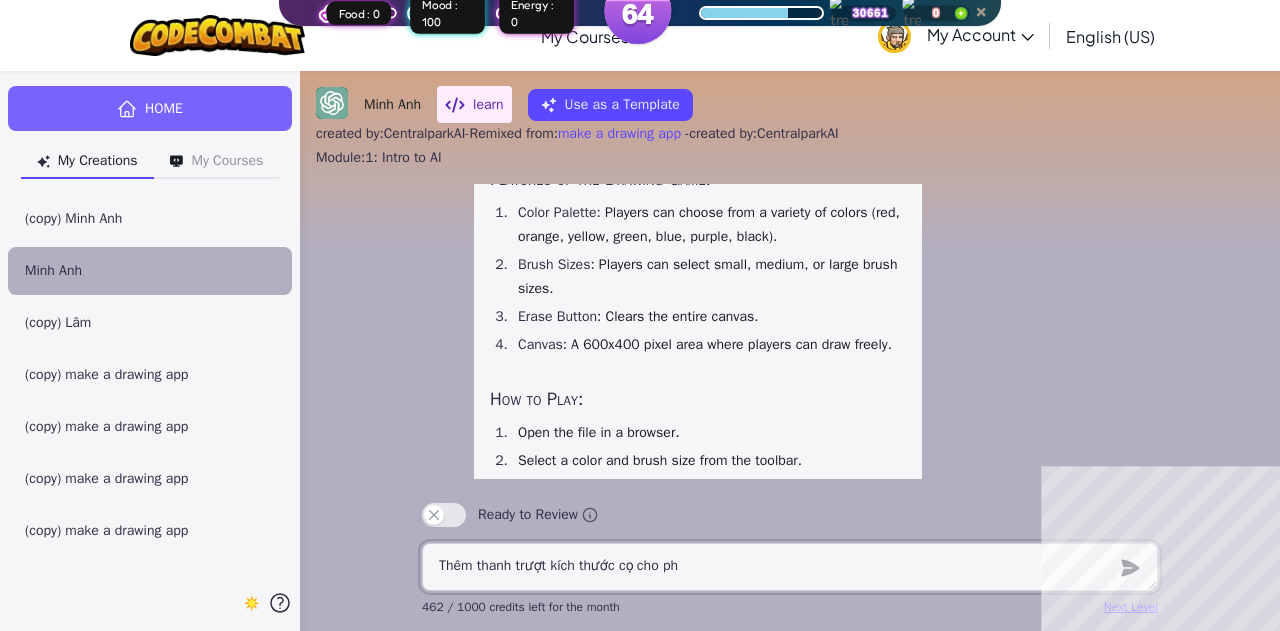 type on "x" 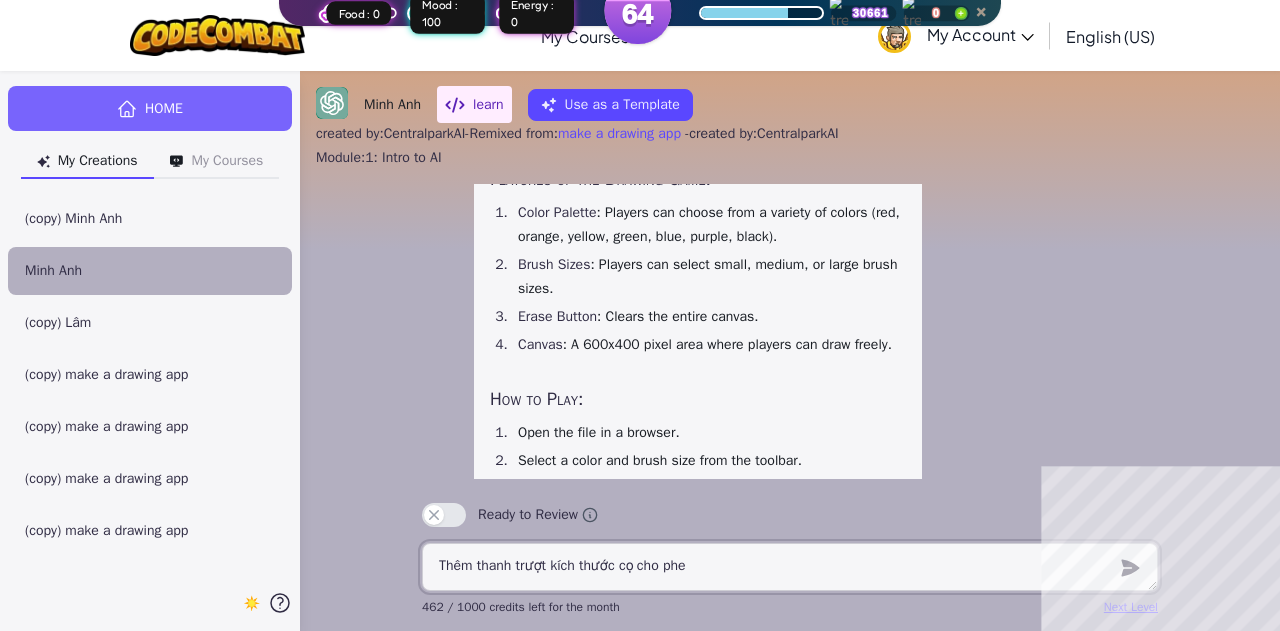 type on "x" 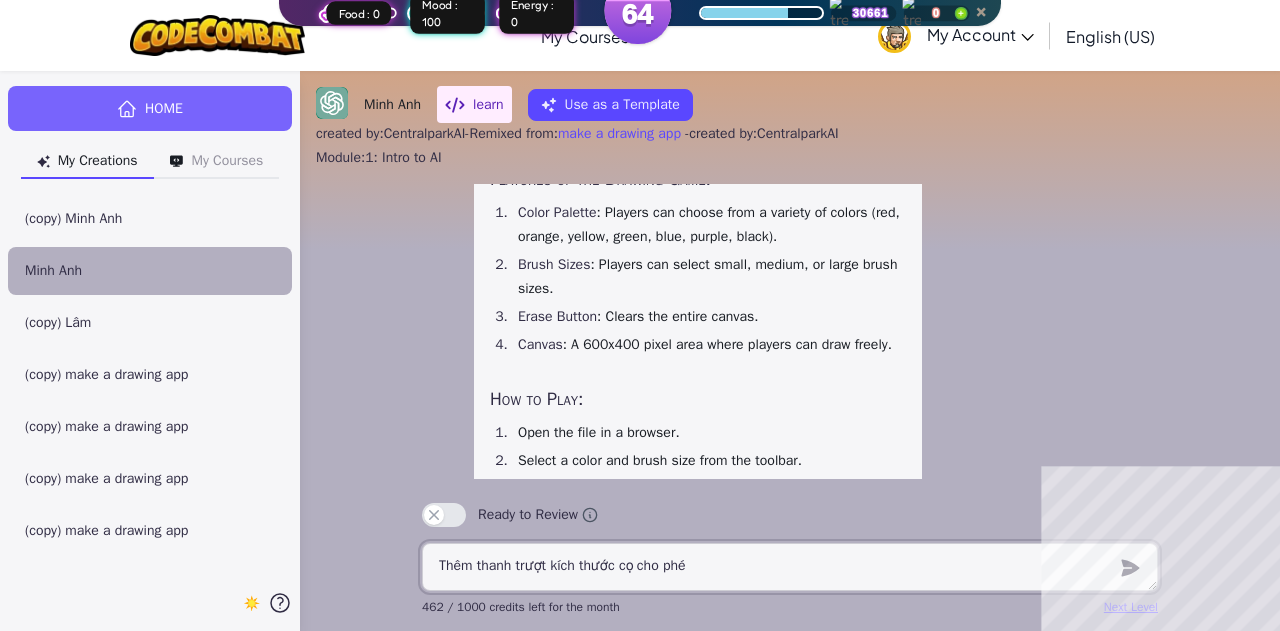 type on "Thêm thanh trượt kích thước cọ cho phép" 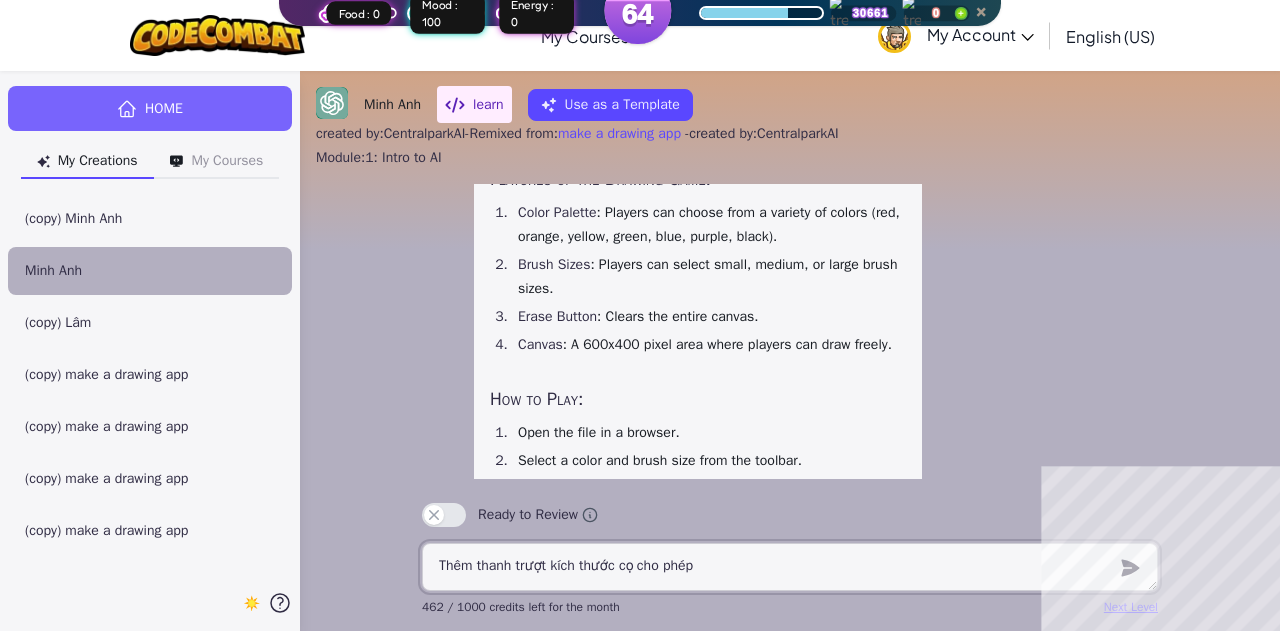 type on "x" 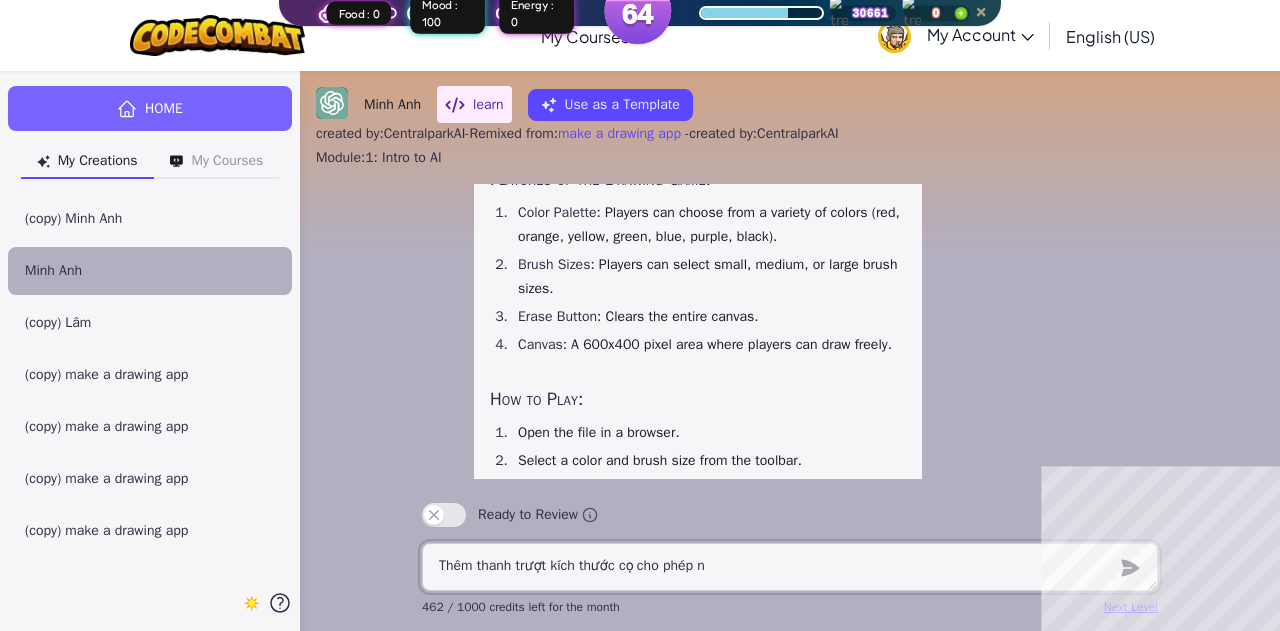 type on "x" 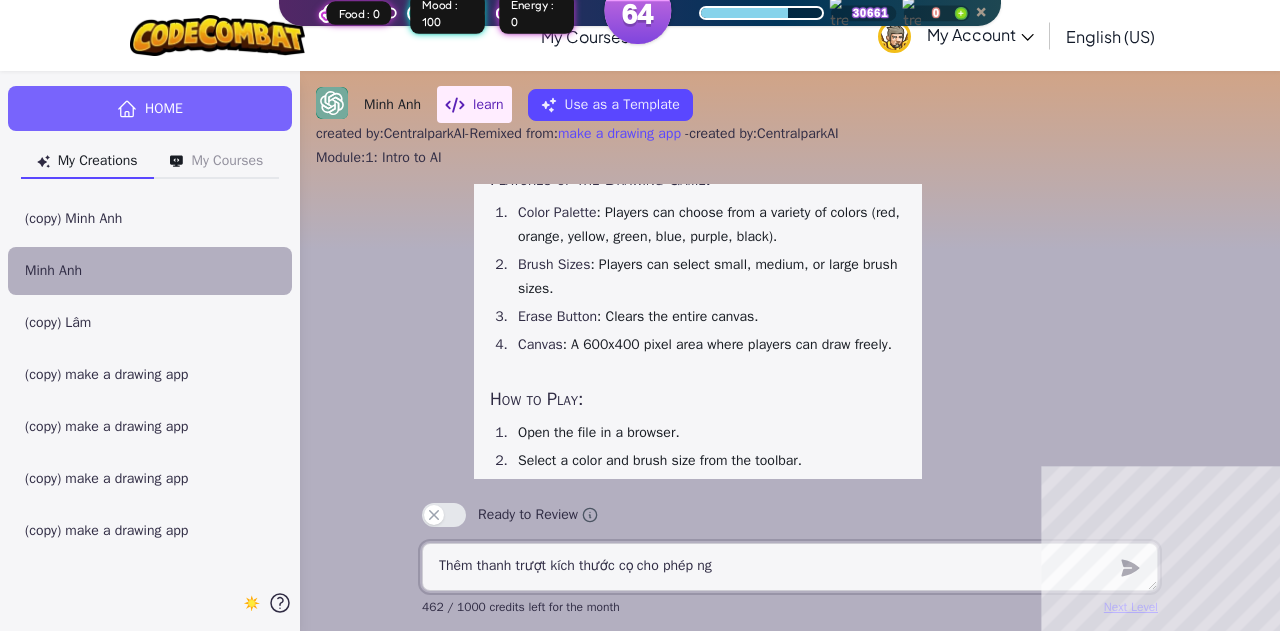 type on "x" 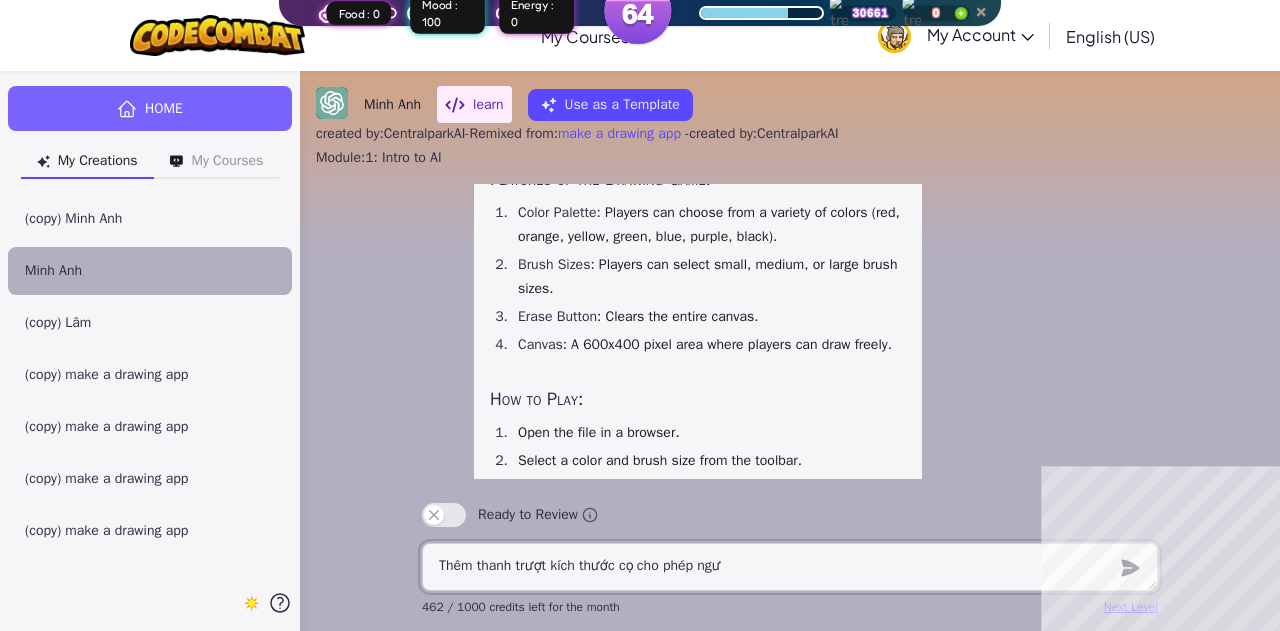 type on "x" 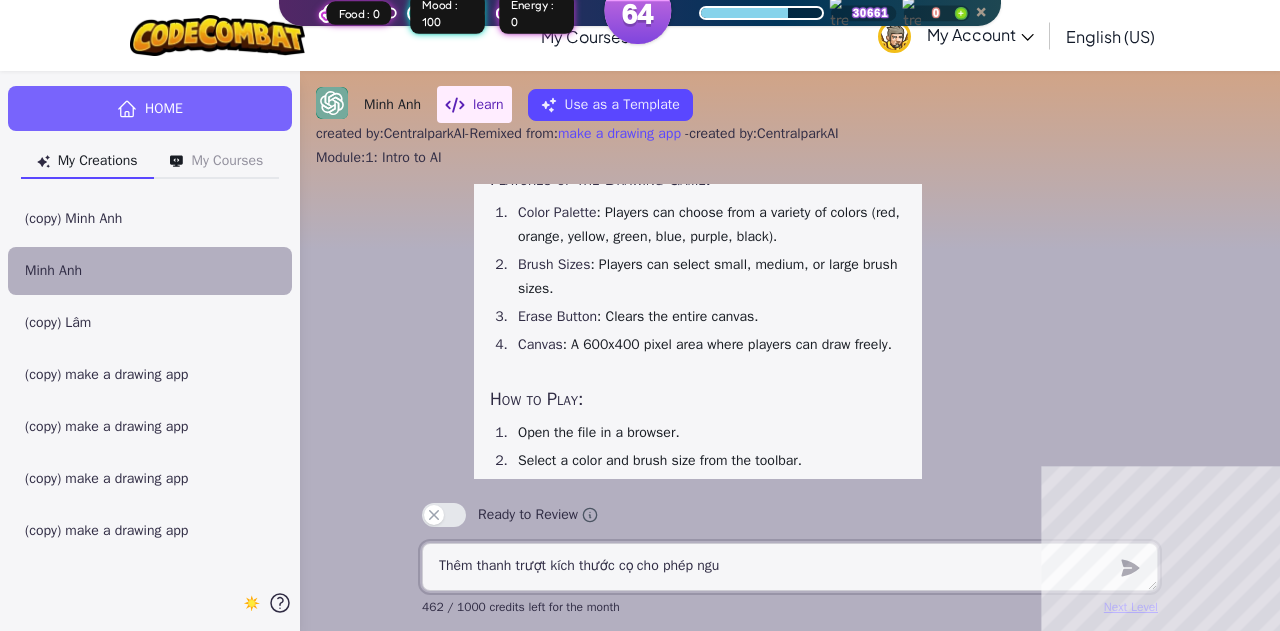 type on "Thêm thanh trượt kích thước cọ cho phép nguw" 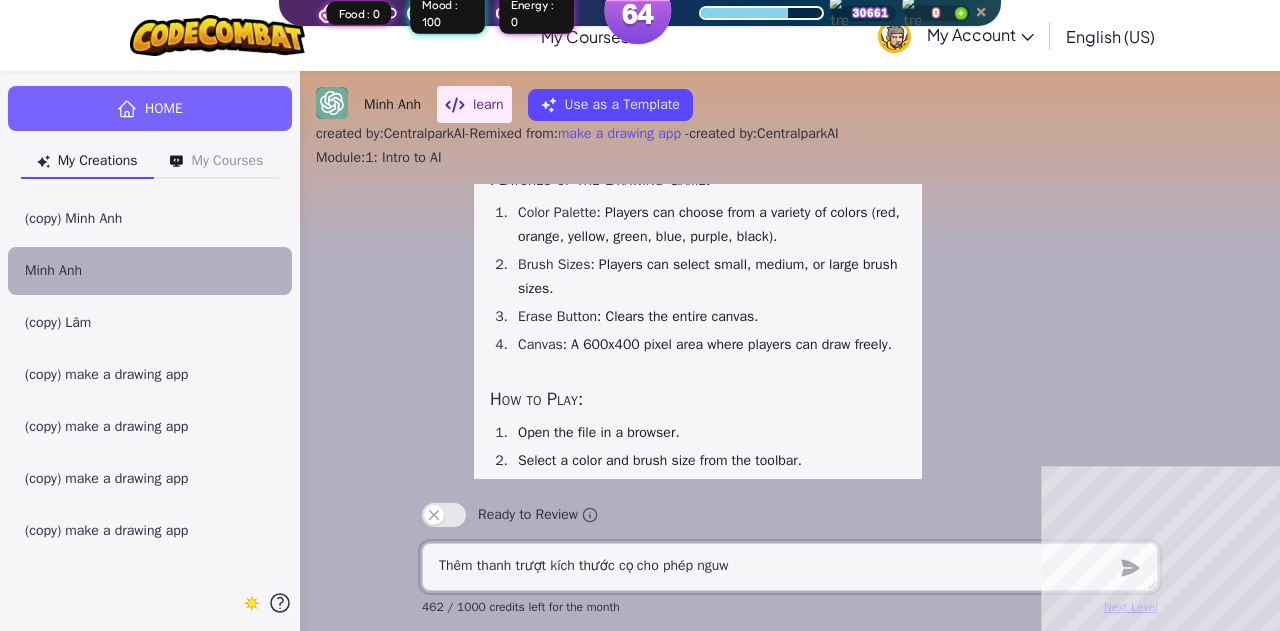 type on "x" 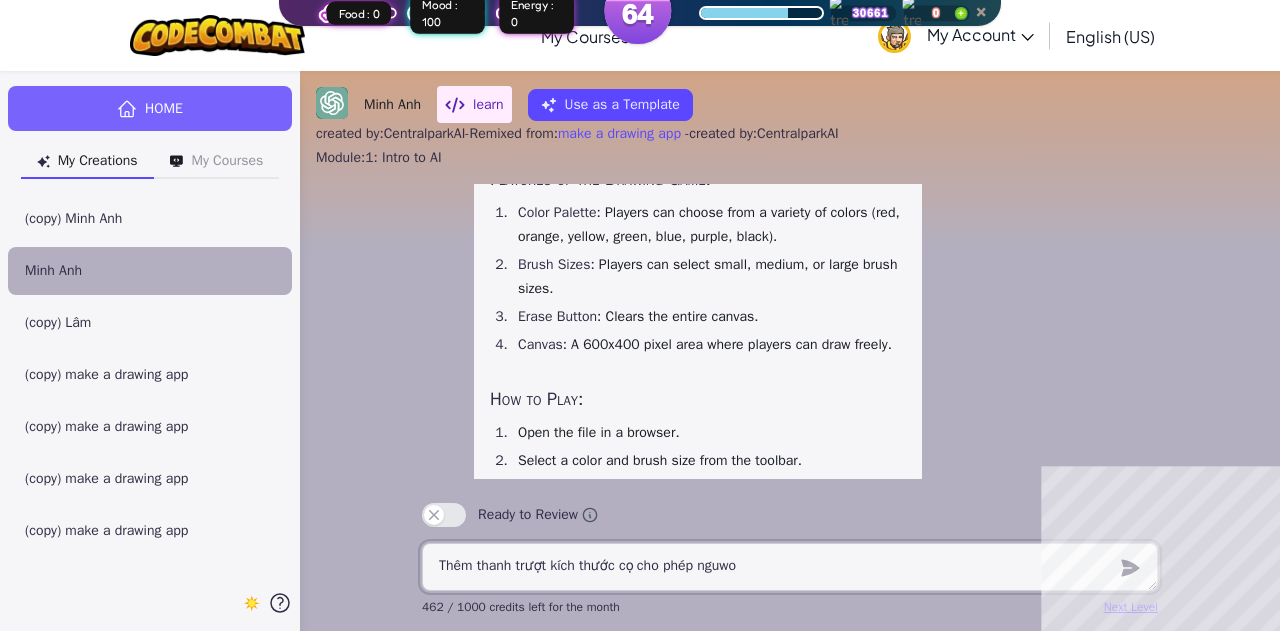 type on "x" 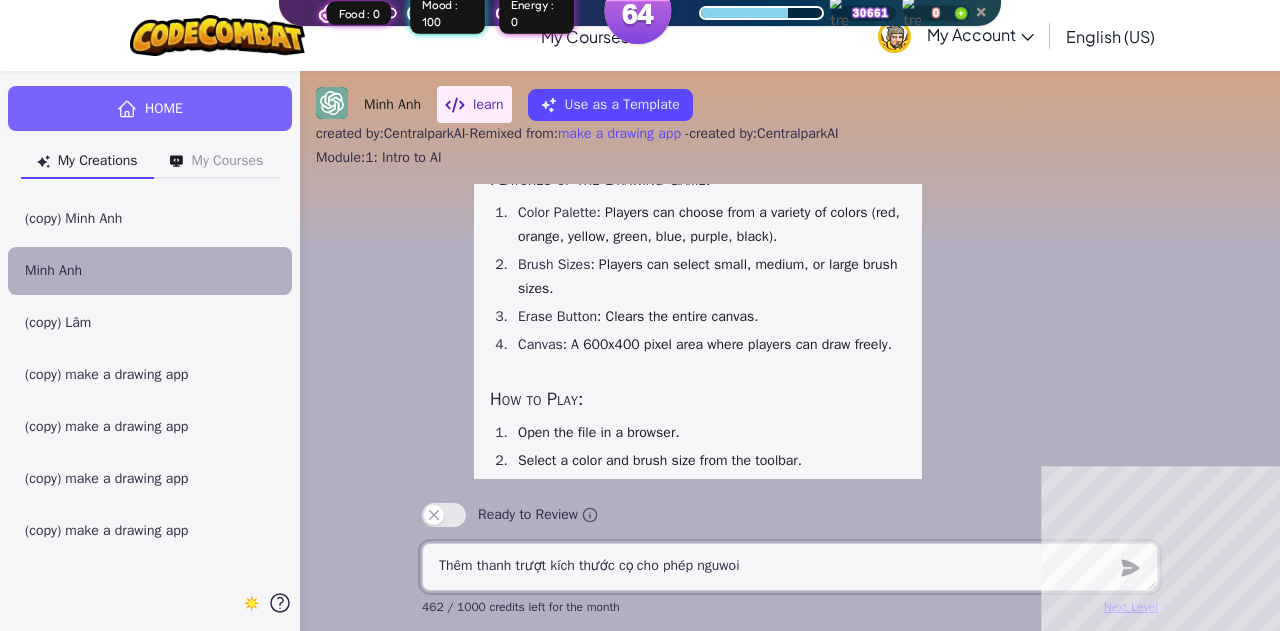type on "x" 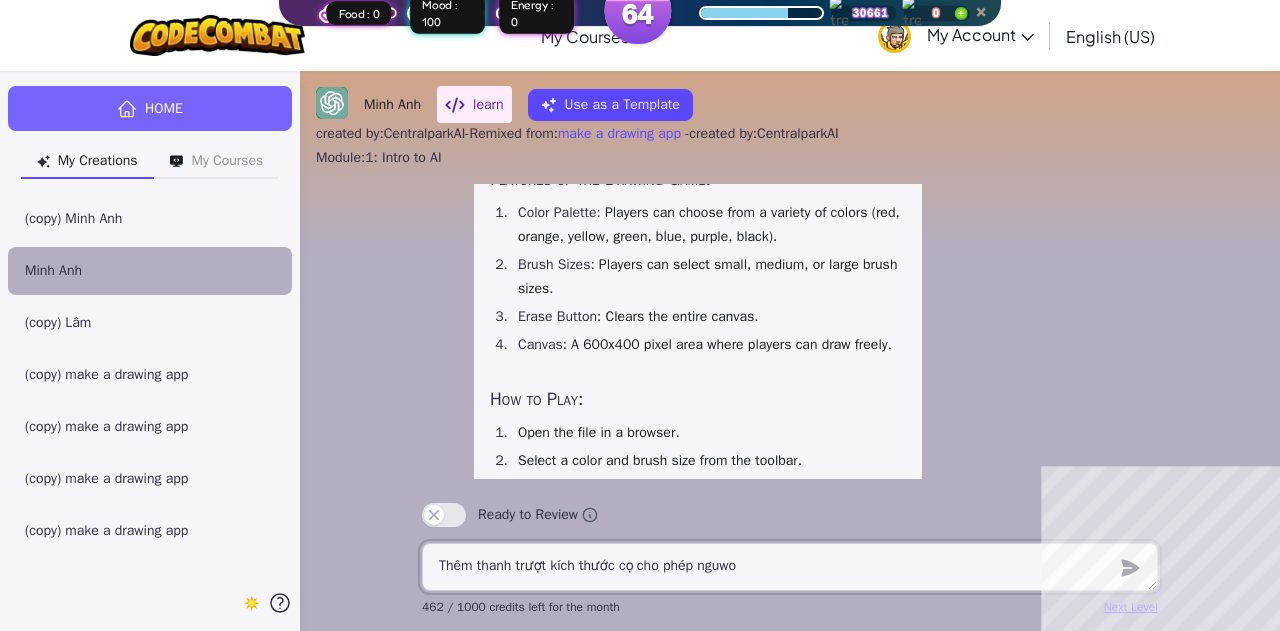 type on "x" 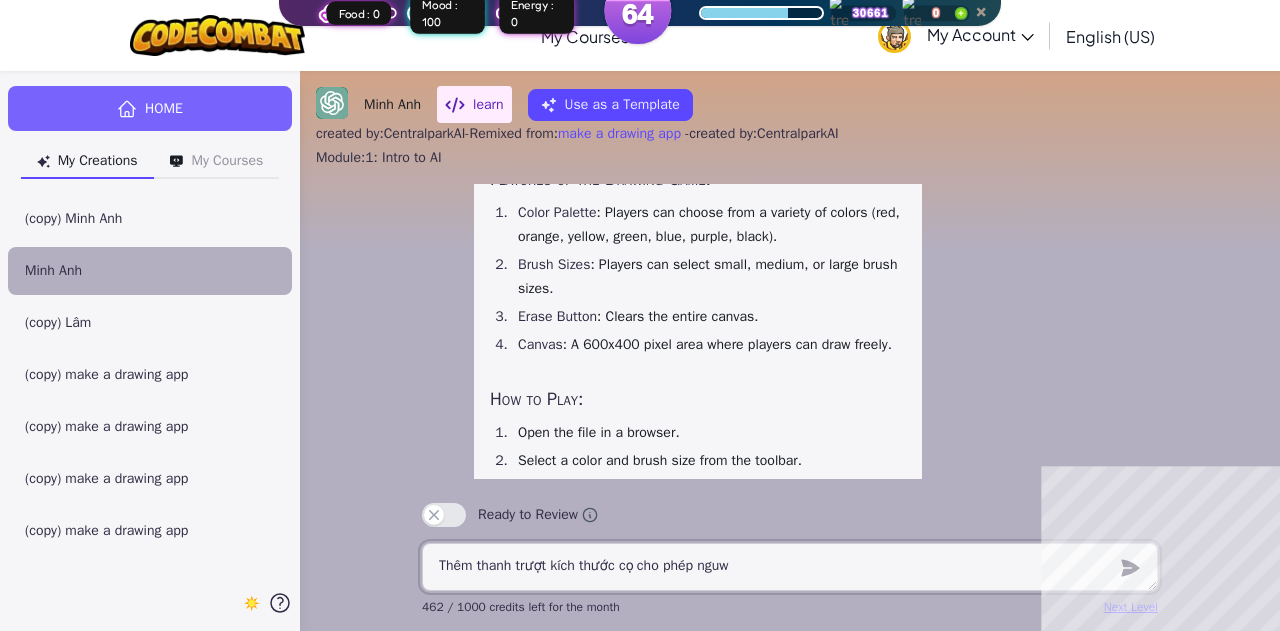 type on "x" 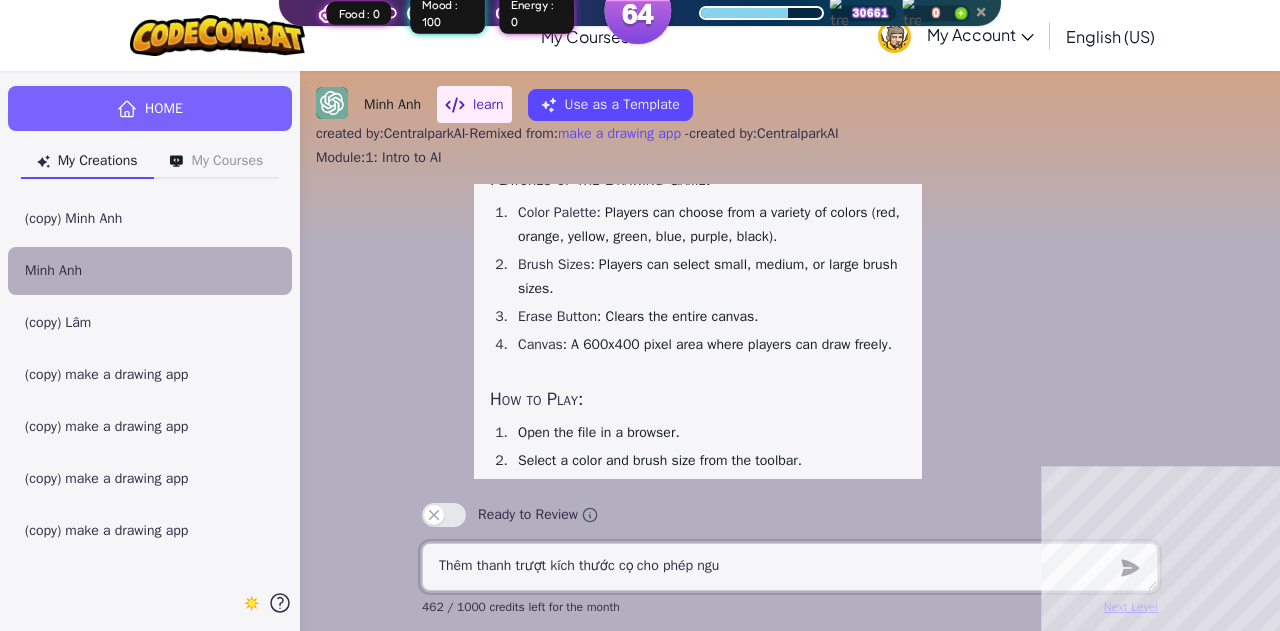 type on "x" 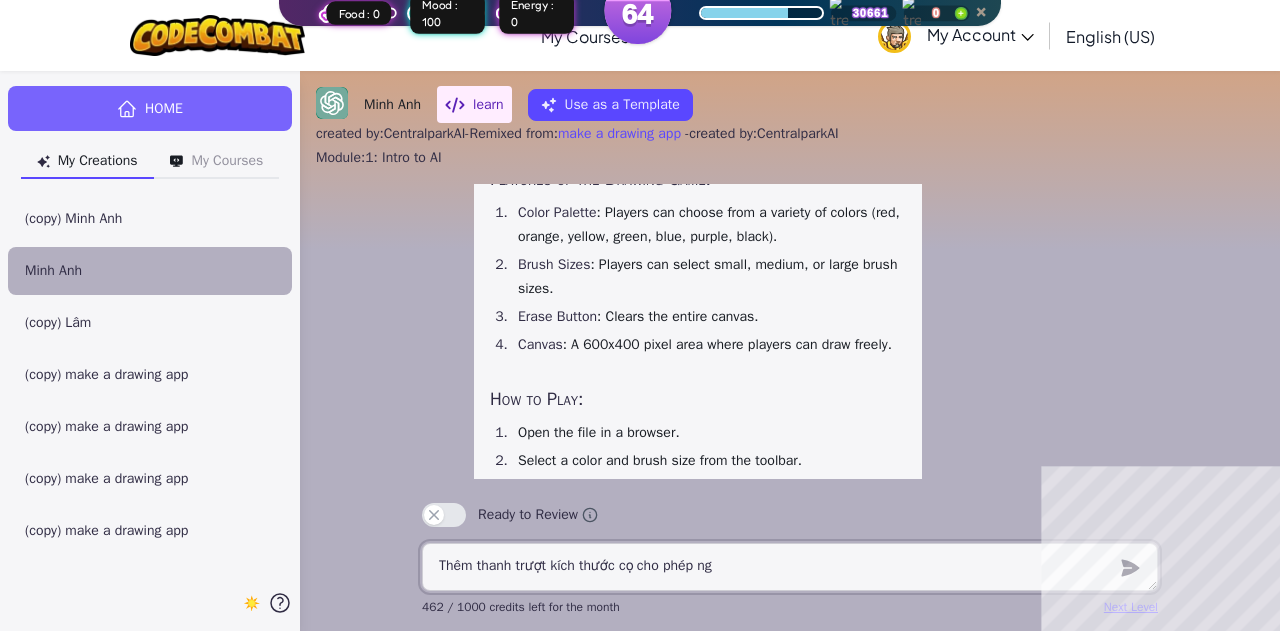 type on "x" 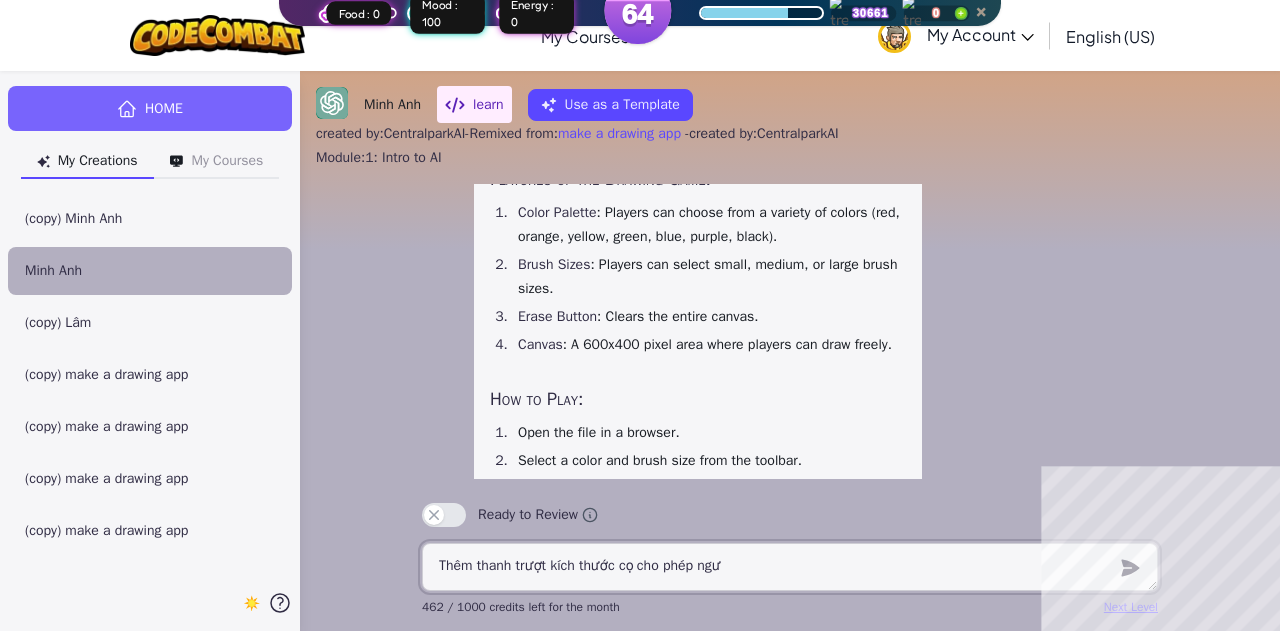 type on "x" 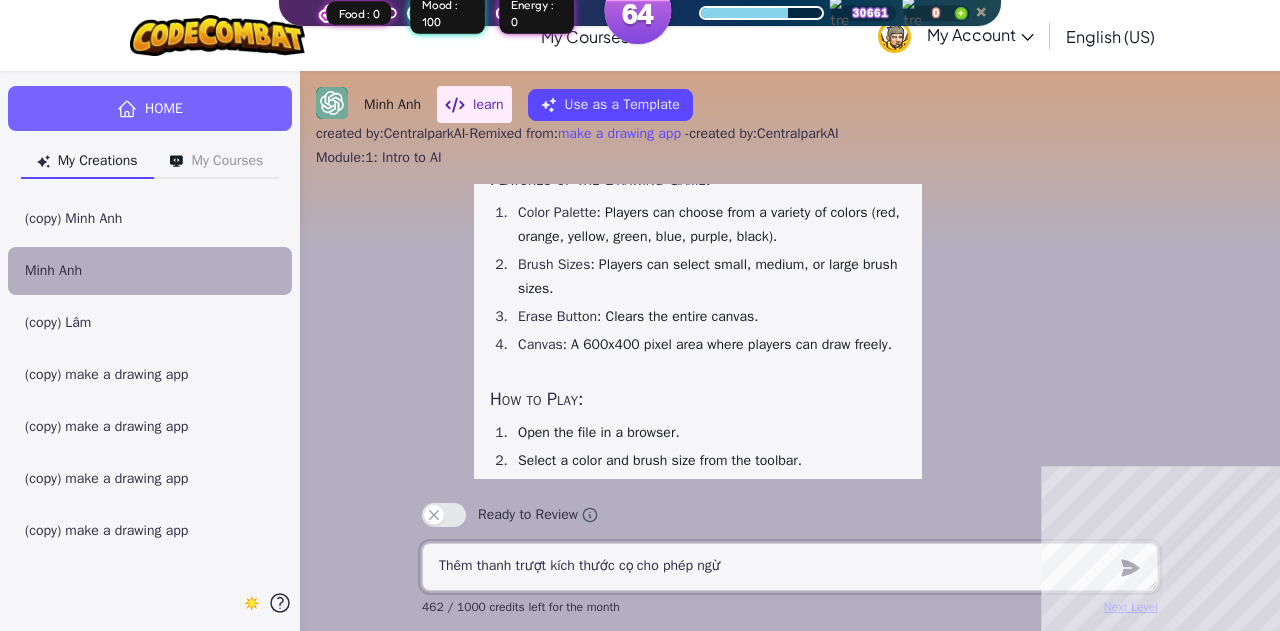type on "Thêm thanh trượt kích thước cọ cho phép ngừo" 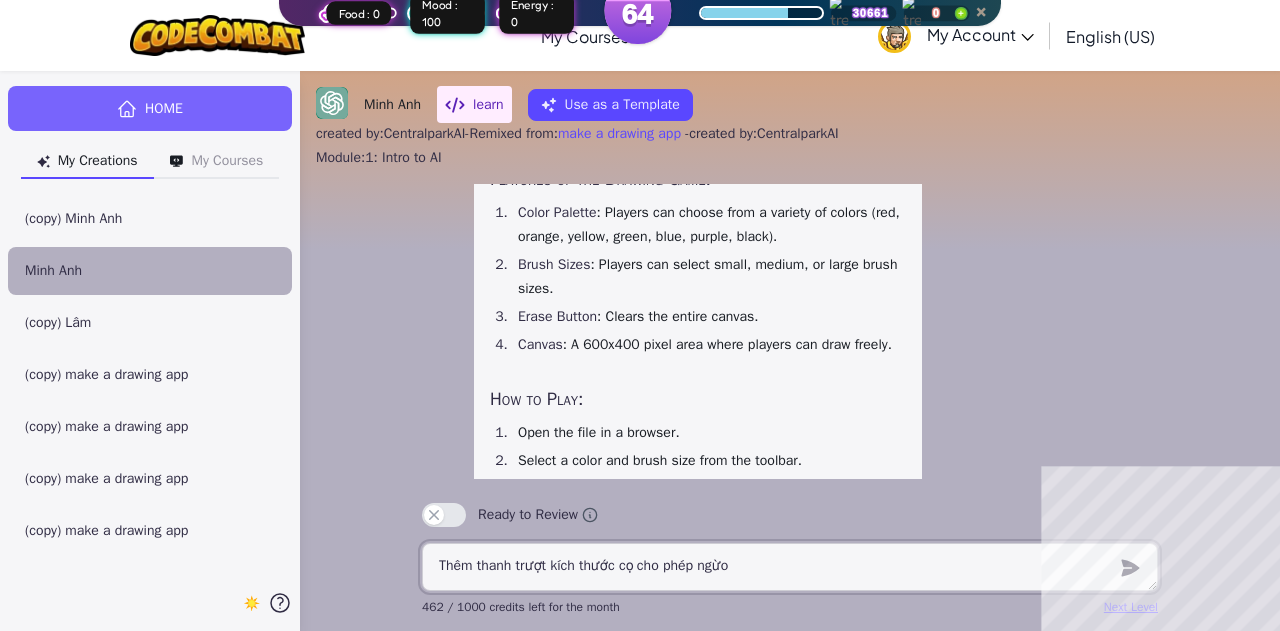 type on "x" 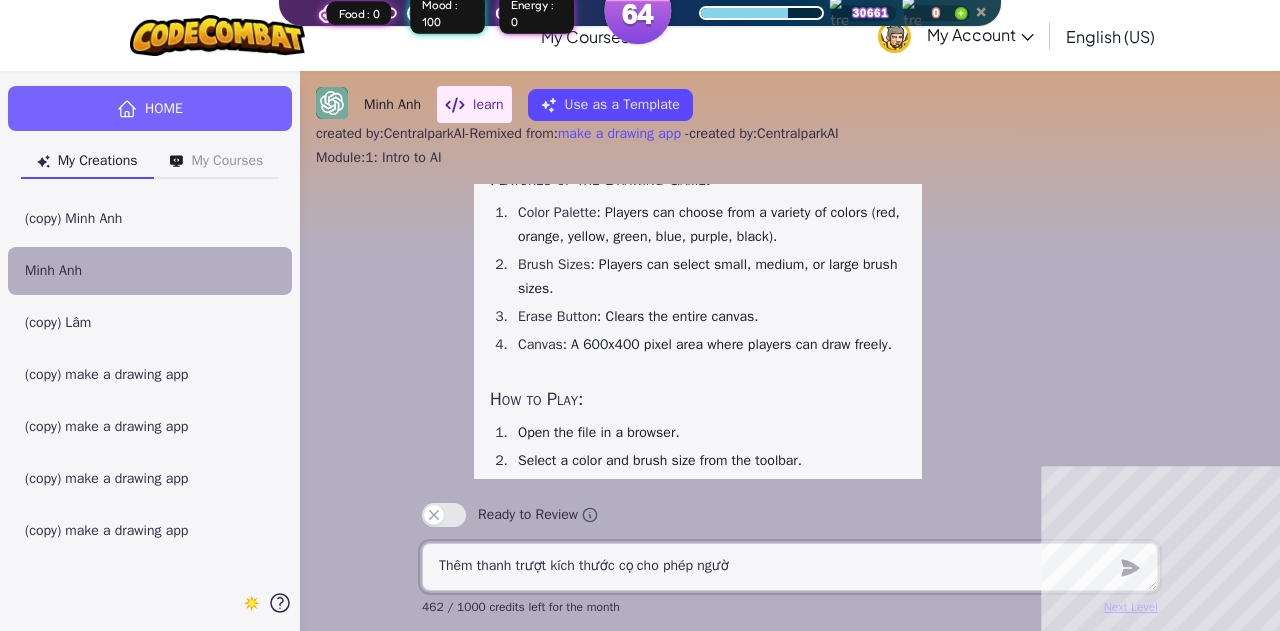type on "Thêm thanh trượt kích thước cọ cho phép người" 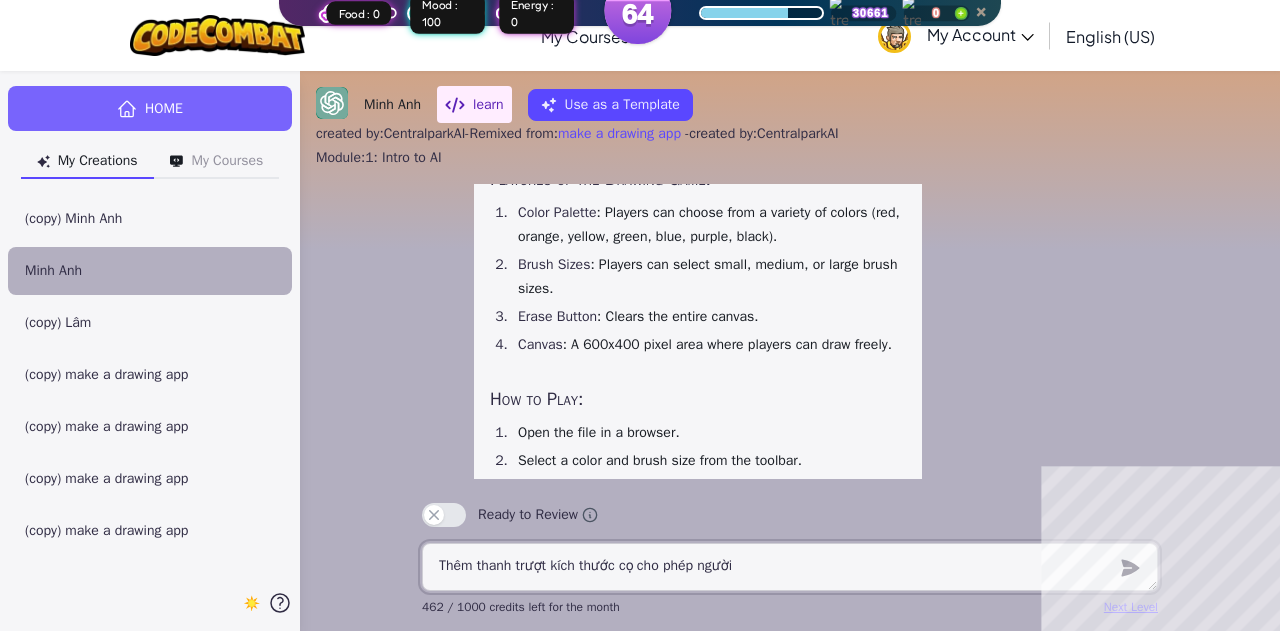type on "x" 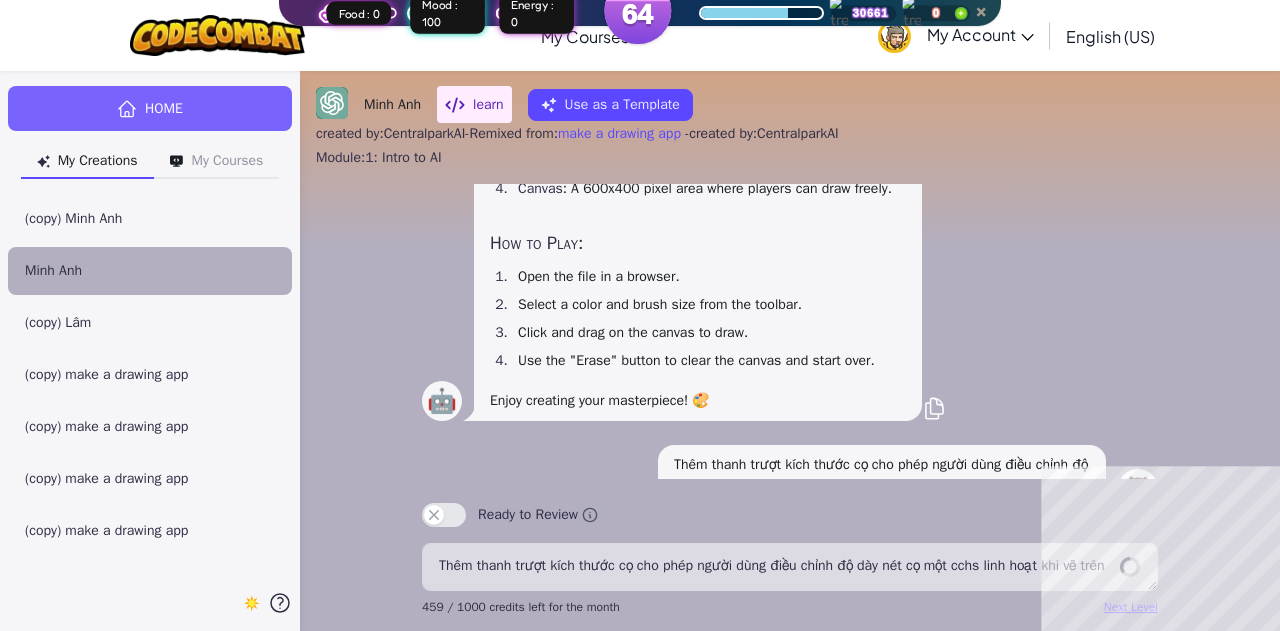 scroll, scrollTop: 0, scrollLeft: 0, axis: both 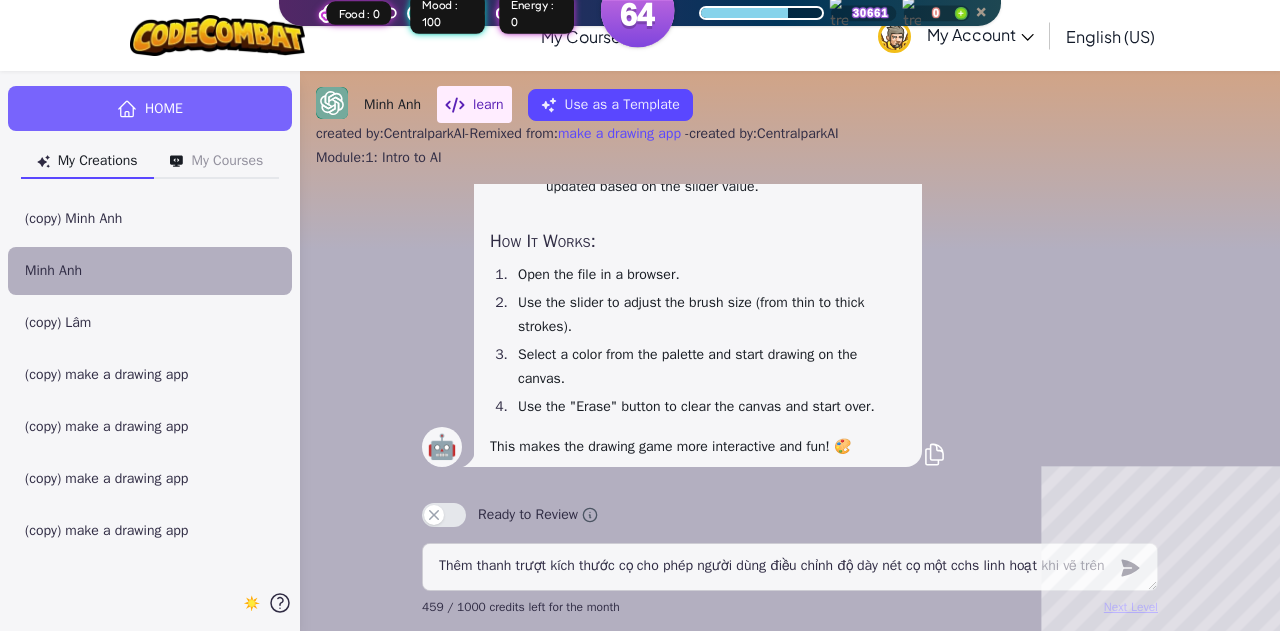 click at bounding box center [640, 10] 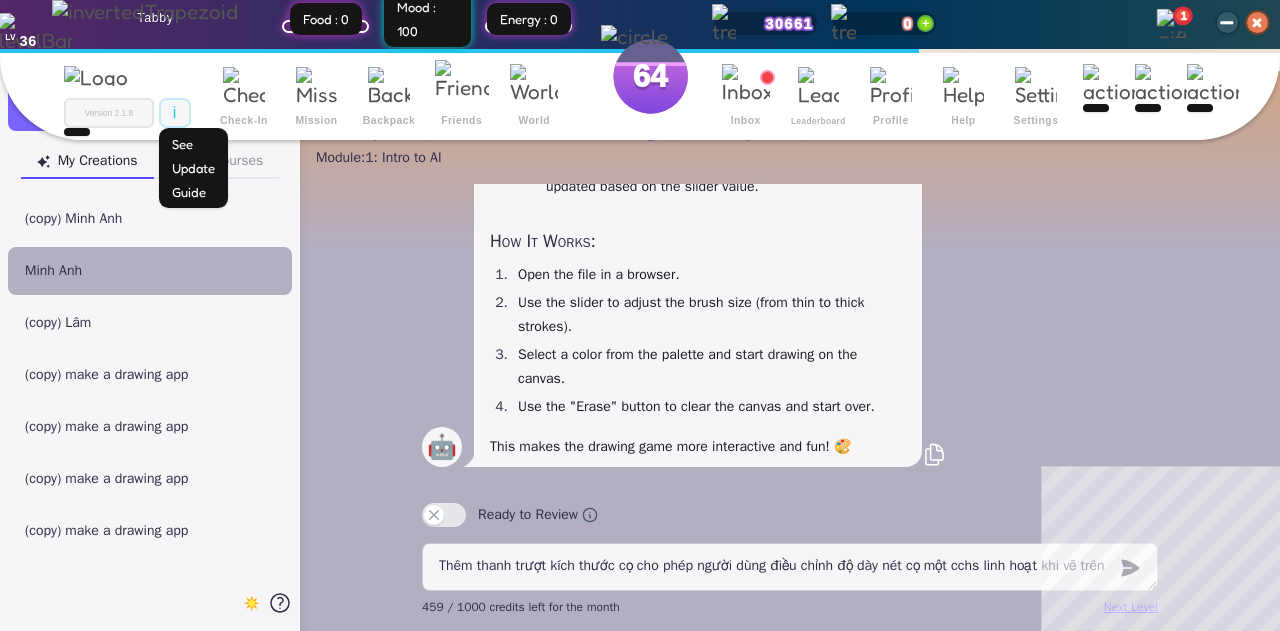 click at bounding box center (1171, 24) 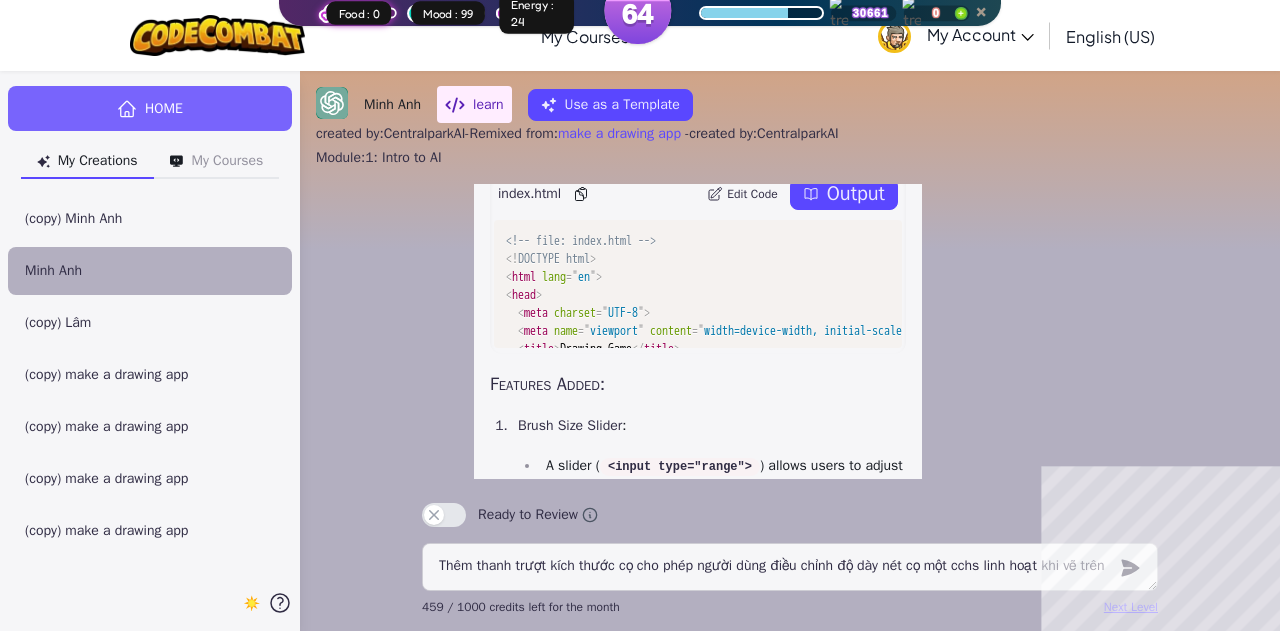 scroll, scrollTop: -760, scrollLeft: 0, axis: vertical 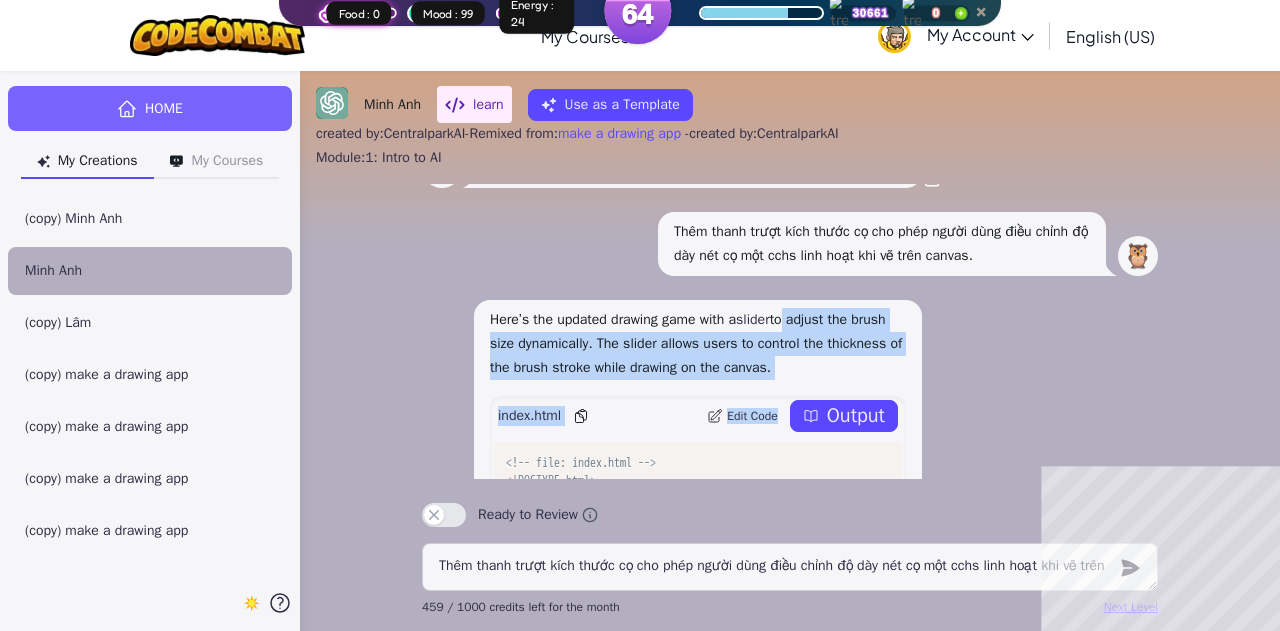 drag, startPoint x: 900, startPoint y: 432, endPoint x: 784, endPoint y: 300, distance: 175.72707 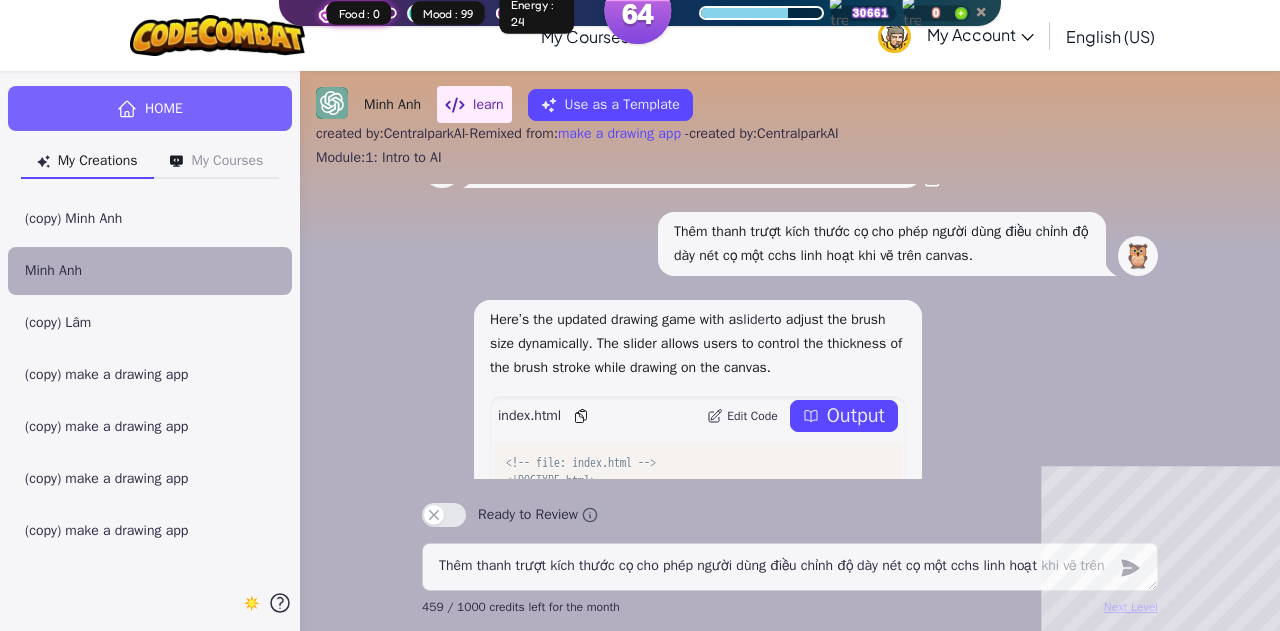 click on "🦉 Thêm thanh trượt kích thước cọ cho phép người dùng điều chỉnh độ dày nét cọ một cchs linh hoạt khi vẽ trên canvas." at bounding box center [790, 244] 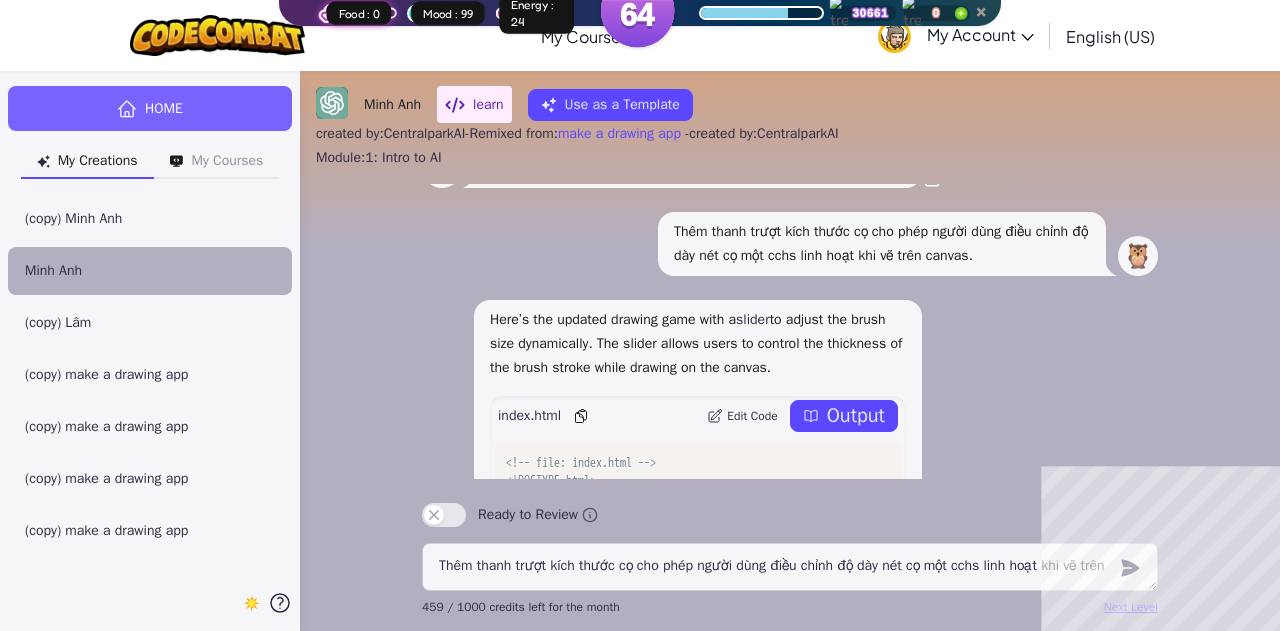 click at bounding box center (640, 10) 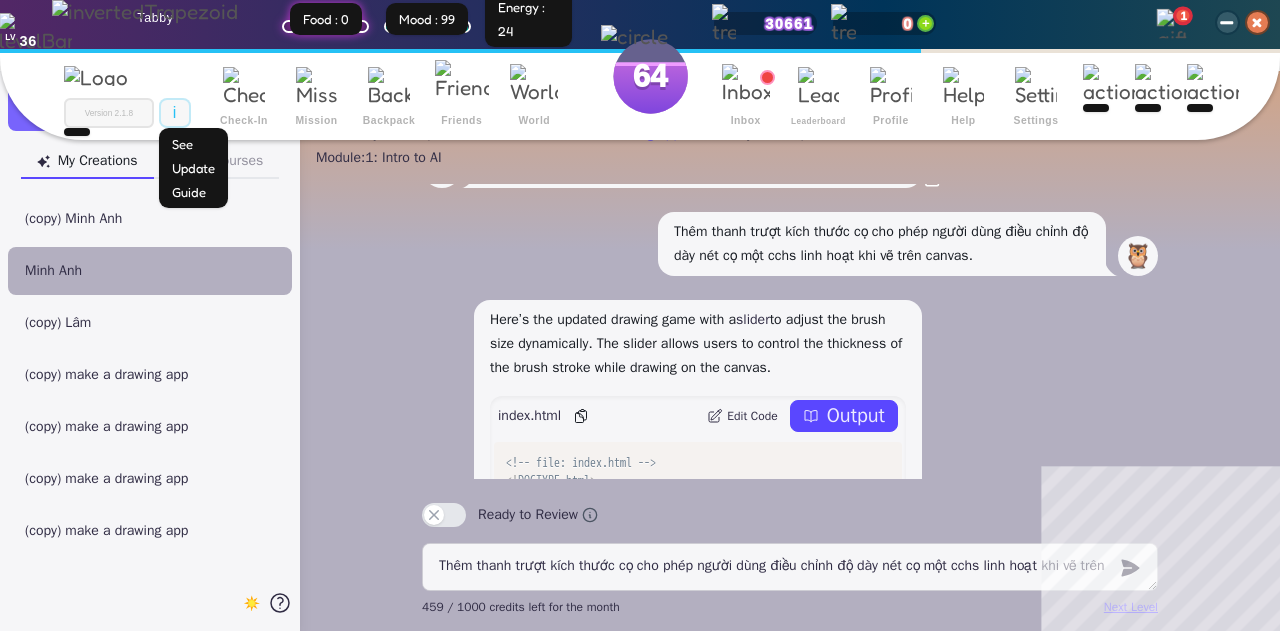click at bounding box center [1171, 24] 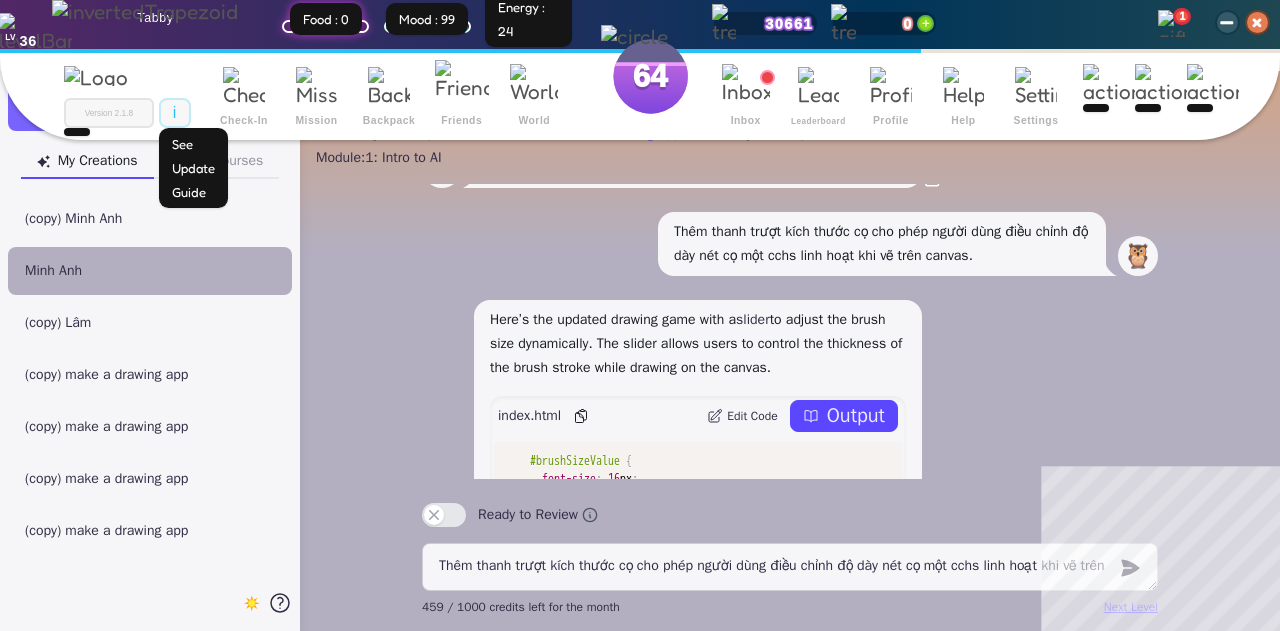 scroll, scrollTop: 748, scrollLeft: 0, axis: vertical 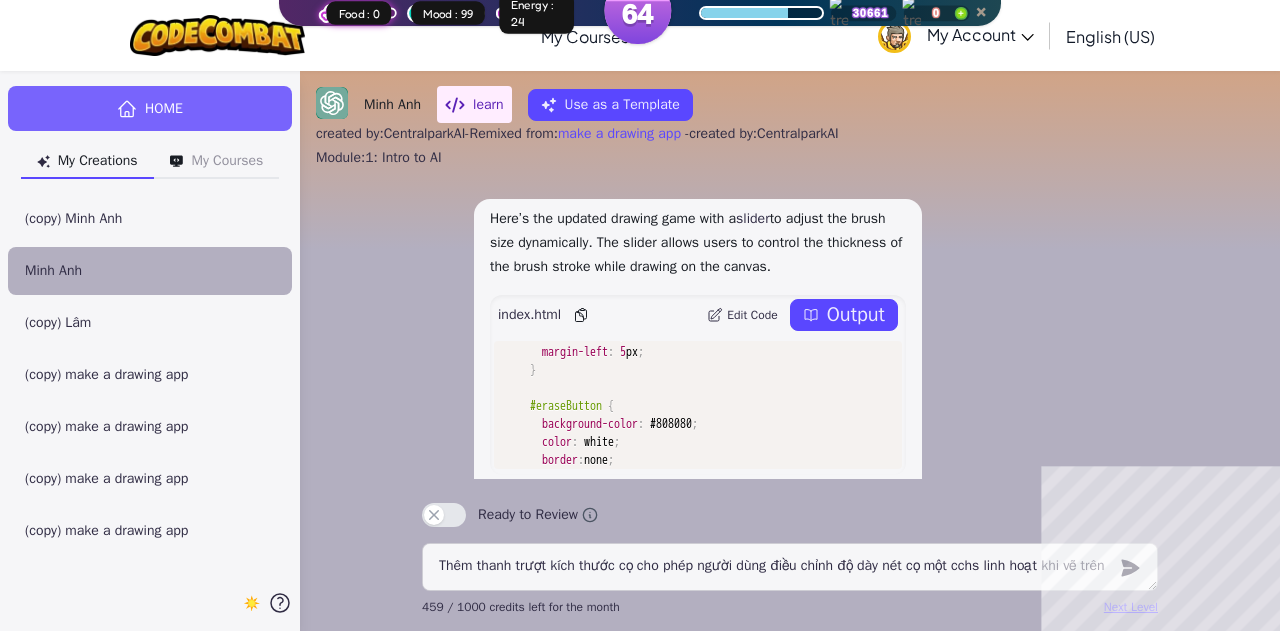 click on "Output" at bounding box center [844, 315] 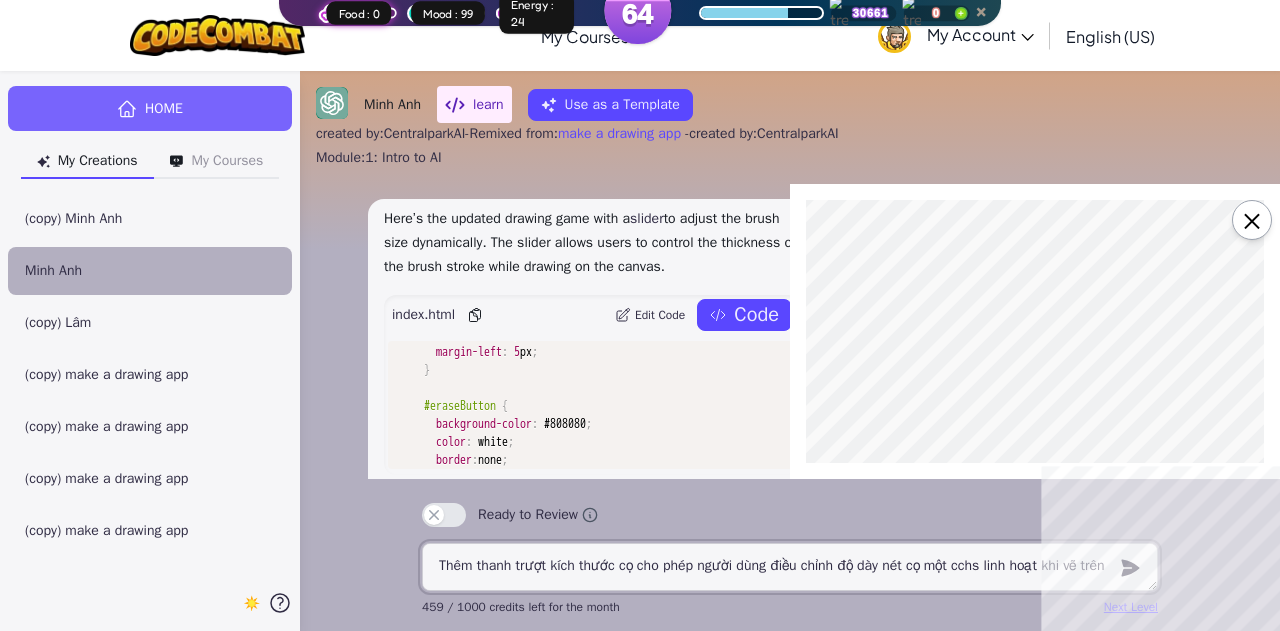 scroll, scrollTop: 0, scrollLeft: 0, axis: both 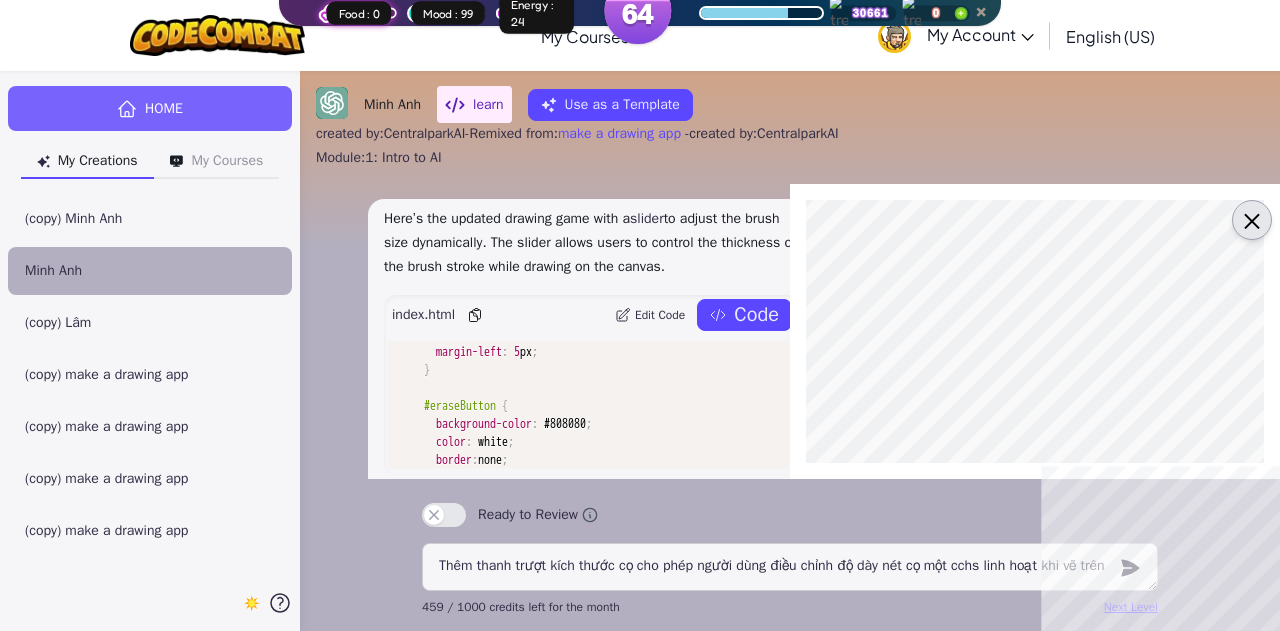 click on "×" at bounding box center (1252, 220) 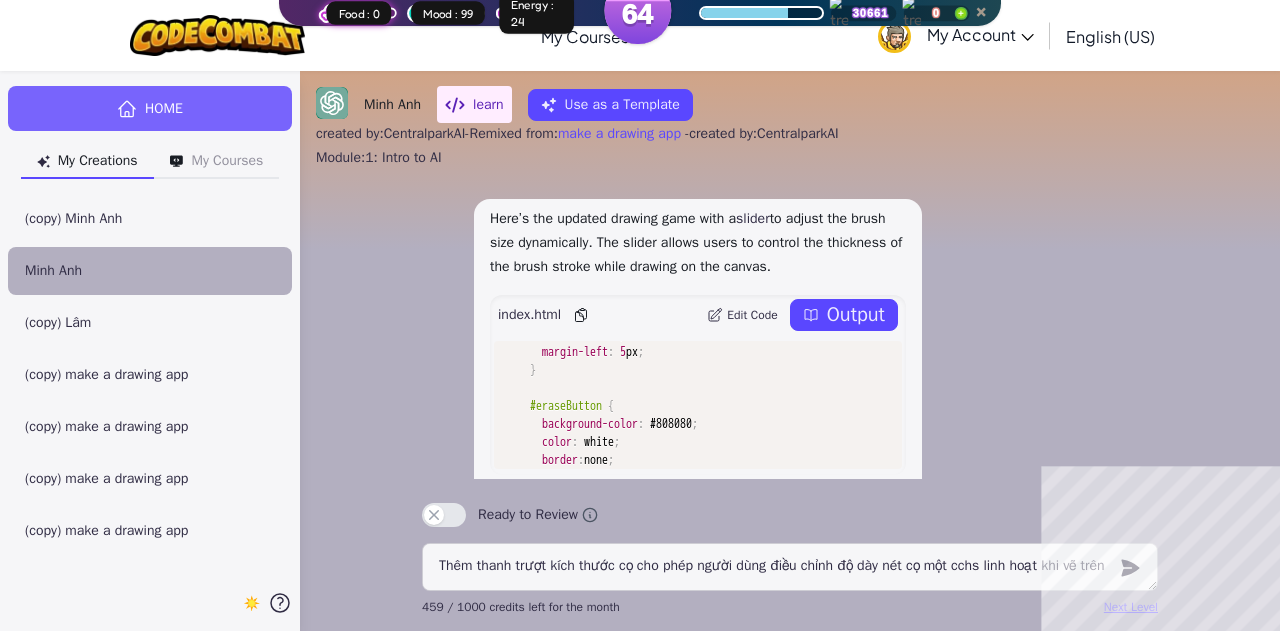 click 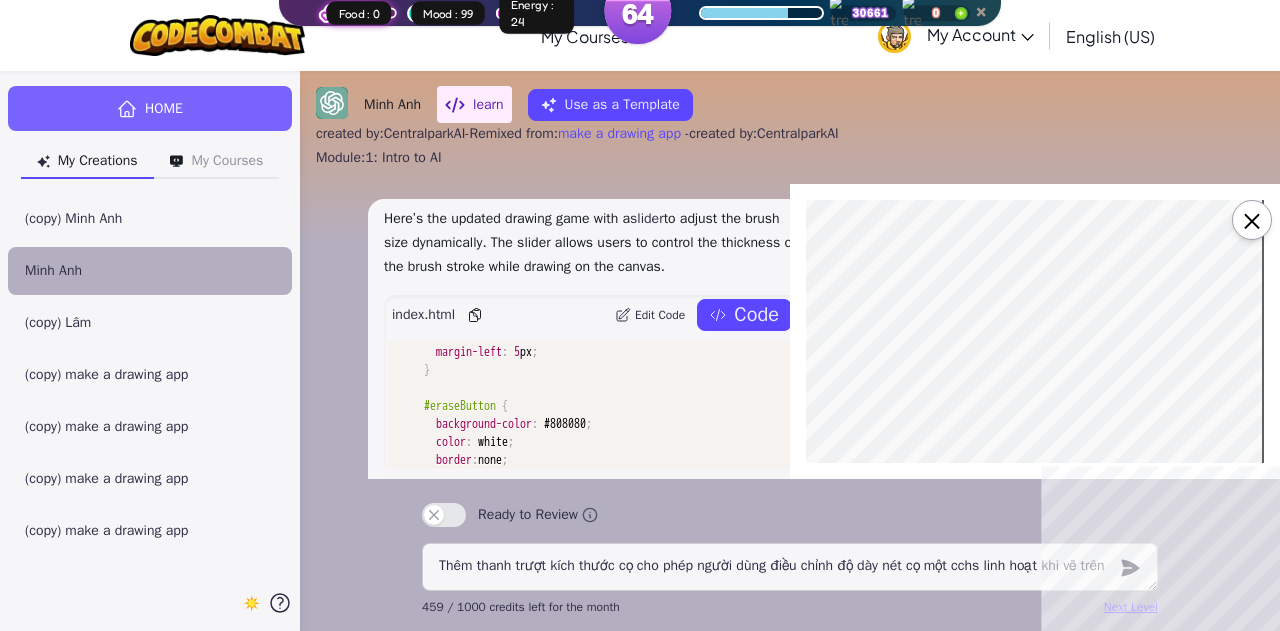 scroll, scrollTop: 0, scrollLeft: 80, axis: horizontal 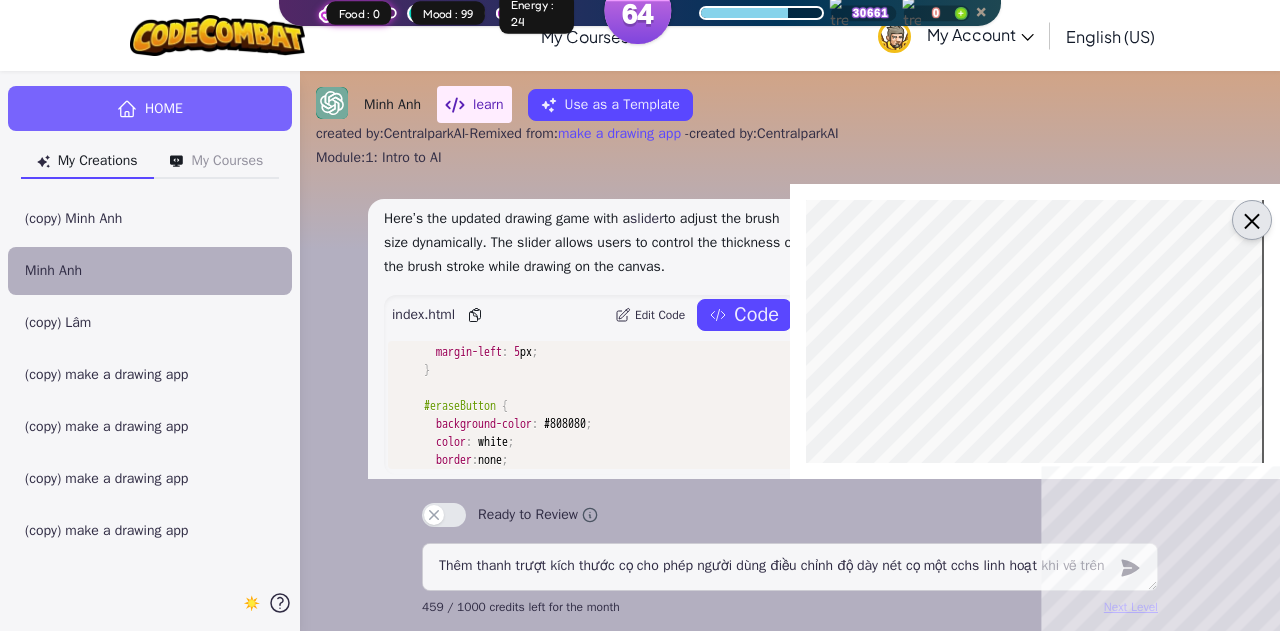 click on "×" at bounding box center (1252, 220) 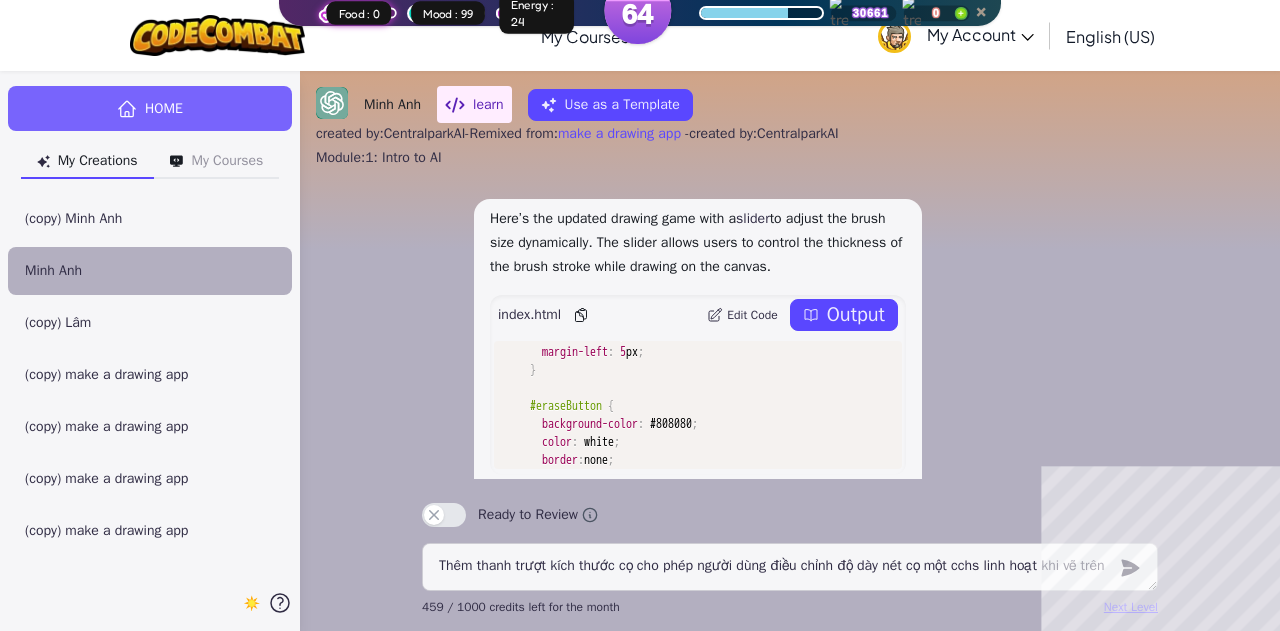 click on "Edit Code" at bounding box center [752, 315] 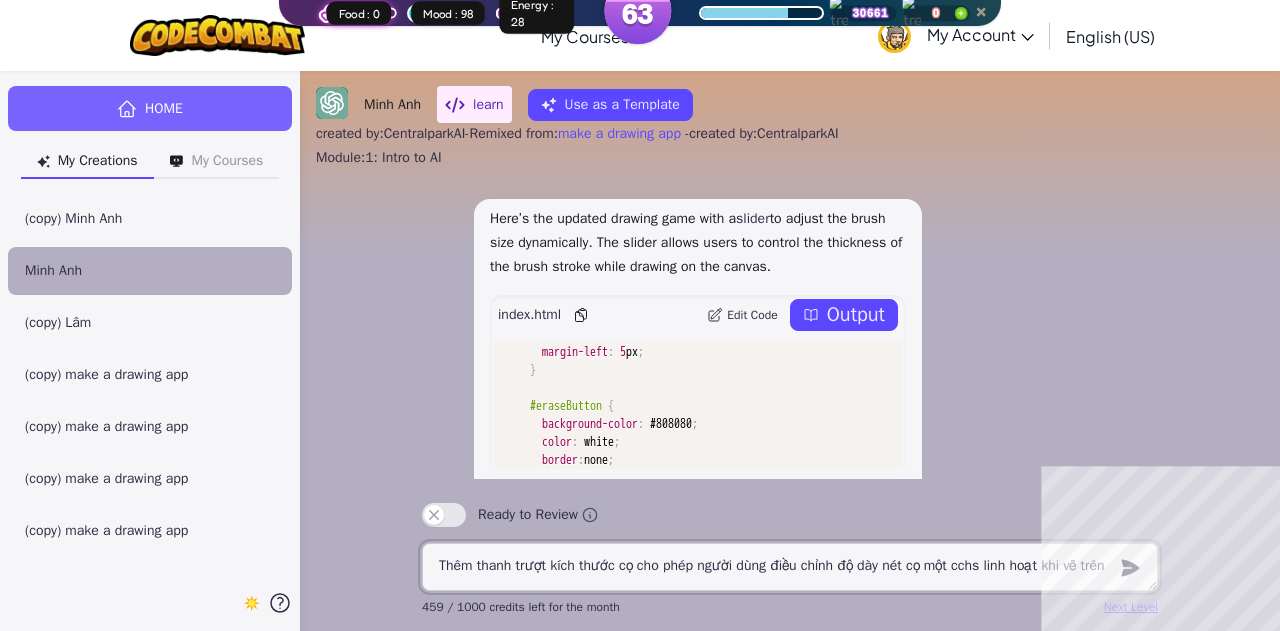click on "Thêm thanh trượt kích thước cọ cho phép người dùng điều chỉnh độ dày nét cọ một cchs linh hoạt khi vẽ trên canvas." at bounding box center (790, 567) 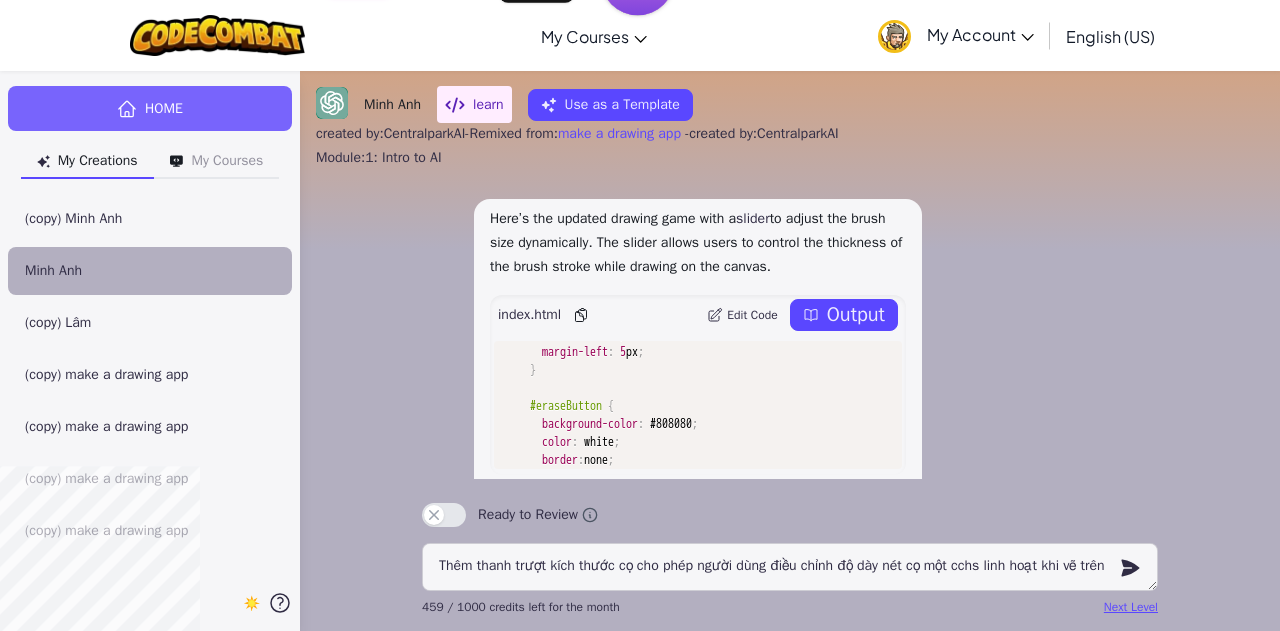 click at bounding box center (640, -21) 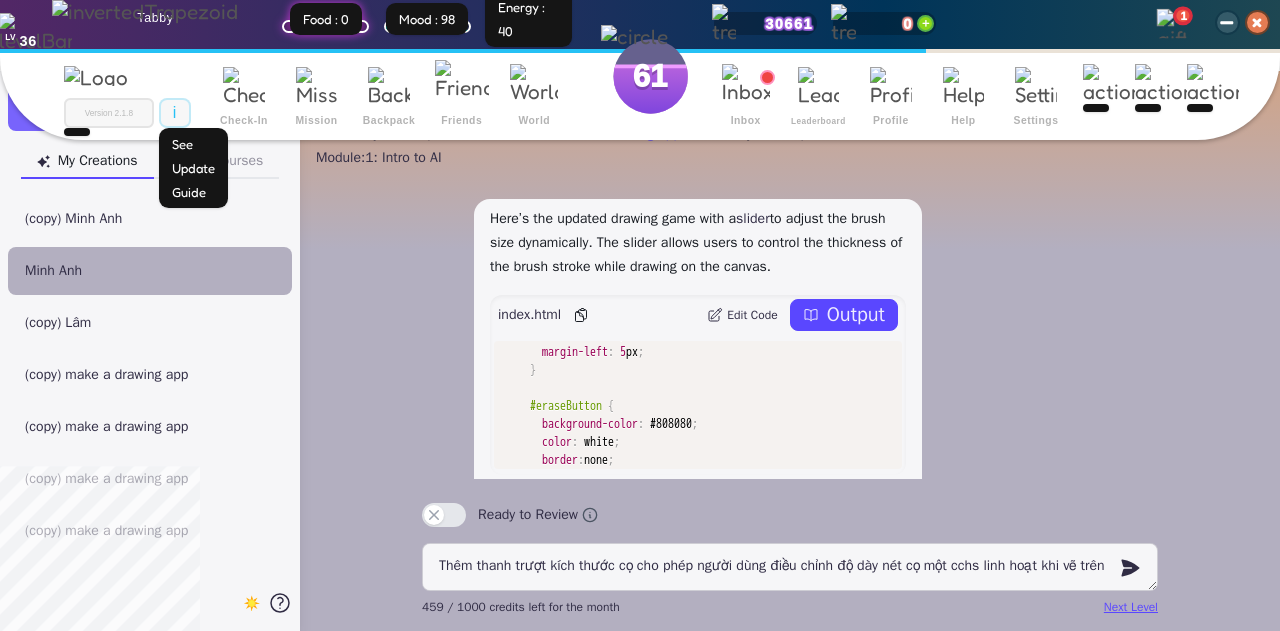 click at bounding box center (1171, 24) 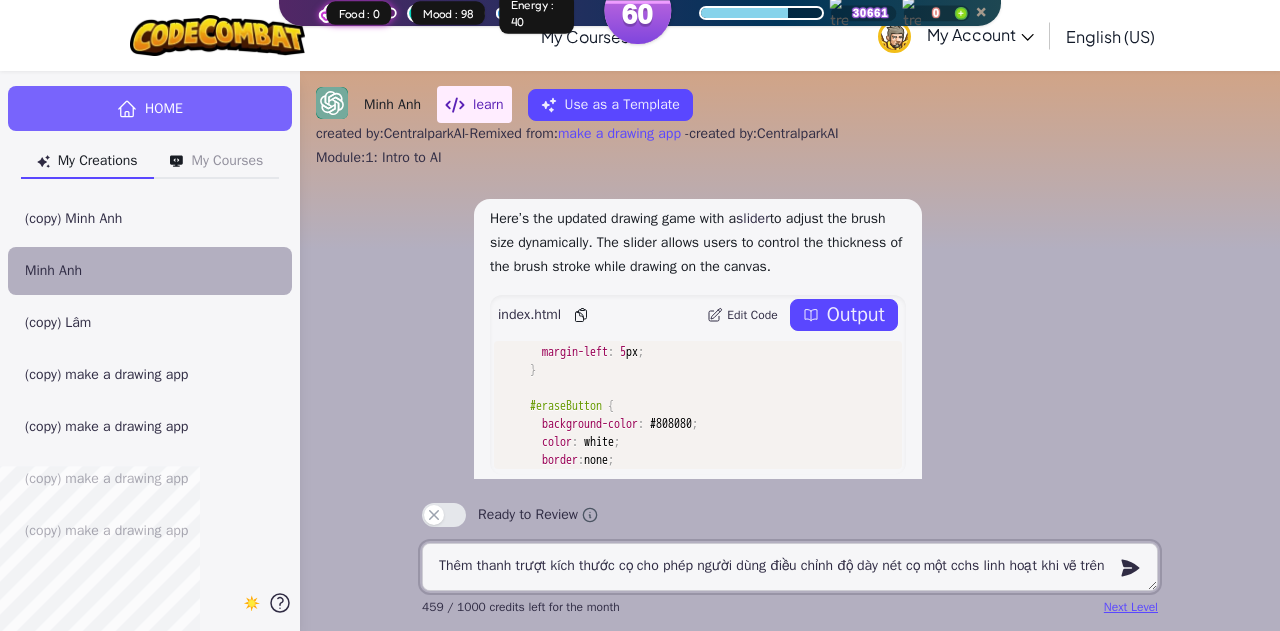 click on "Thêm thanh trượt kích thước cọ cho phép người dùng điều chỉnh độ dày nét cọ một cchs linh hoạt khi vẽ trên canvas." at bounding box center (790, 567) 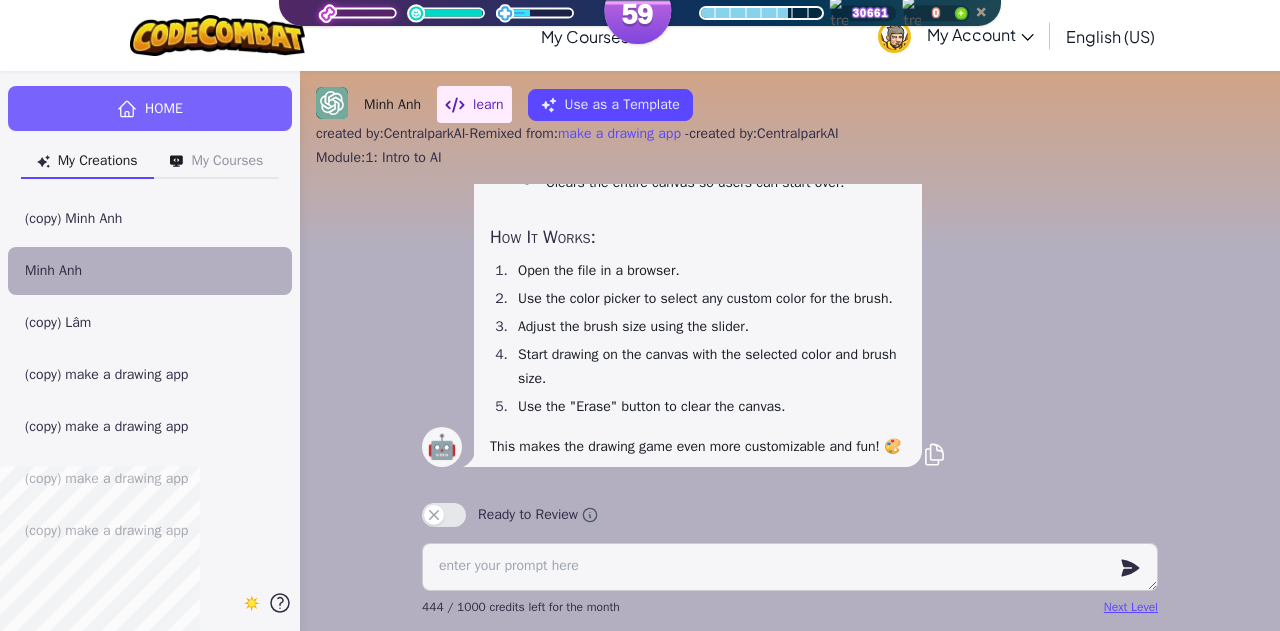 scroll, scrollTop: 0, scrollLeft: 0, axis: both 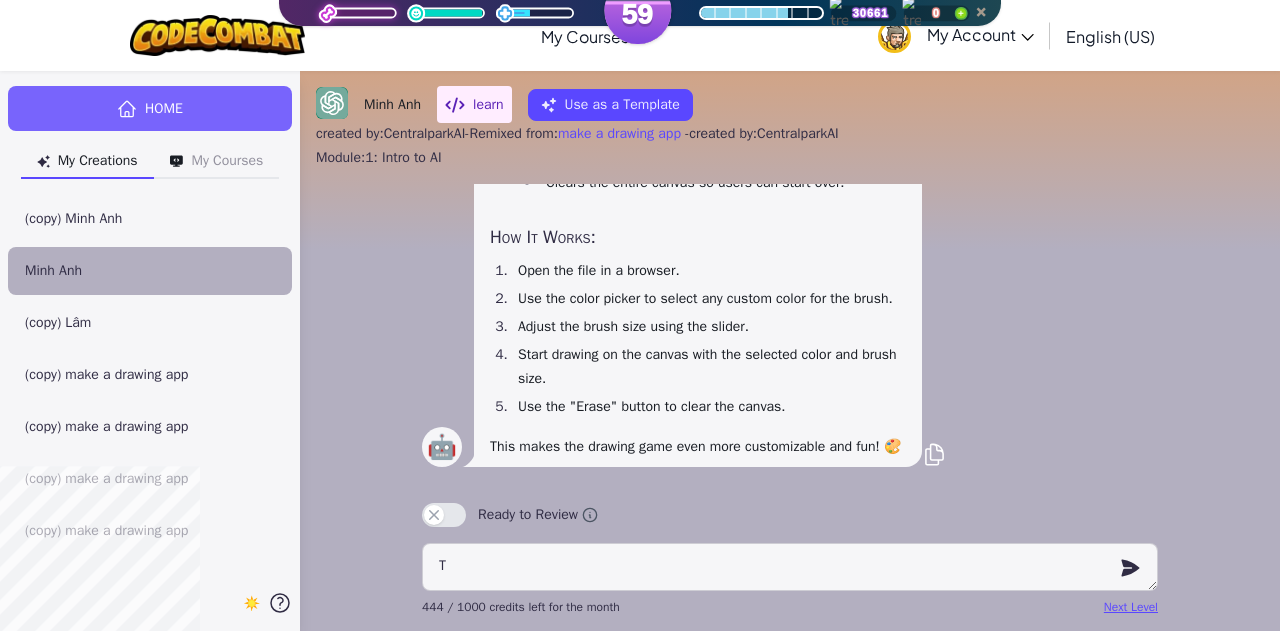 type on "Ta" 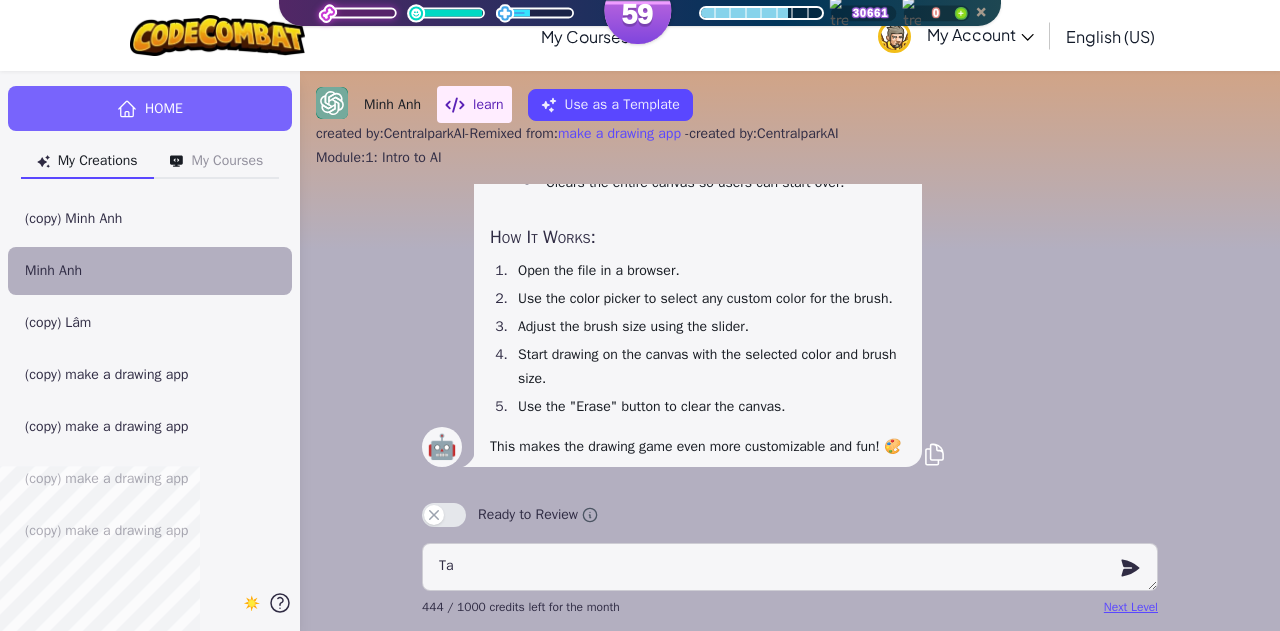 type on "Tao" 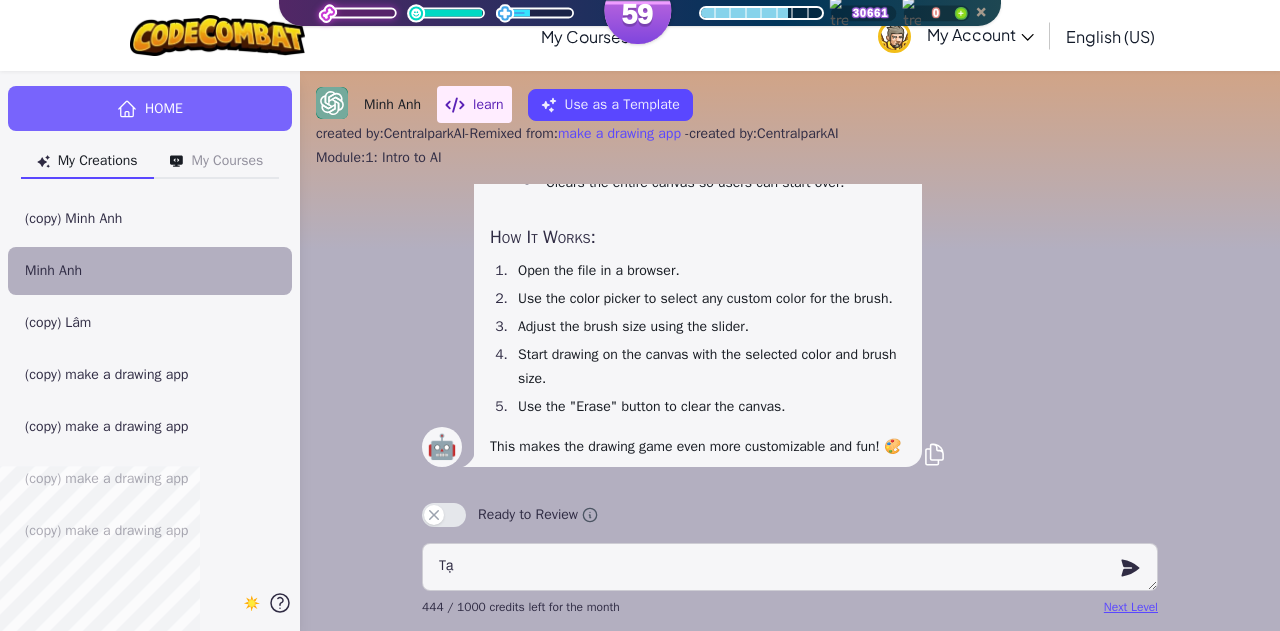 type on "Tạo" 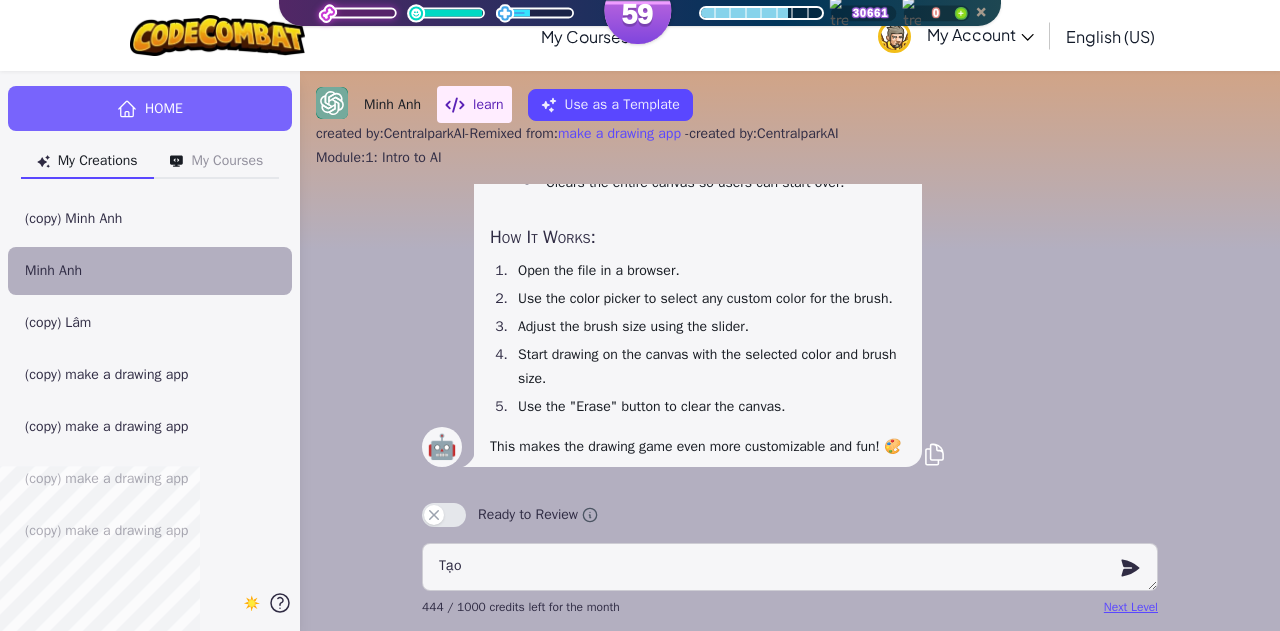 type on "x" 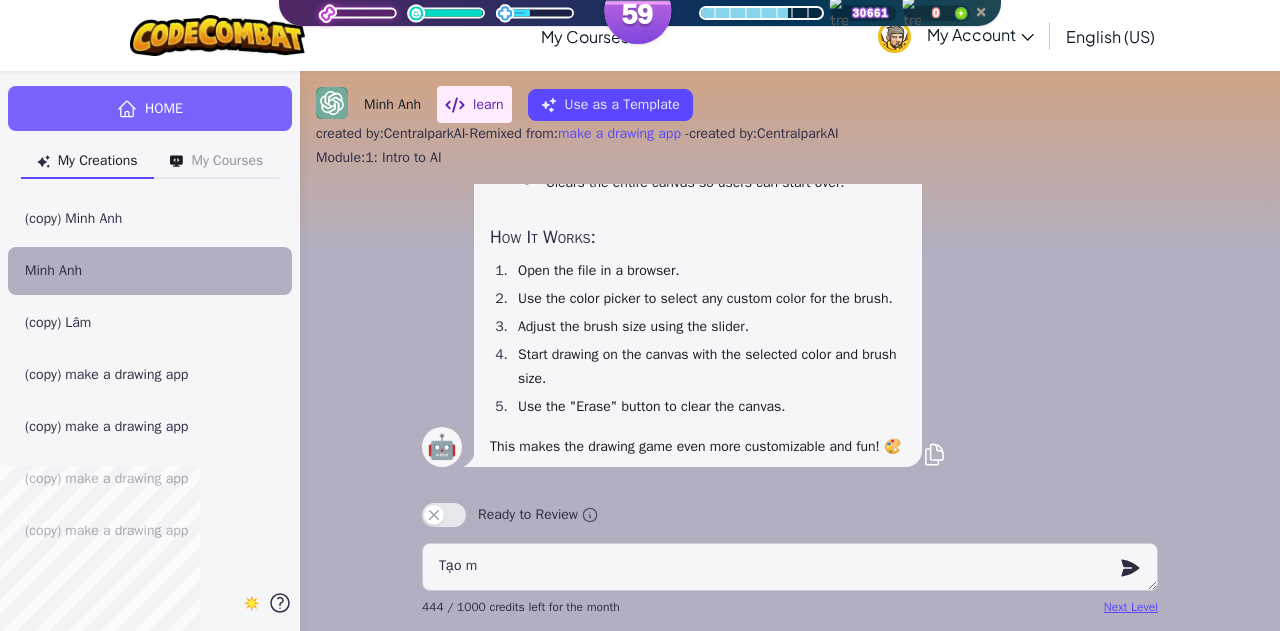 type on "Tạo mo" 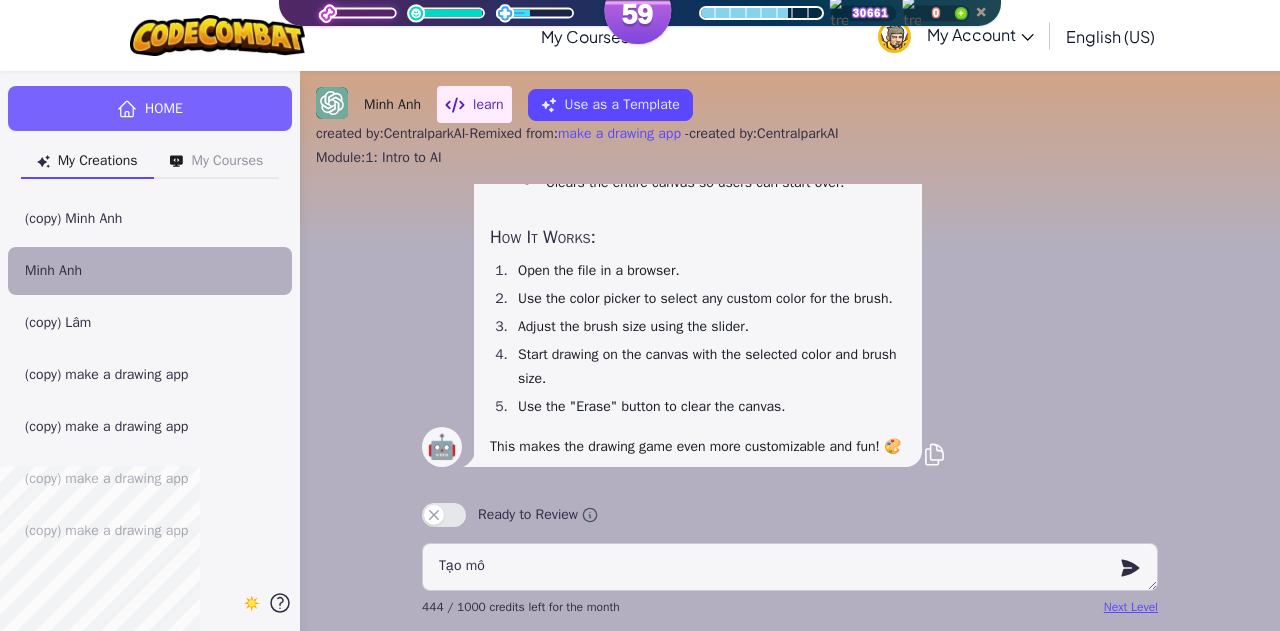 type on "x" 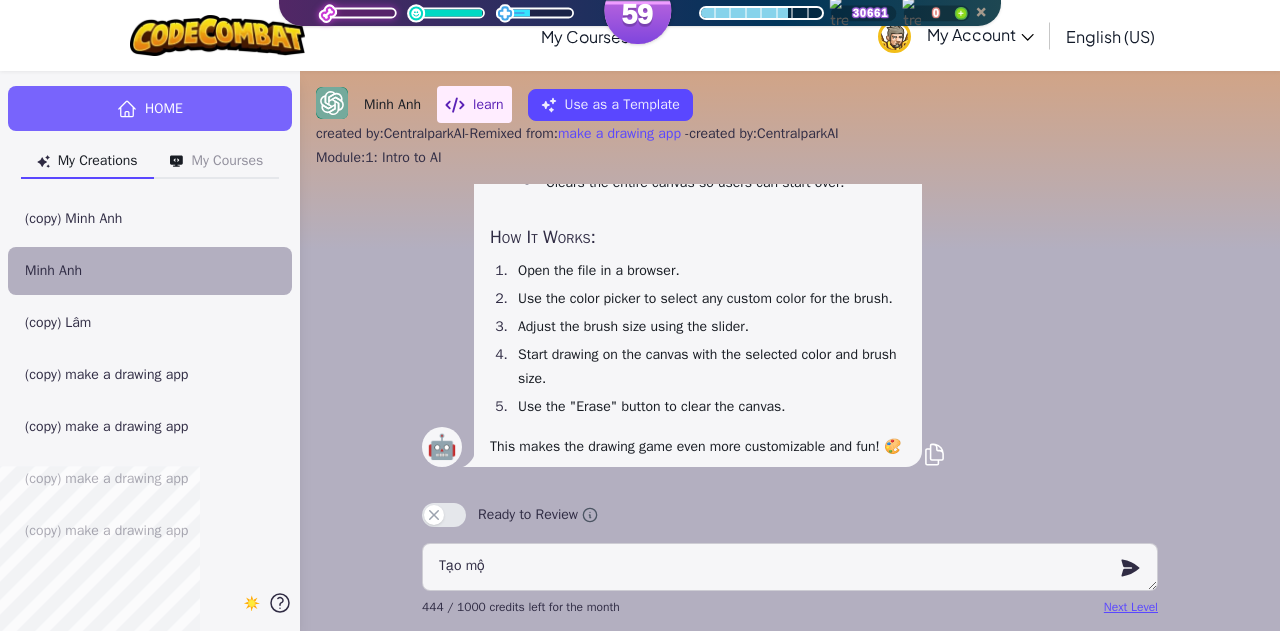 type on "Tạo một" 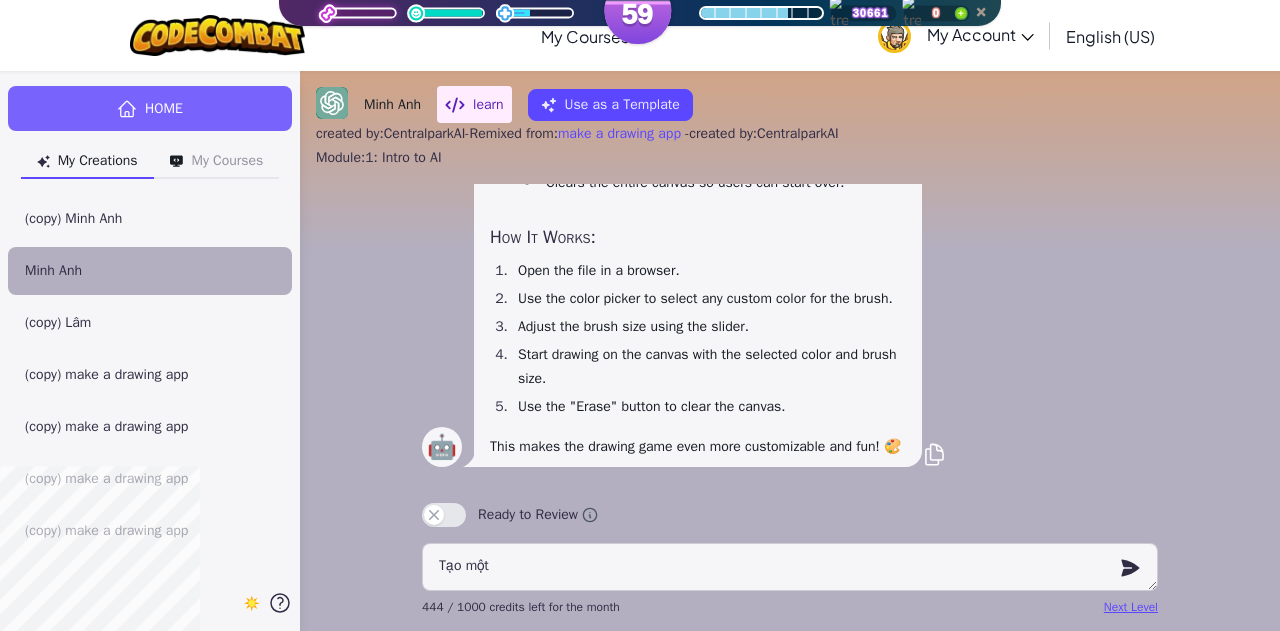 type on "x" 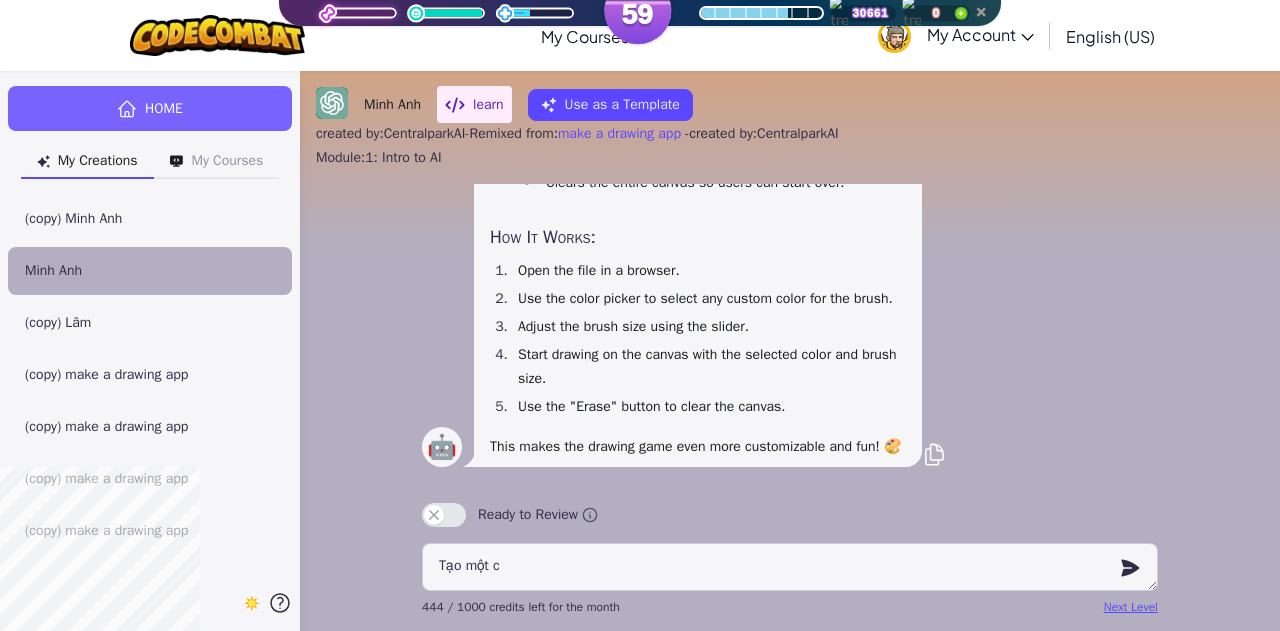 type on "Tạo một co" 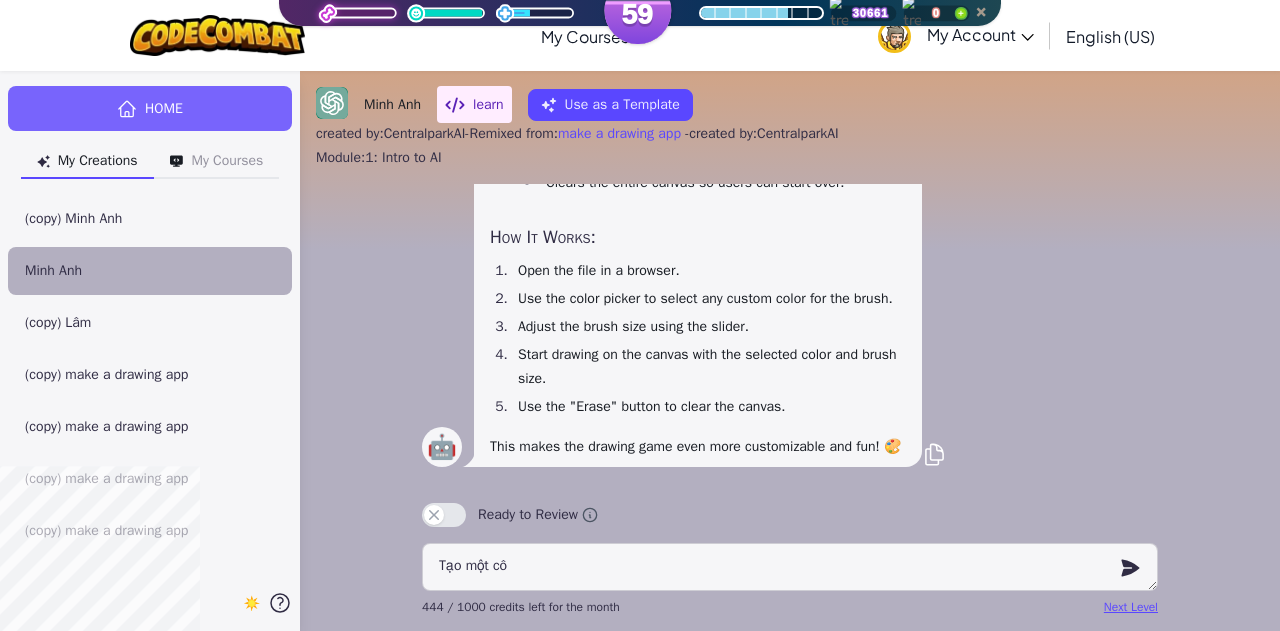 type on "x" 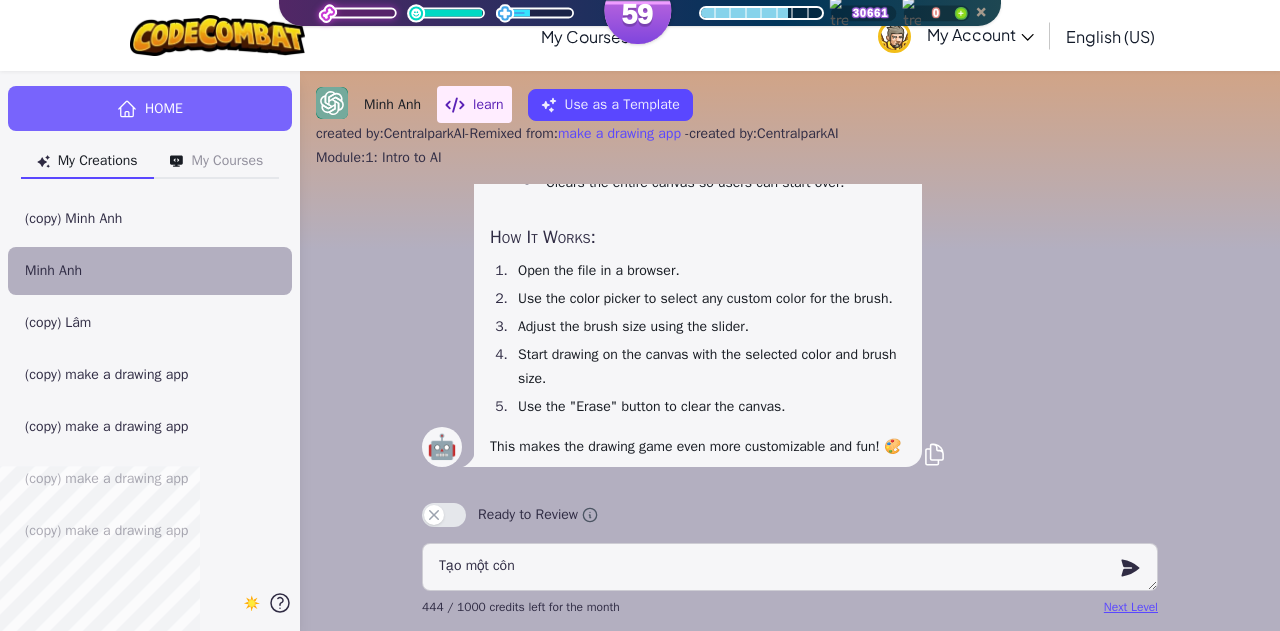 type on "Tạo một công" 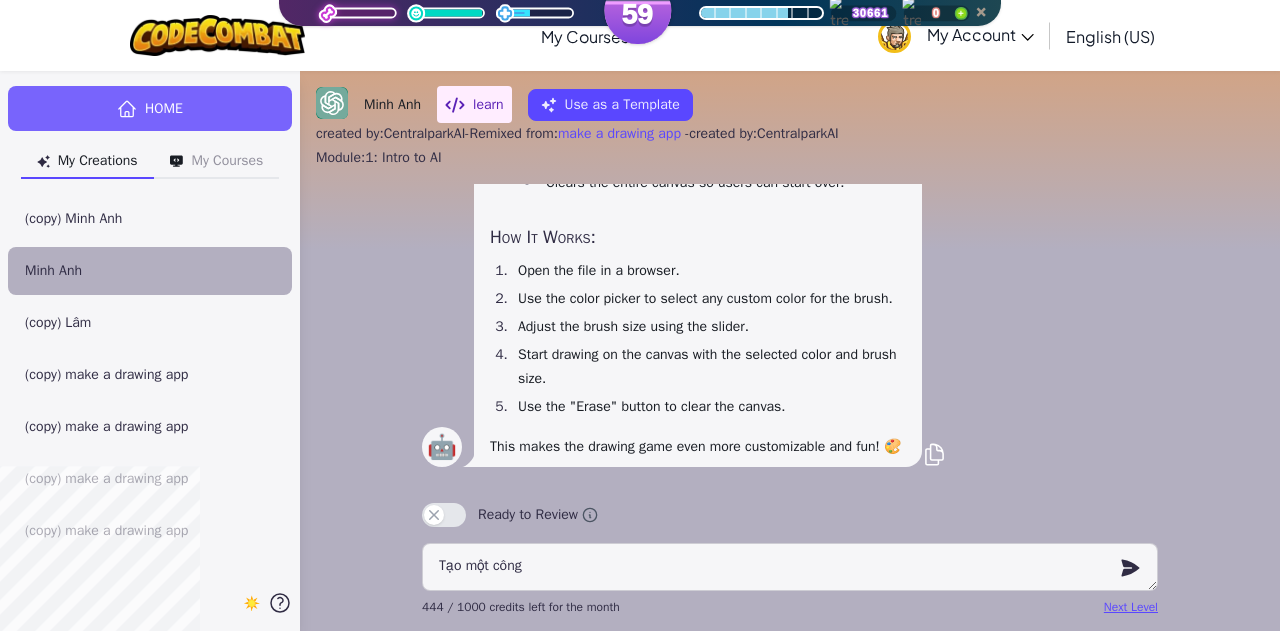 type on "Tạo một công" 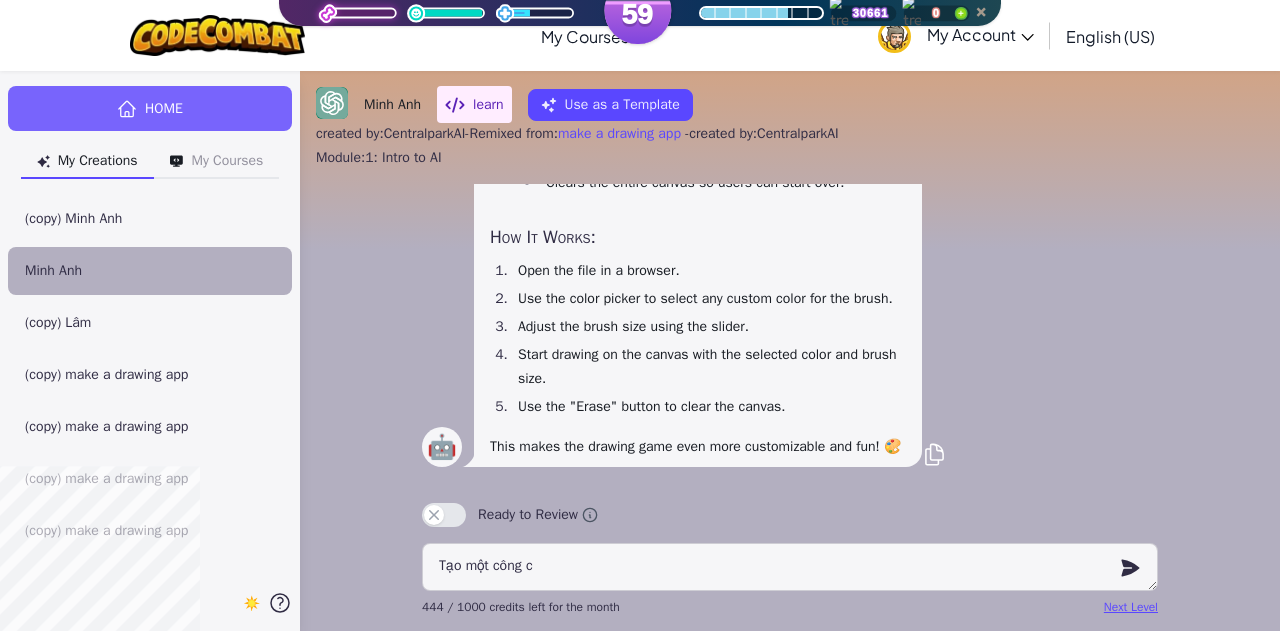 type on "Tạo một công cu" 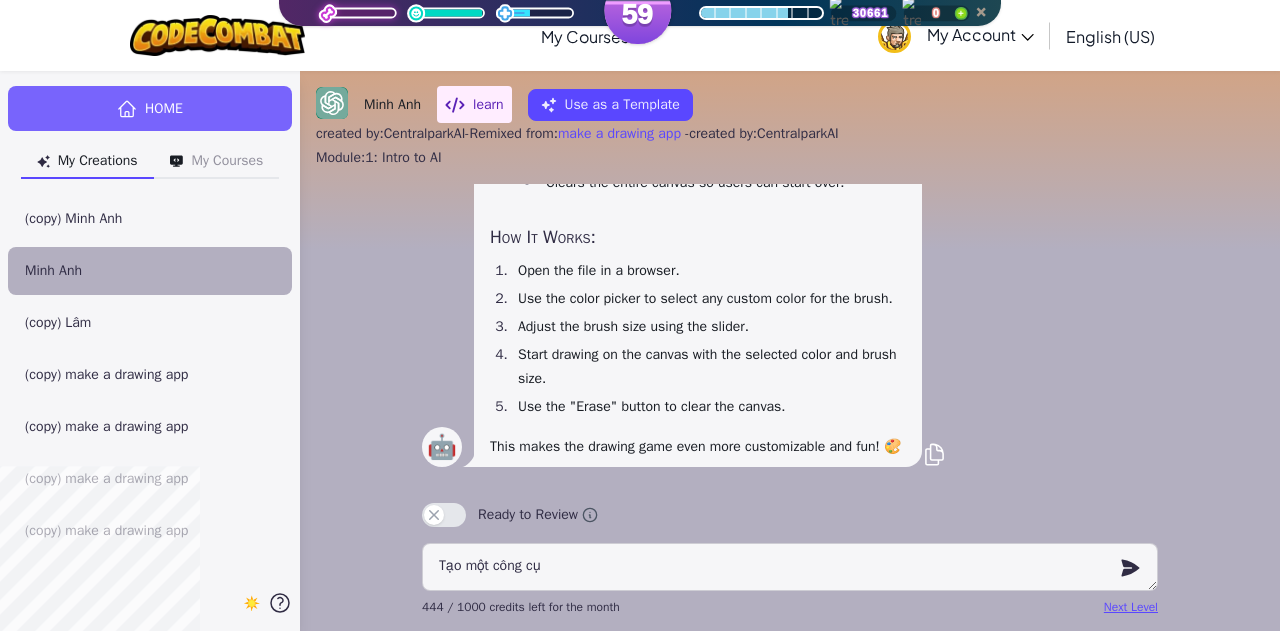 type on "x" 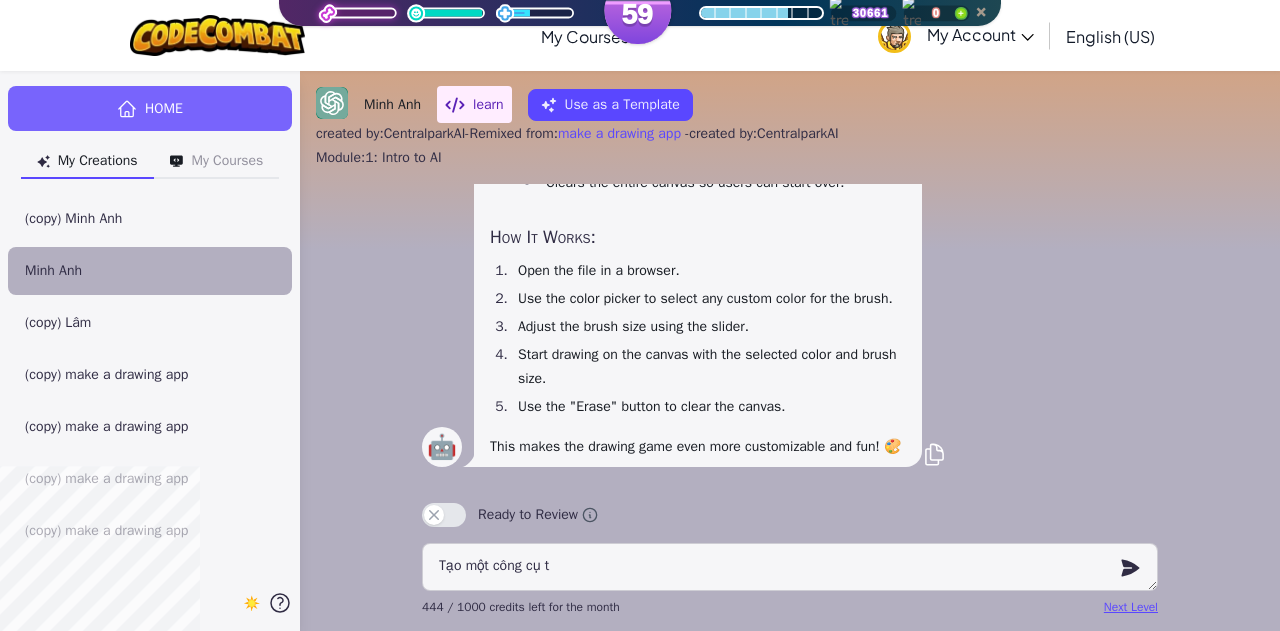 type on "Tạo một công cụ ta" 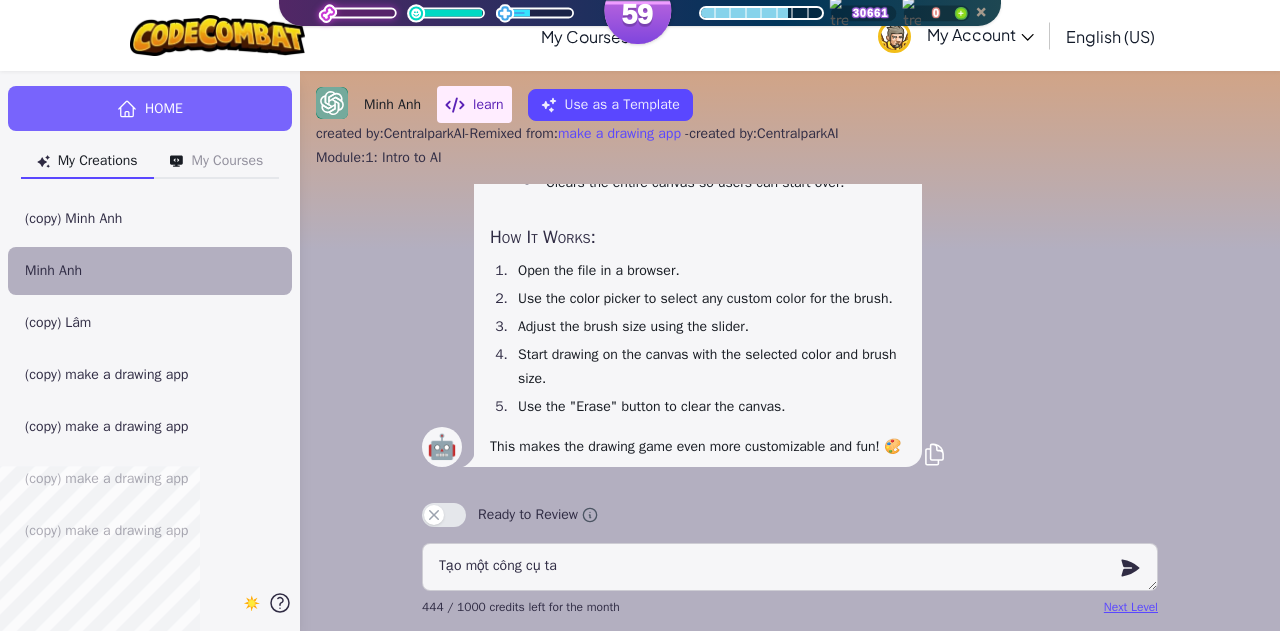 type on "Tạo một công cụ tay" 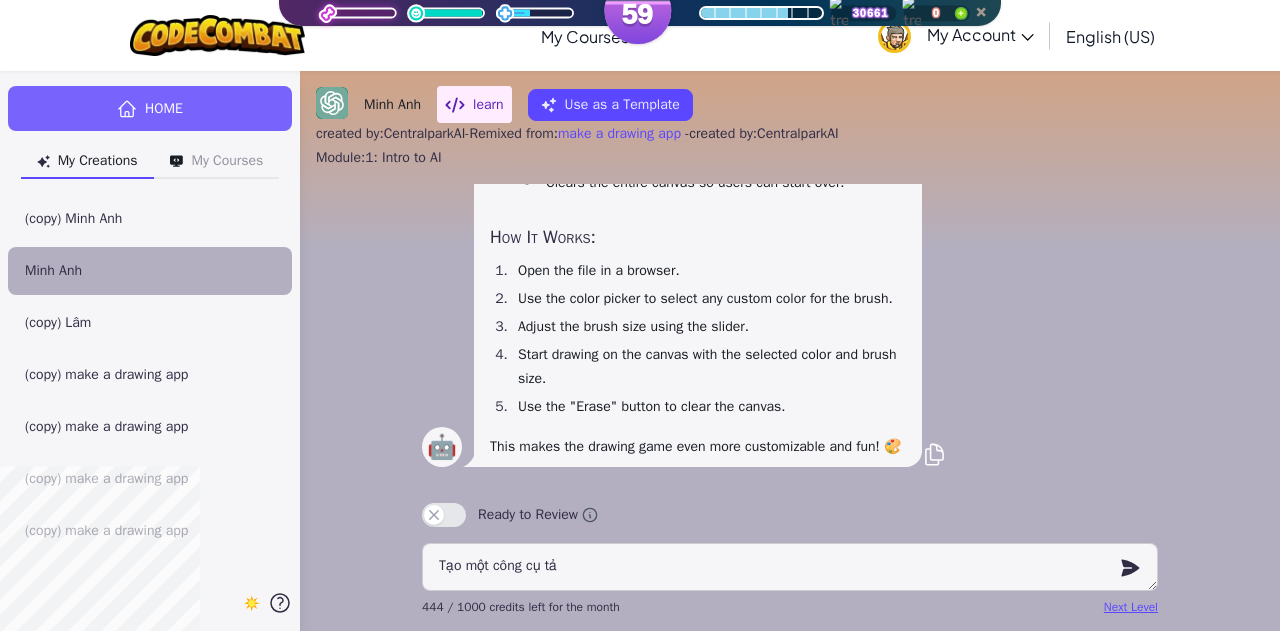 type on "Tạo một công cụ tảy" 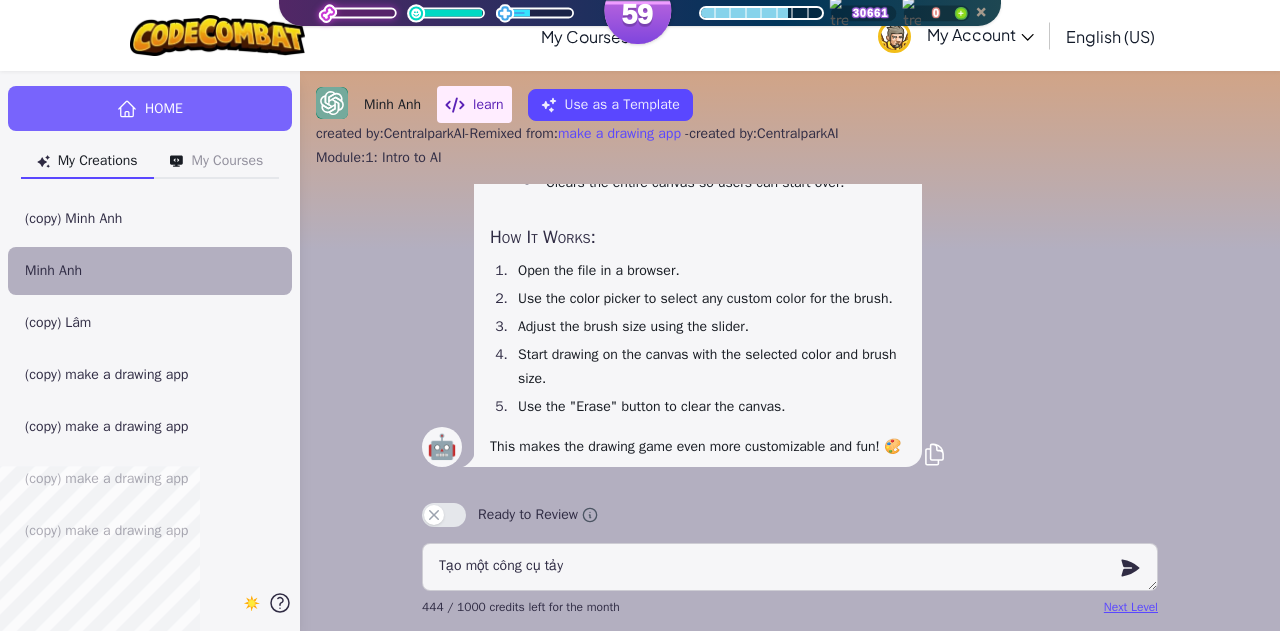 type on "x" 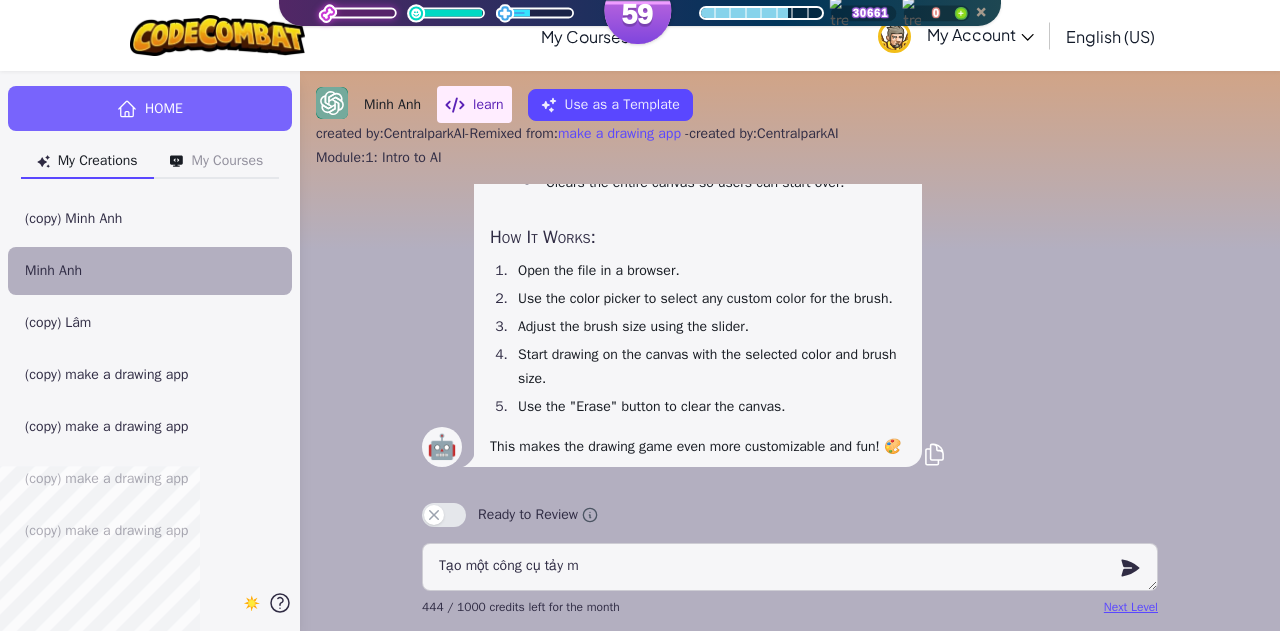 type on "Tạo một công cụ tảy ma" 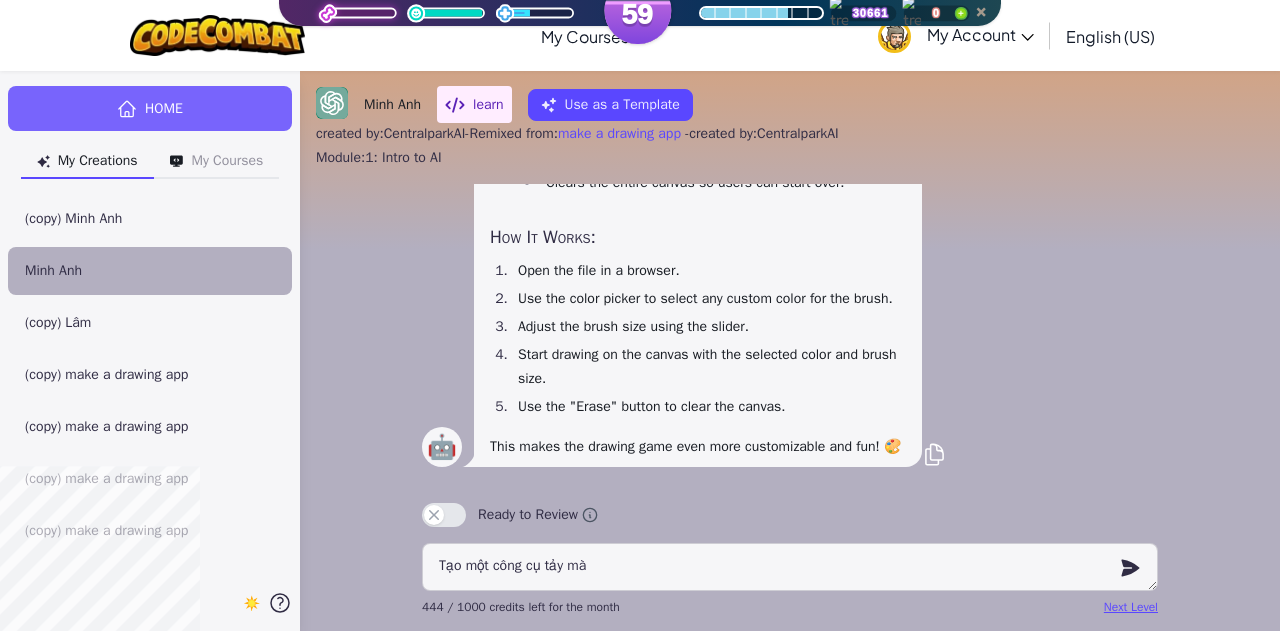 type on "x" 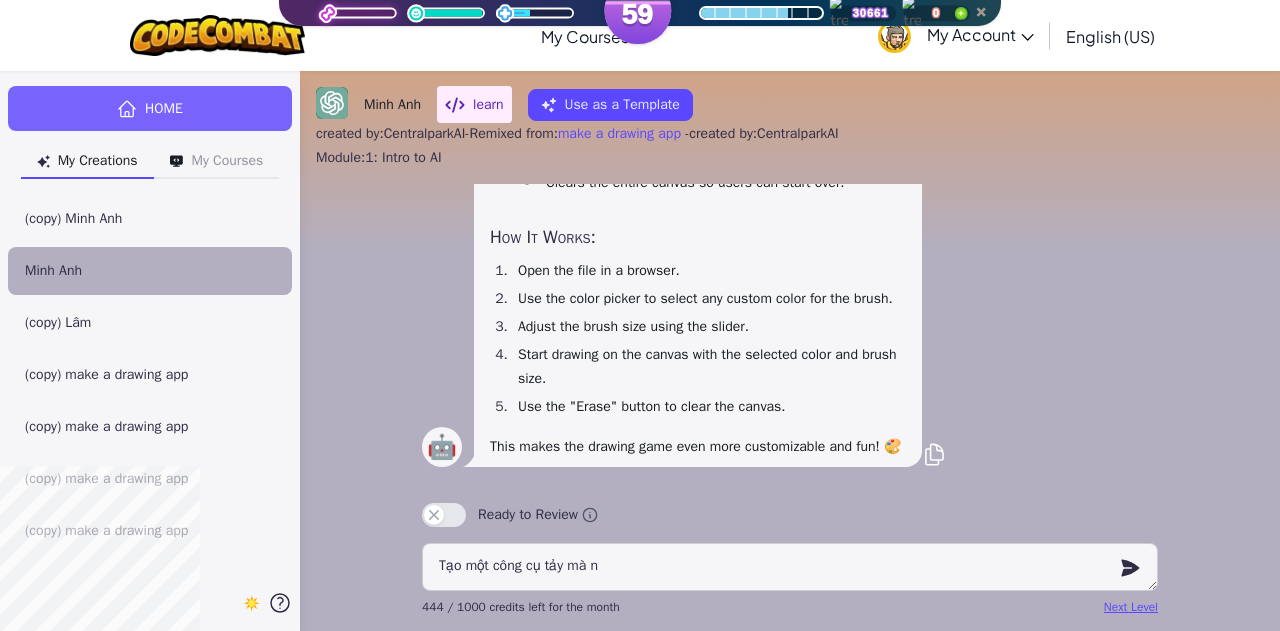 type on "Tạo một công cụ tảy mà ng" 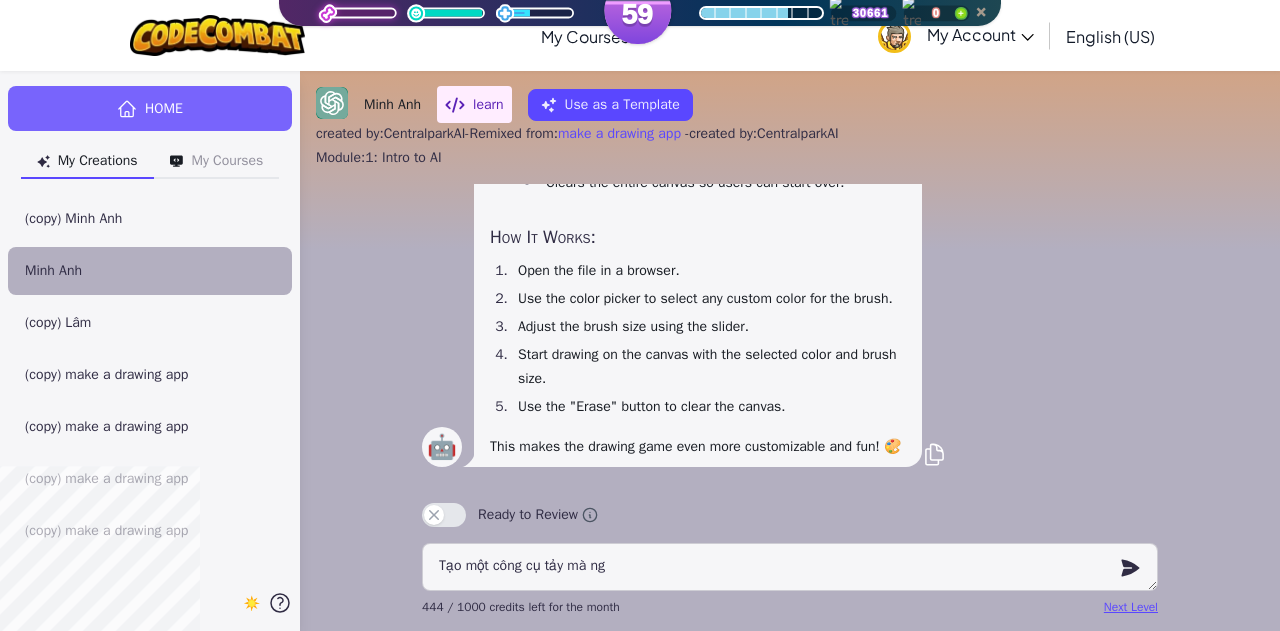 type on "Tạo một công cụ tảy mà ngu" 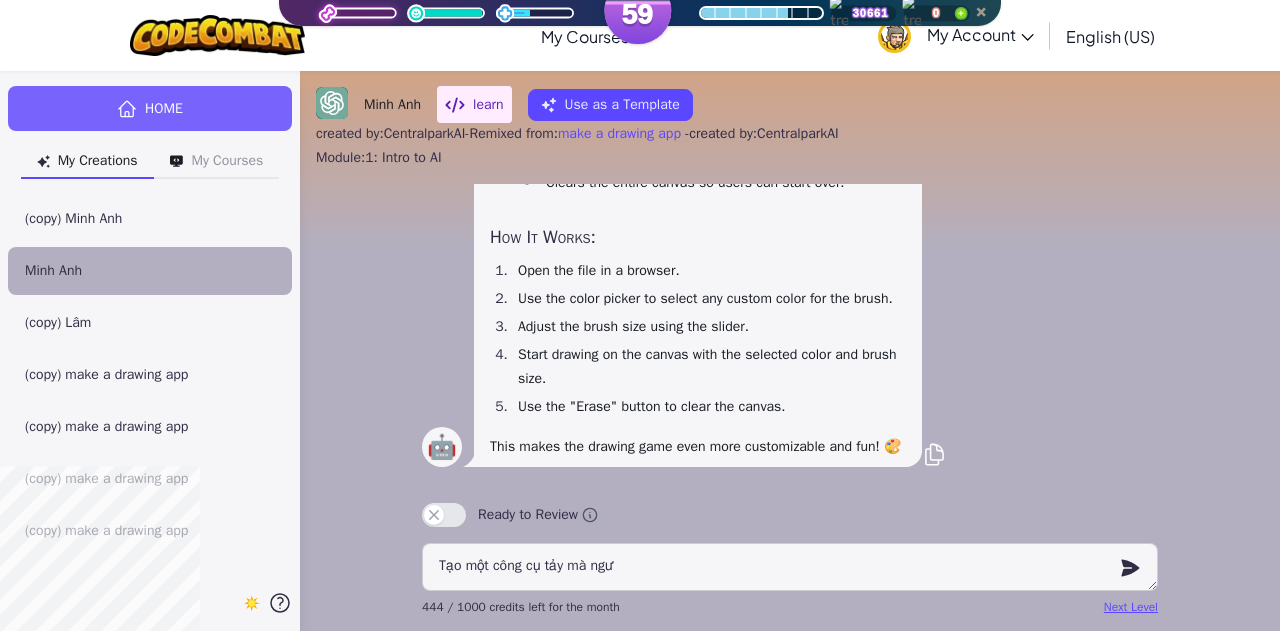 type on "x" 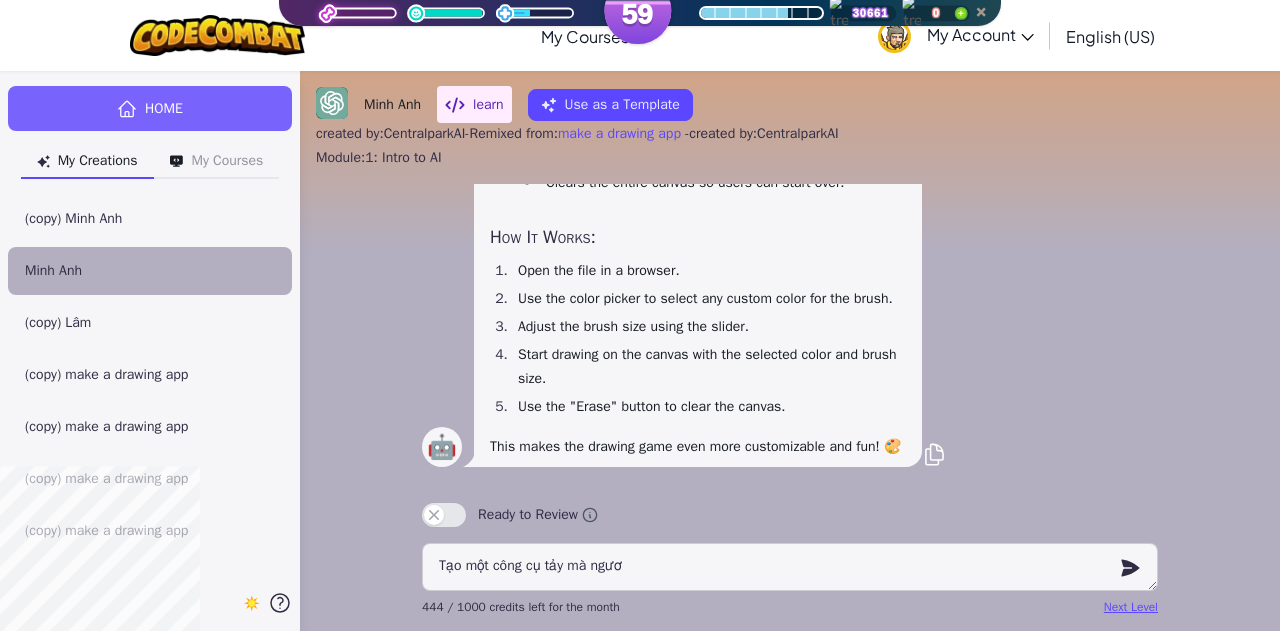 type on "Tạo một công cụ tảy mà ngươi" 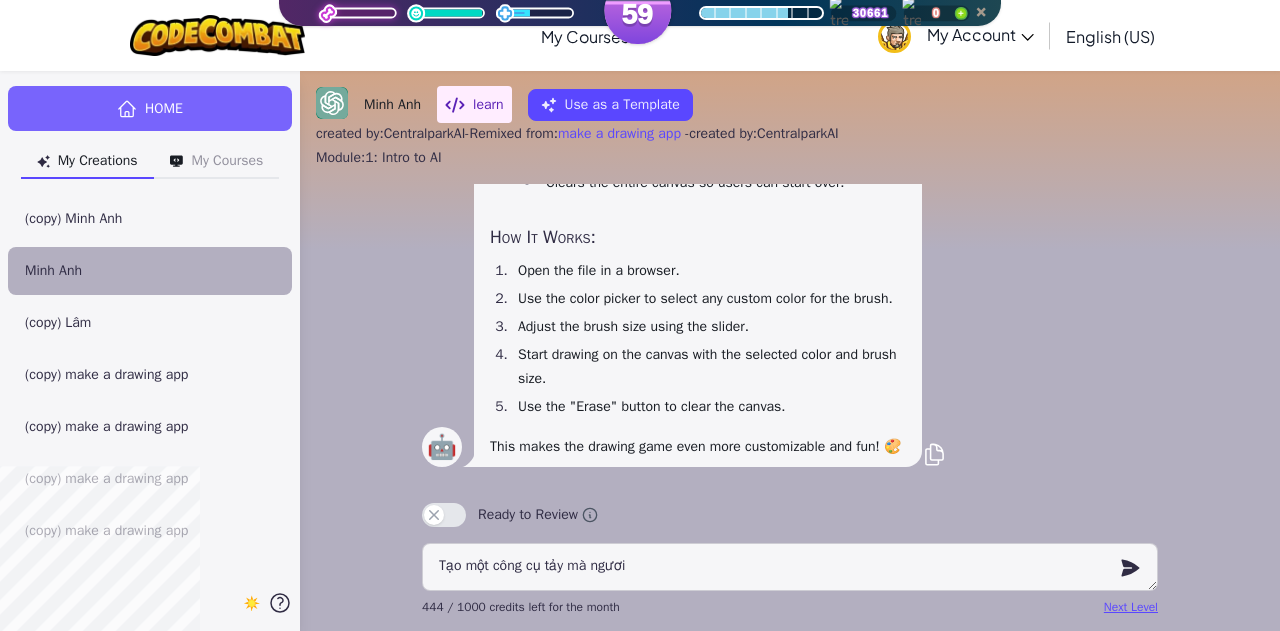 type on "x" 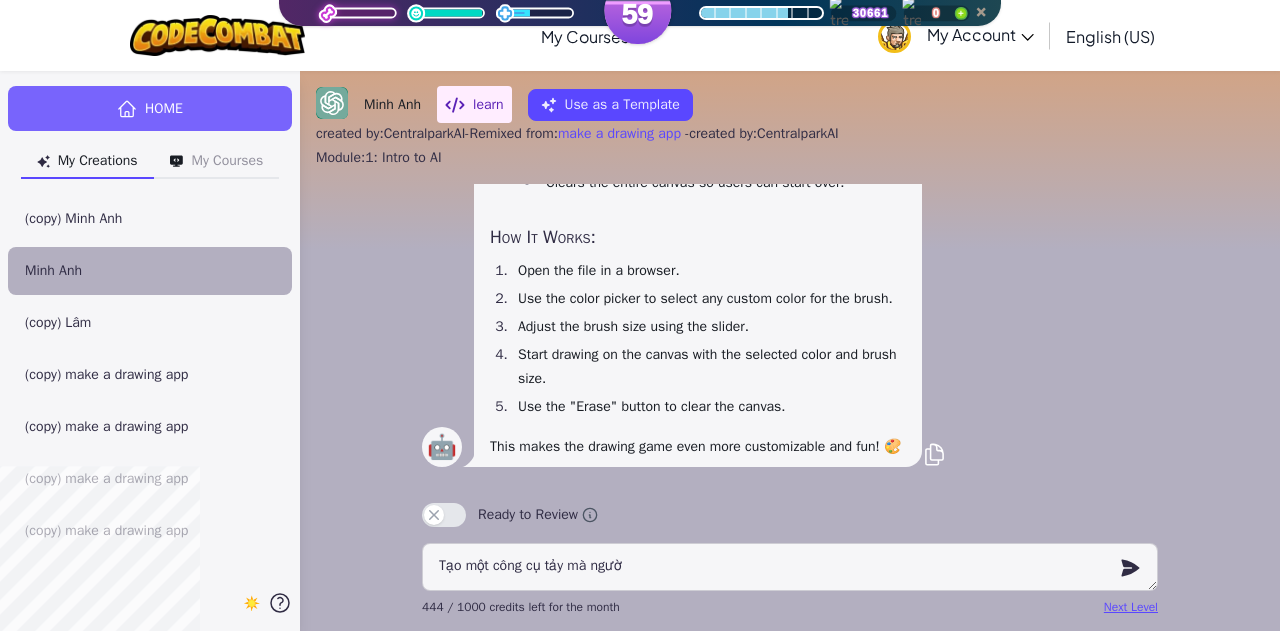 type on "Tạo một công cụ tảy mà người" 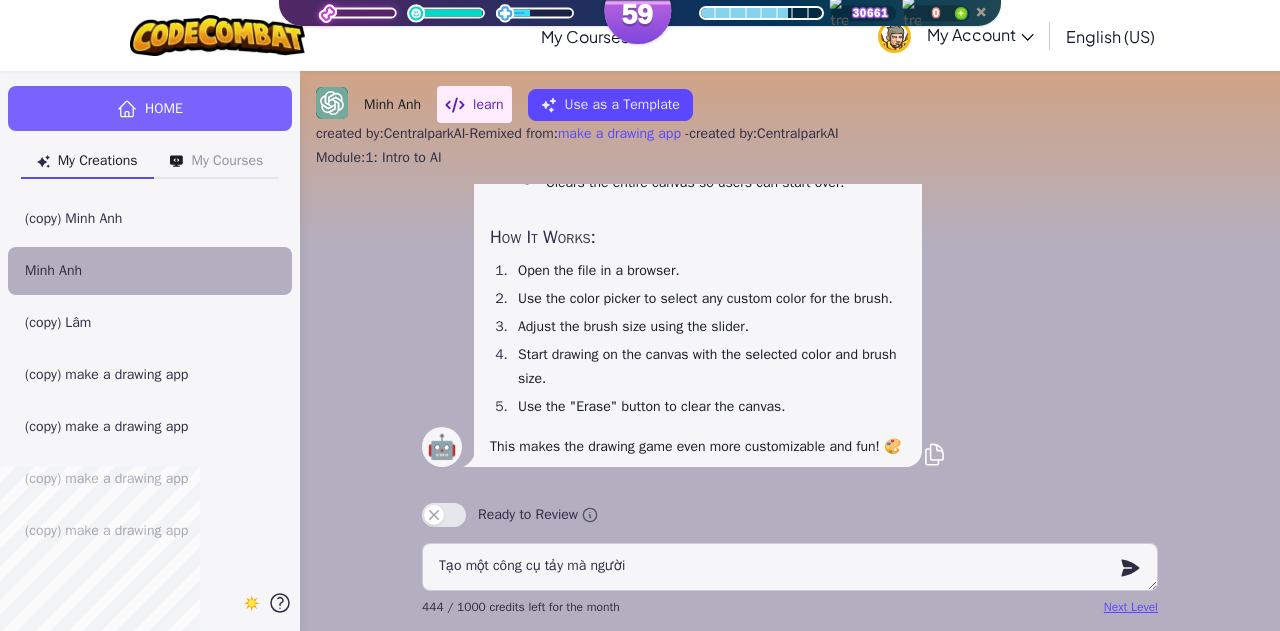 type on "x" 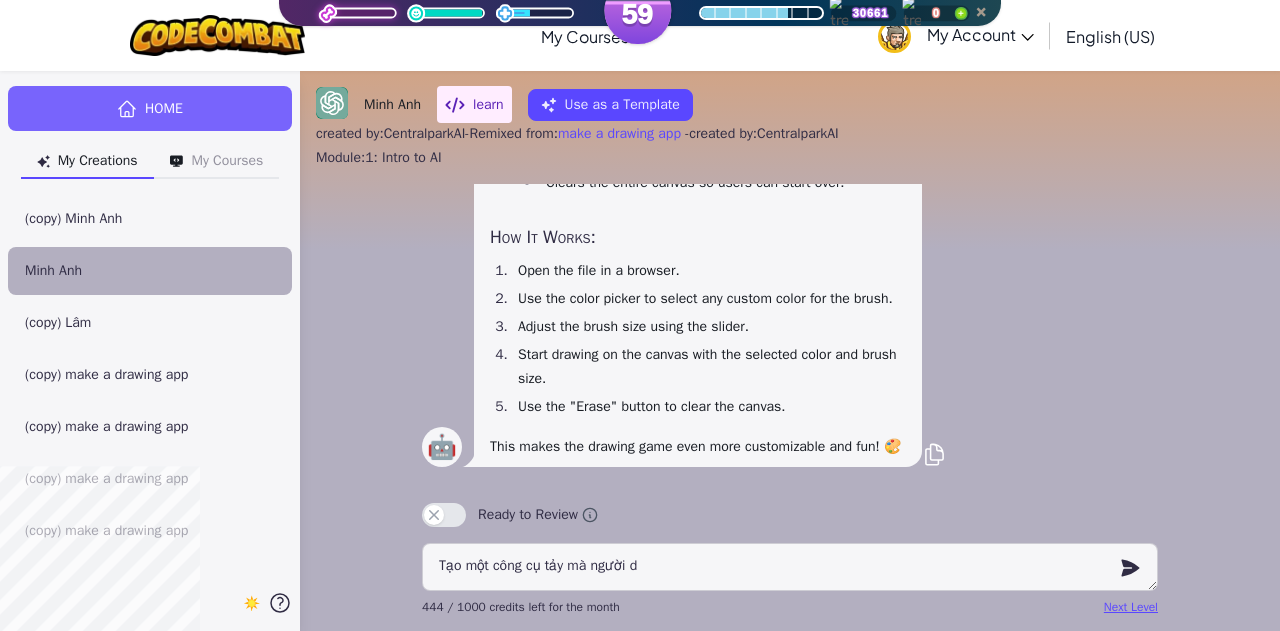 type on "Tạo một công cụ tảy mà người du" 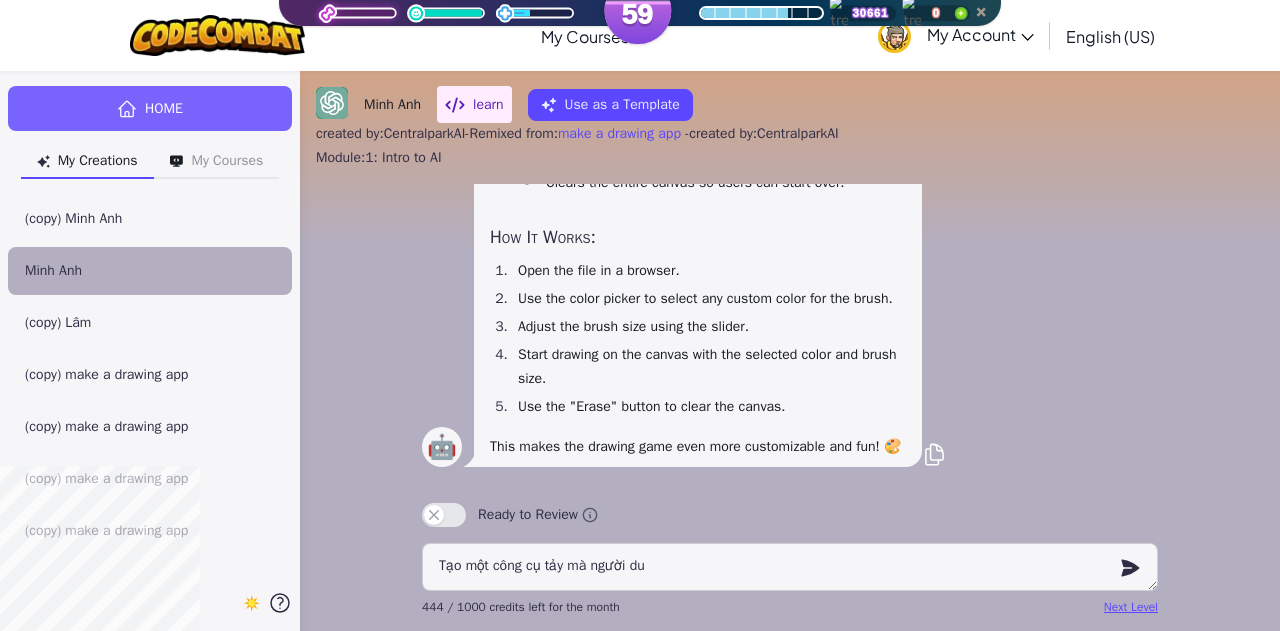 type on "Tạo một công cụ tảy mà người duh" 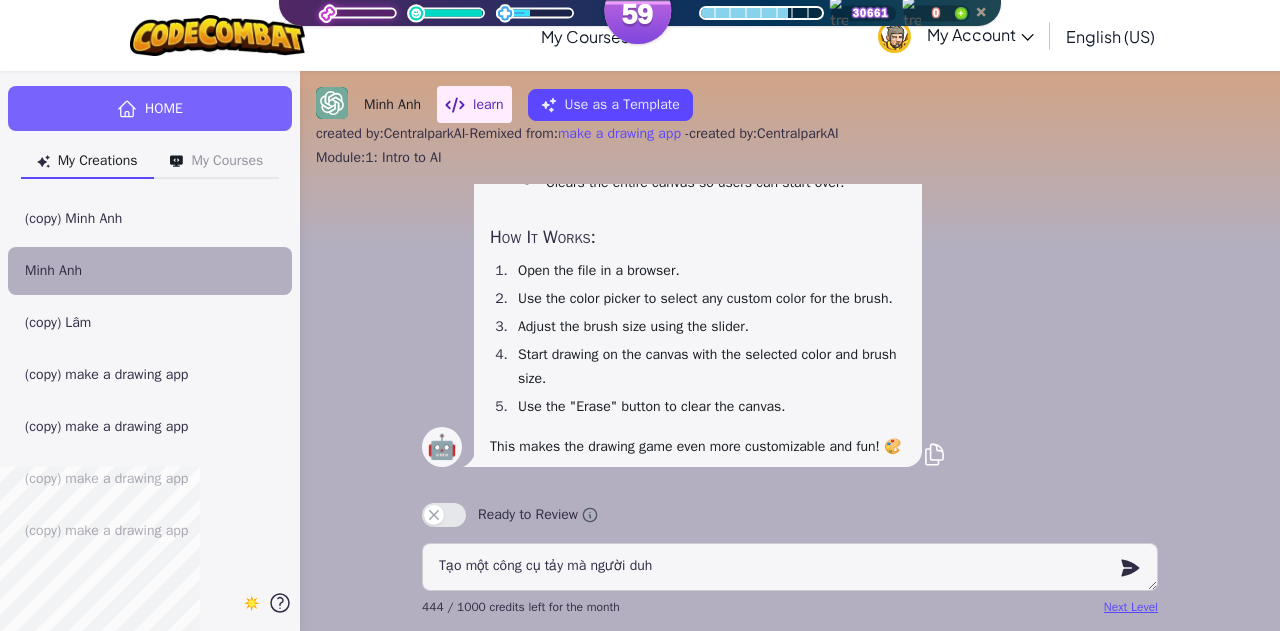 type on "x" 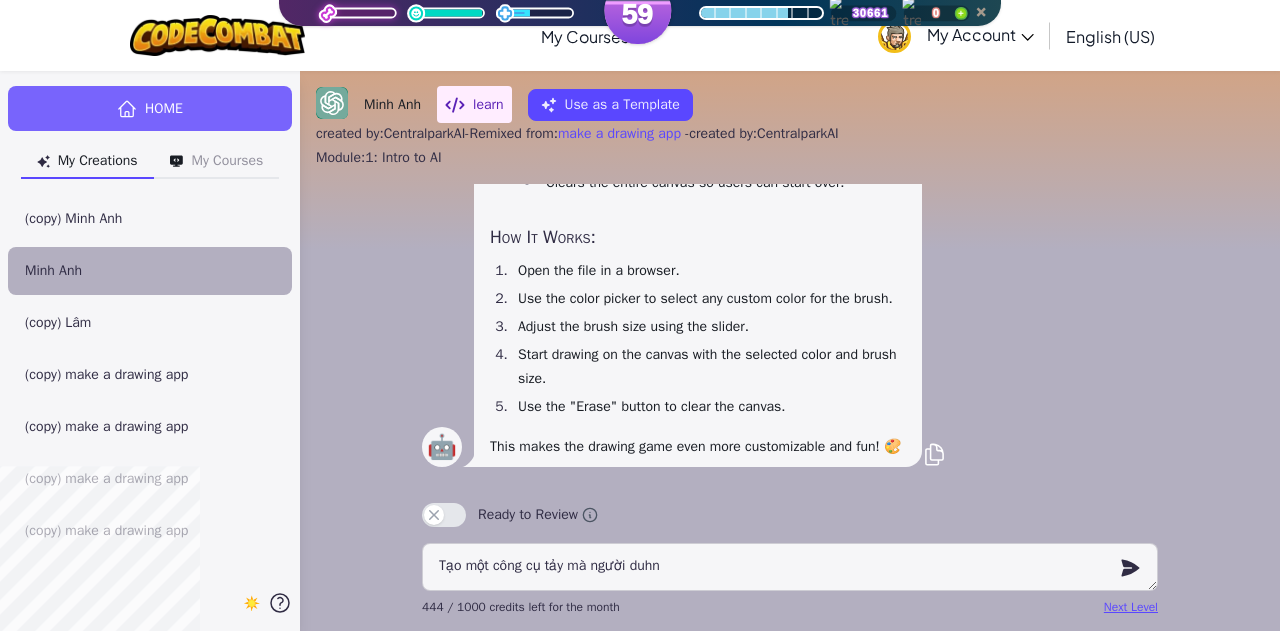 type on "Tạo một công cụ tảy mà người duh" 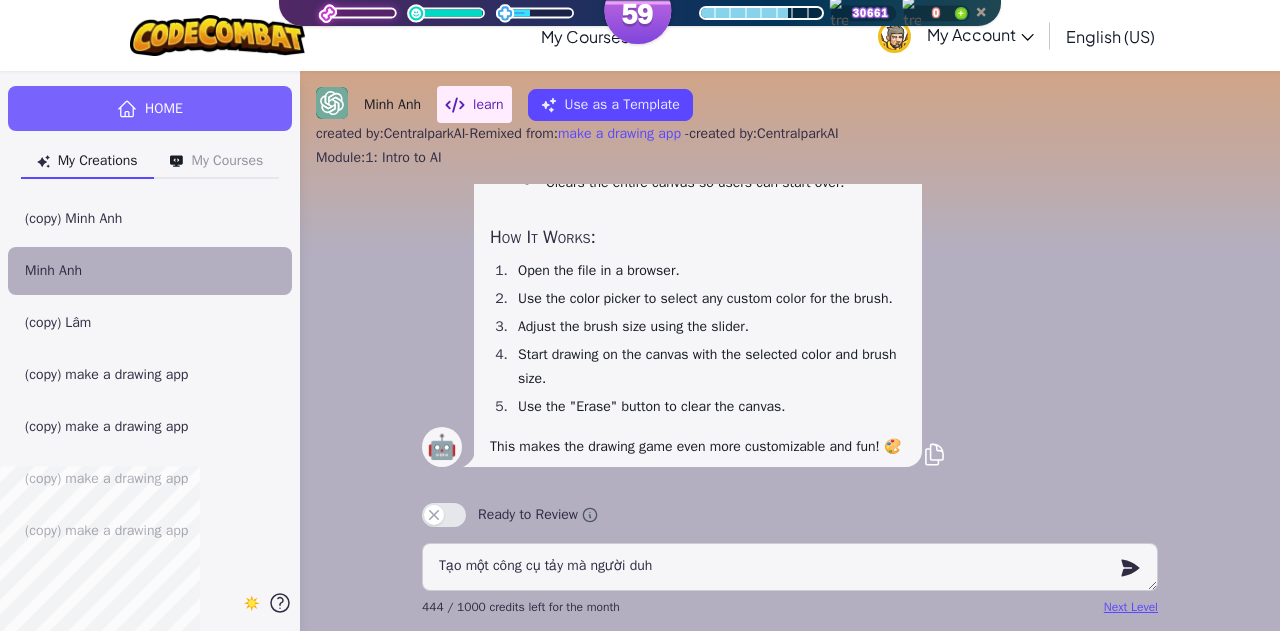 type on "Tạo một công cụ tảy mà người du" 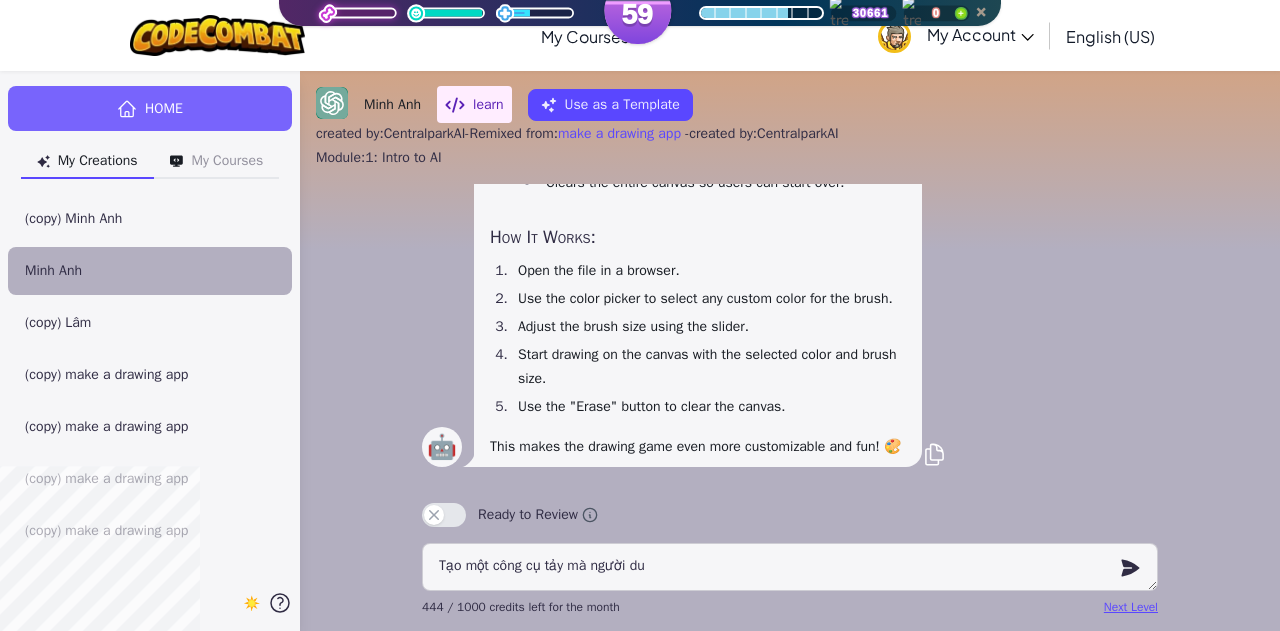 type on "Tạo một công cụ tảy mà người dun" 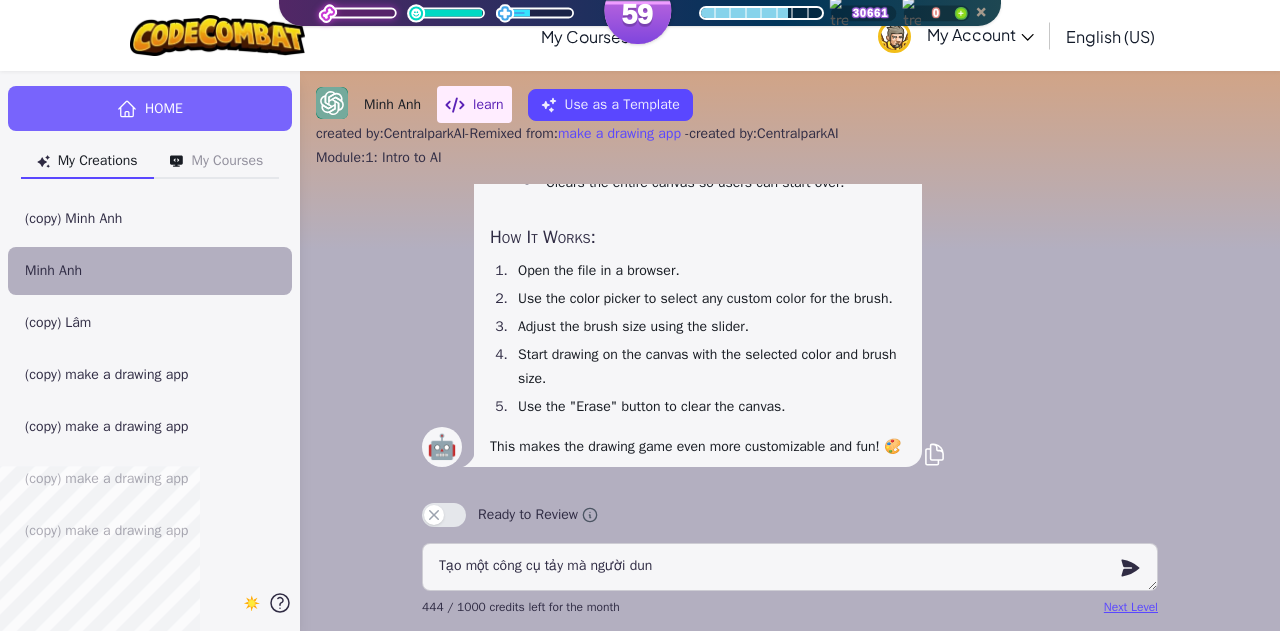 type on "Tạo một công cụ tảy mà người dung" 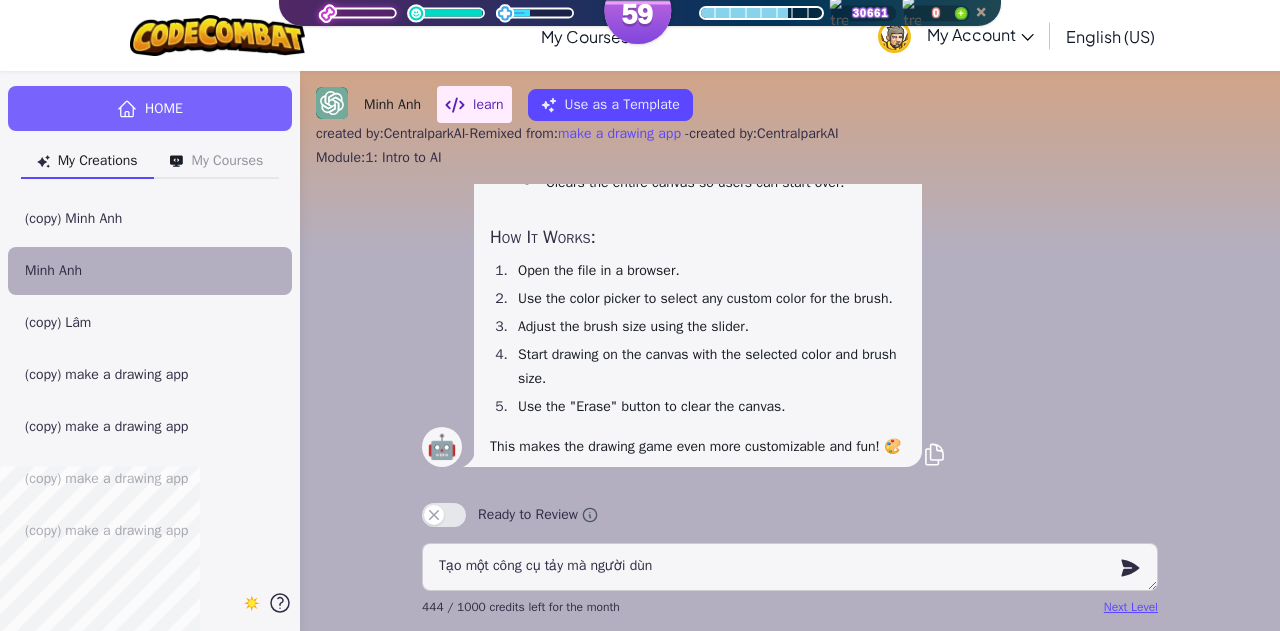type on "Tạo một công cụ tảy mà người dùng" 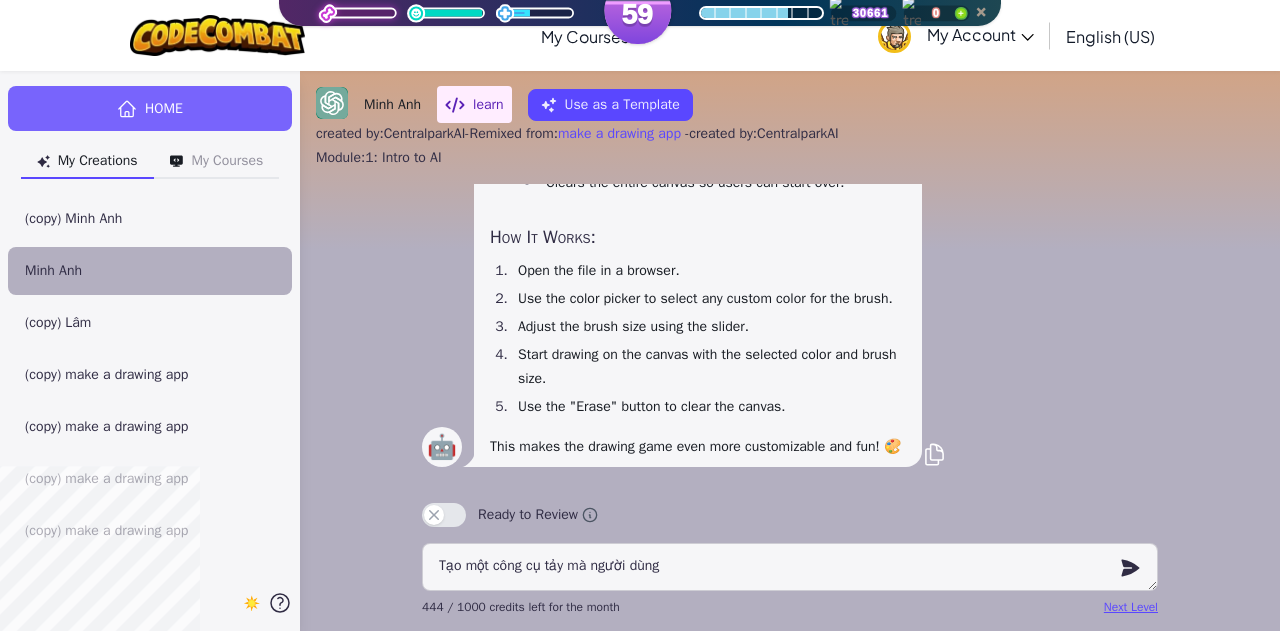type on "x" 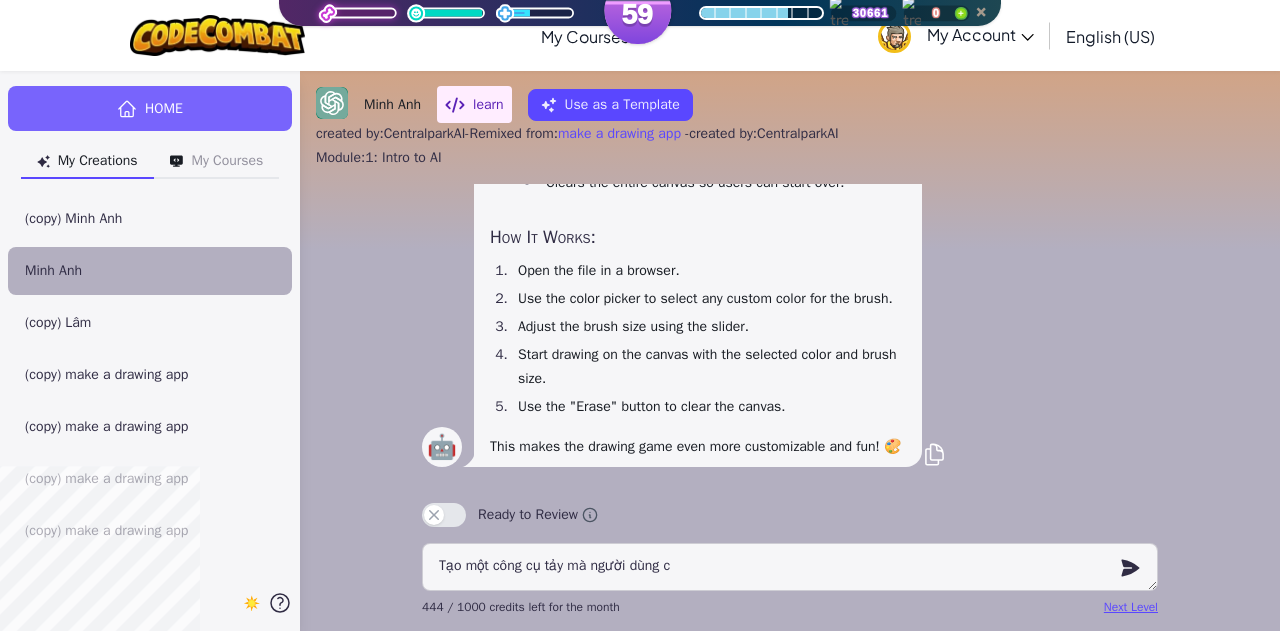 type on "Tạo một công cụ tảy mà người dùng co" 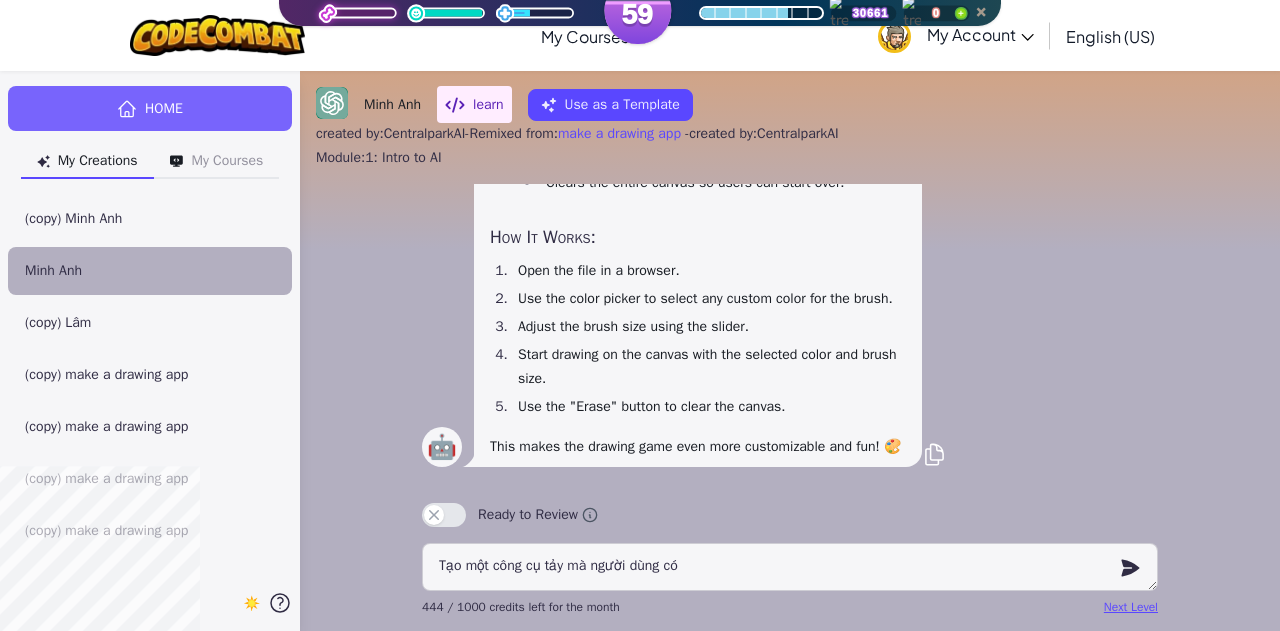 type on "x" 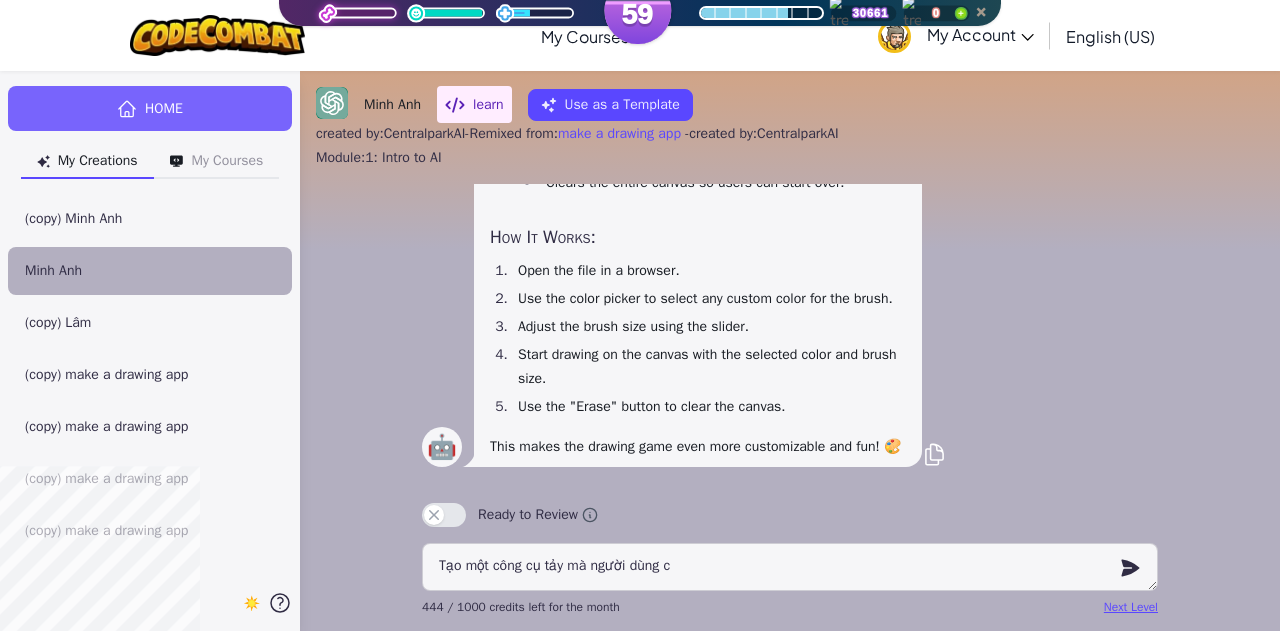 type on "Tạo một công cụ tảy mà người dùng co" 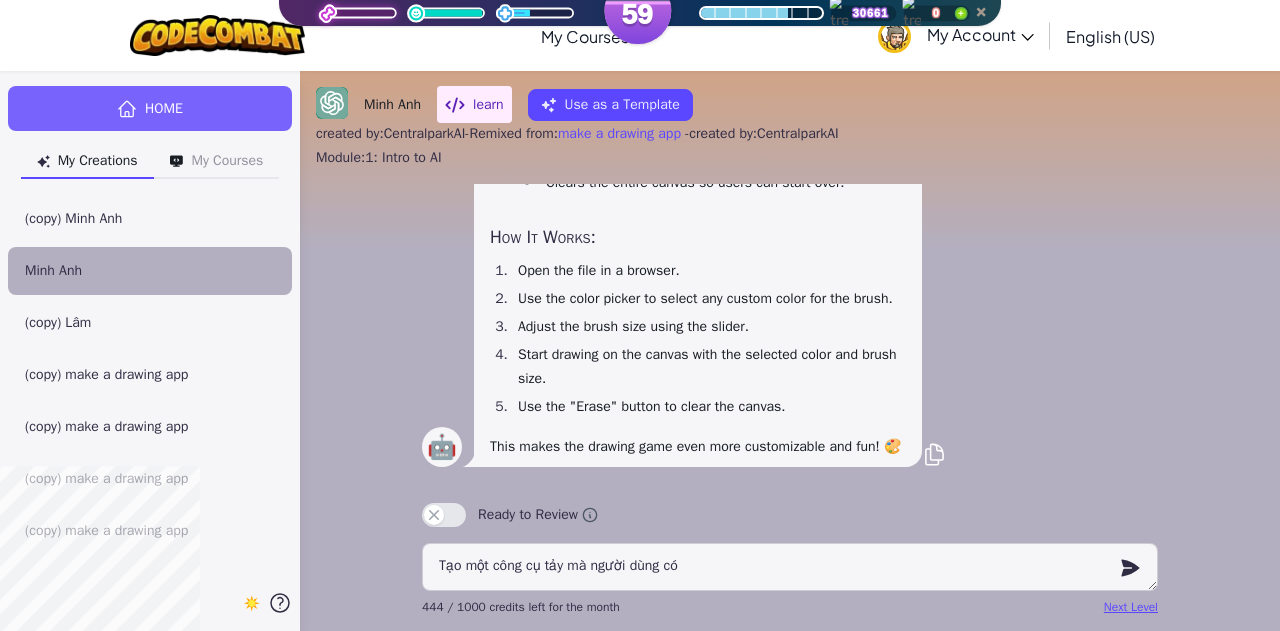 type on "x" 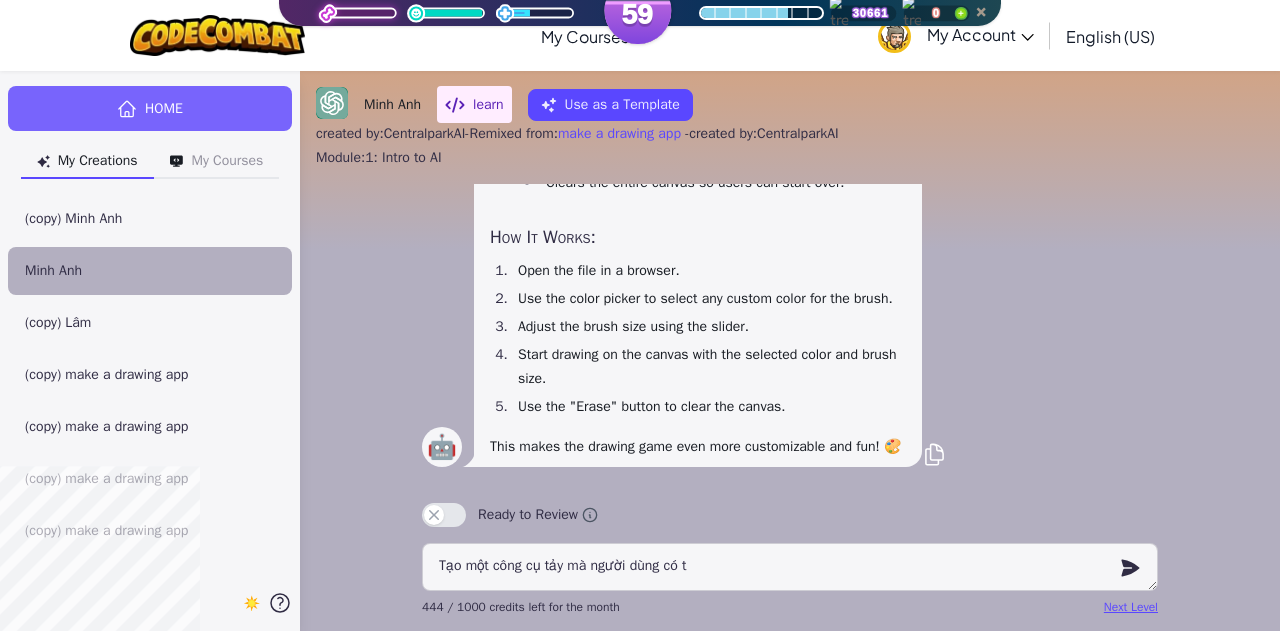 type on "Tạo một công cụ tảy mà người dùng có th" 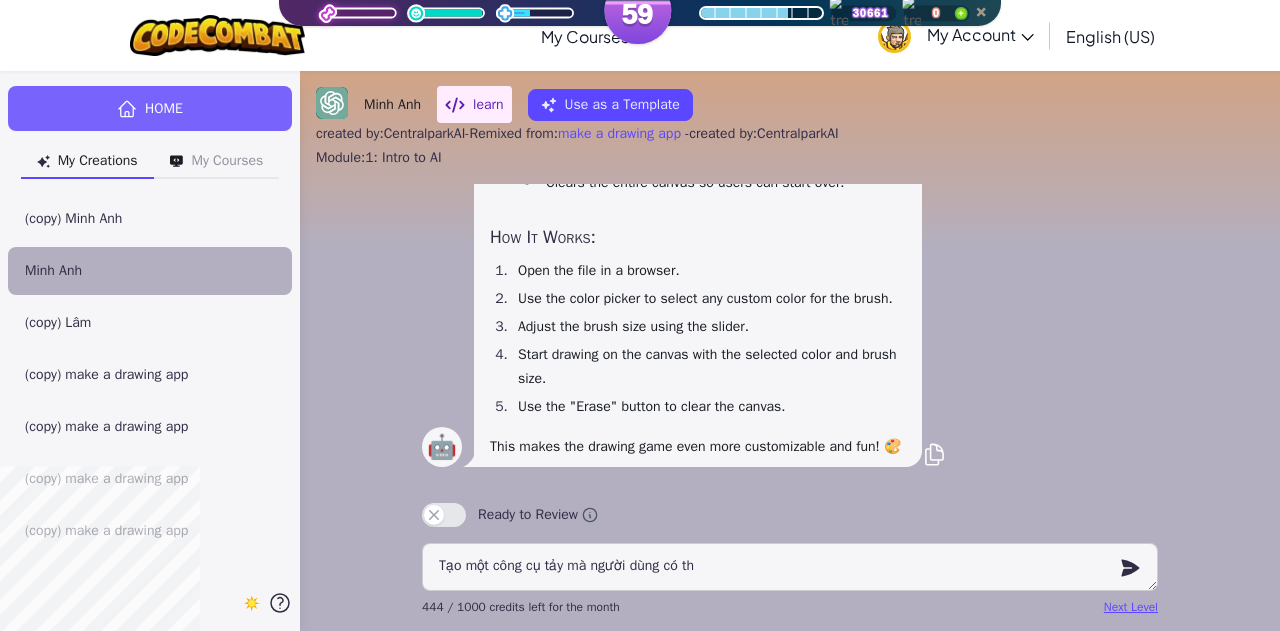 type on "Tạo một công cụ tảy mà người dùng có the" 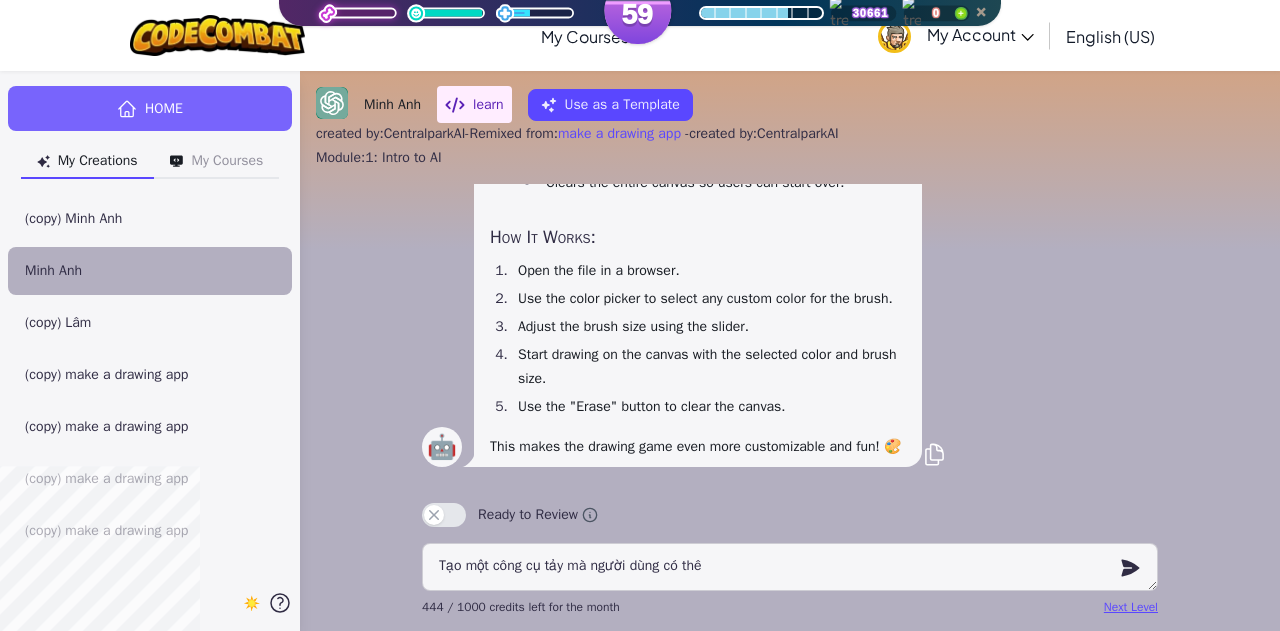 type on "x" 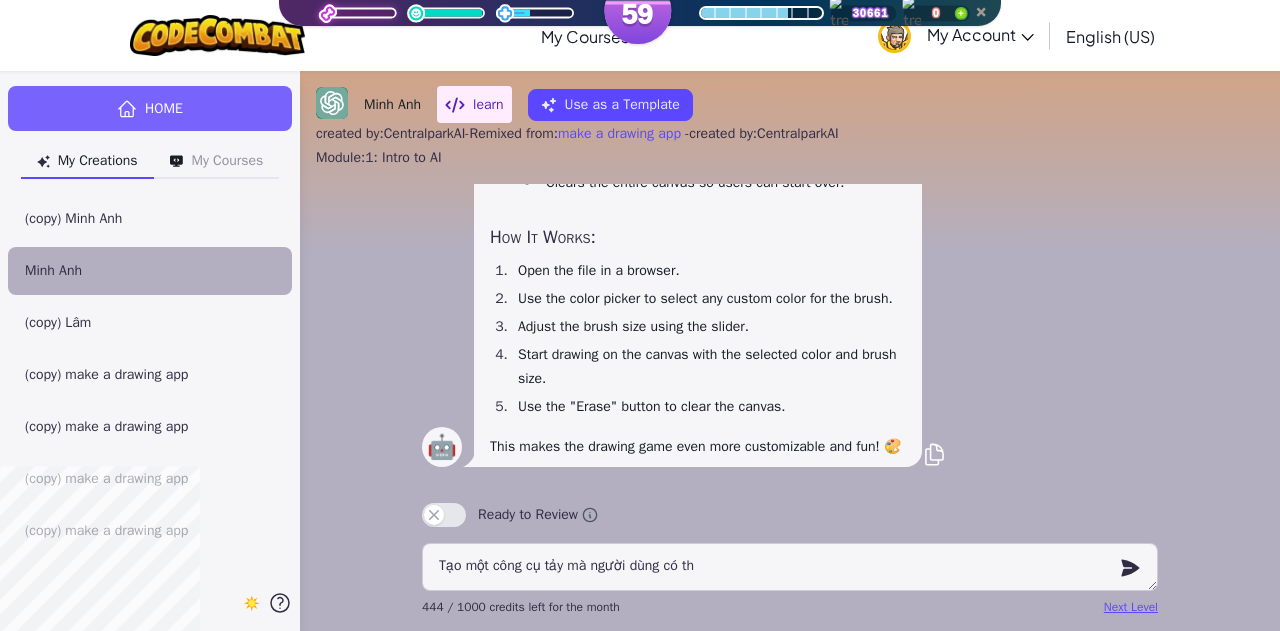 type on "Tạo một công cụ tảy mà người dùng có thể" 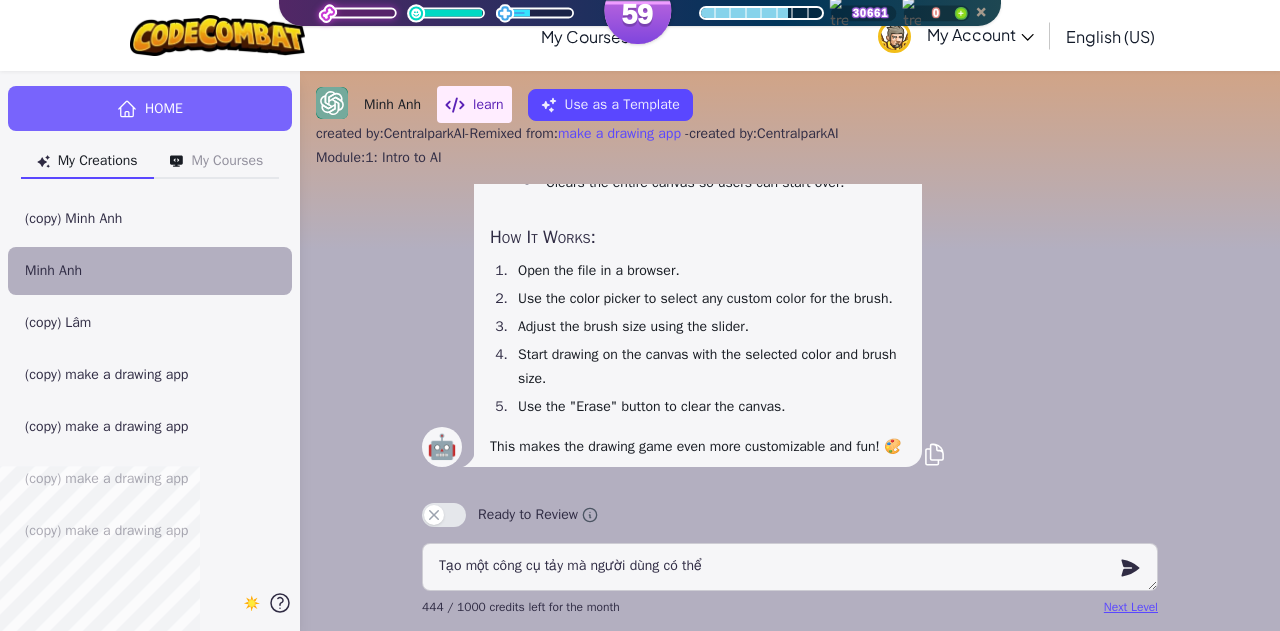 type on "x" 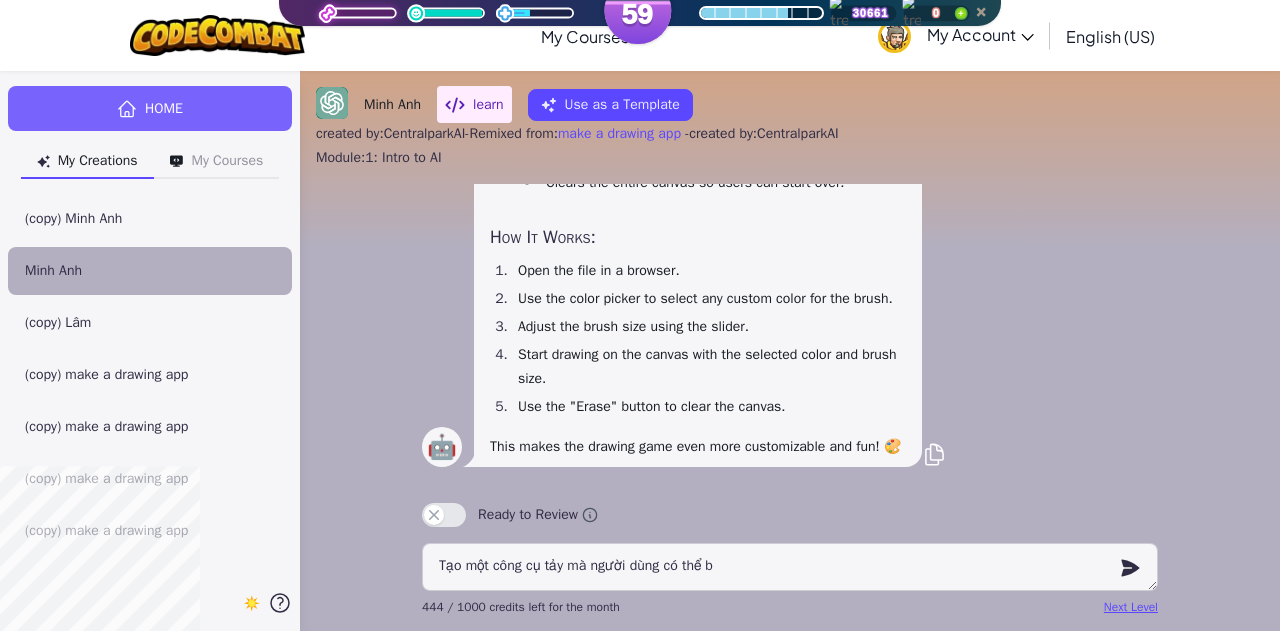 type on "Tạo một công cụ tảy mà người dùng có thể ba" 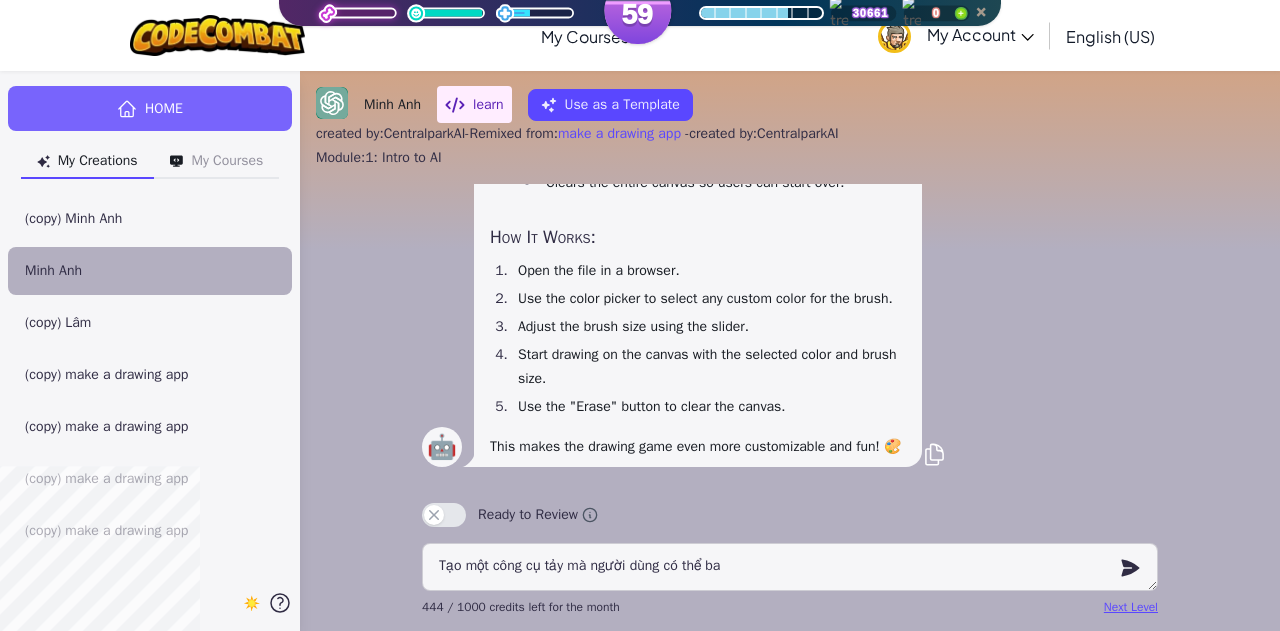 type on "Tạo một công cụ tảy mà người dùng có thể bat" 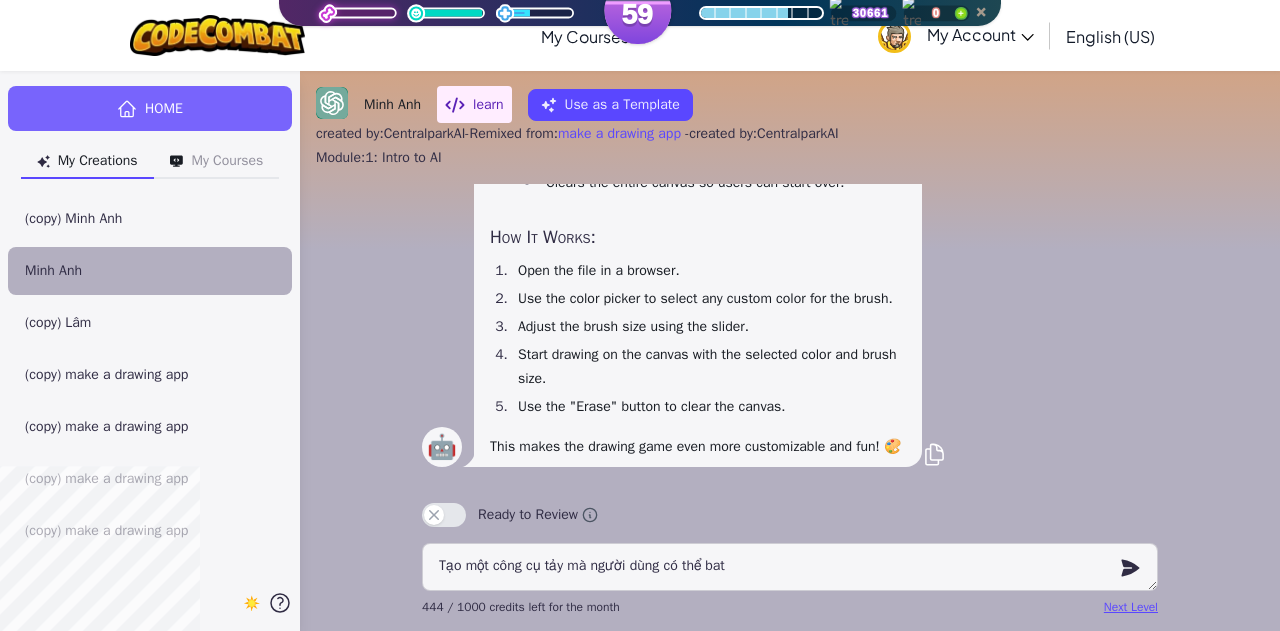 type on "x" 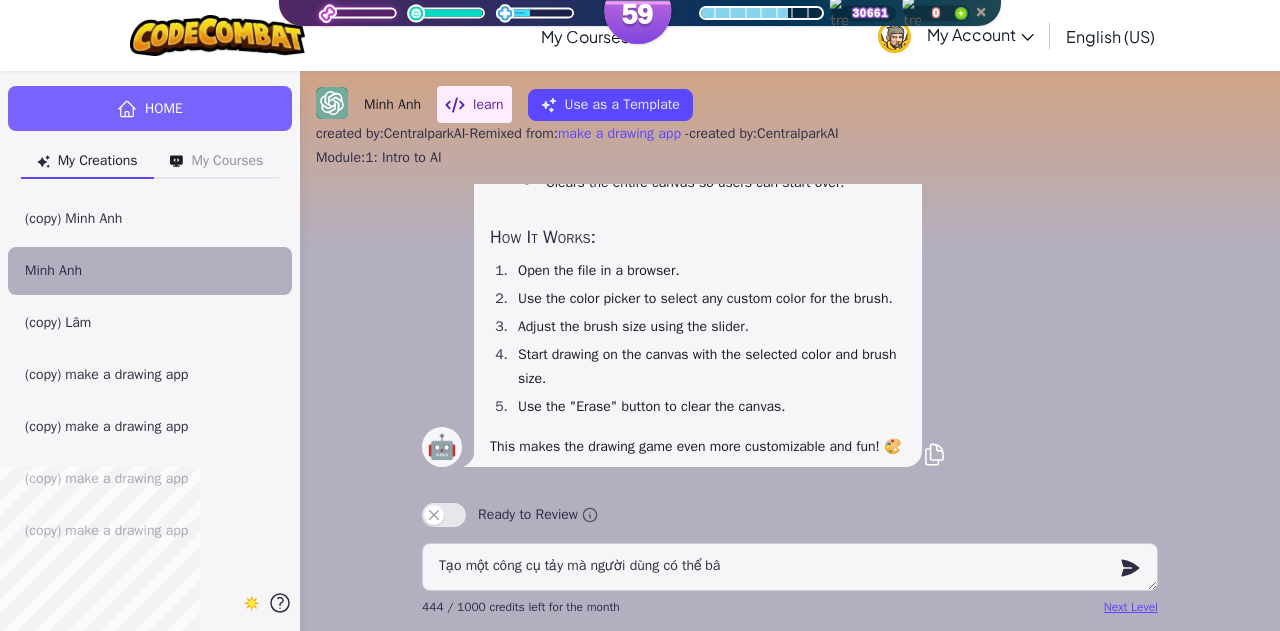 type on "Tạo một công cụ tảy mà người dùng có thể bât" 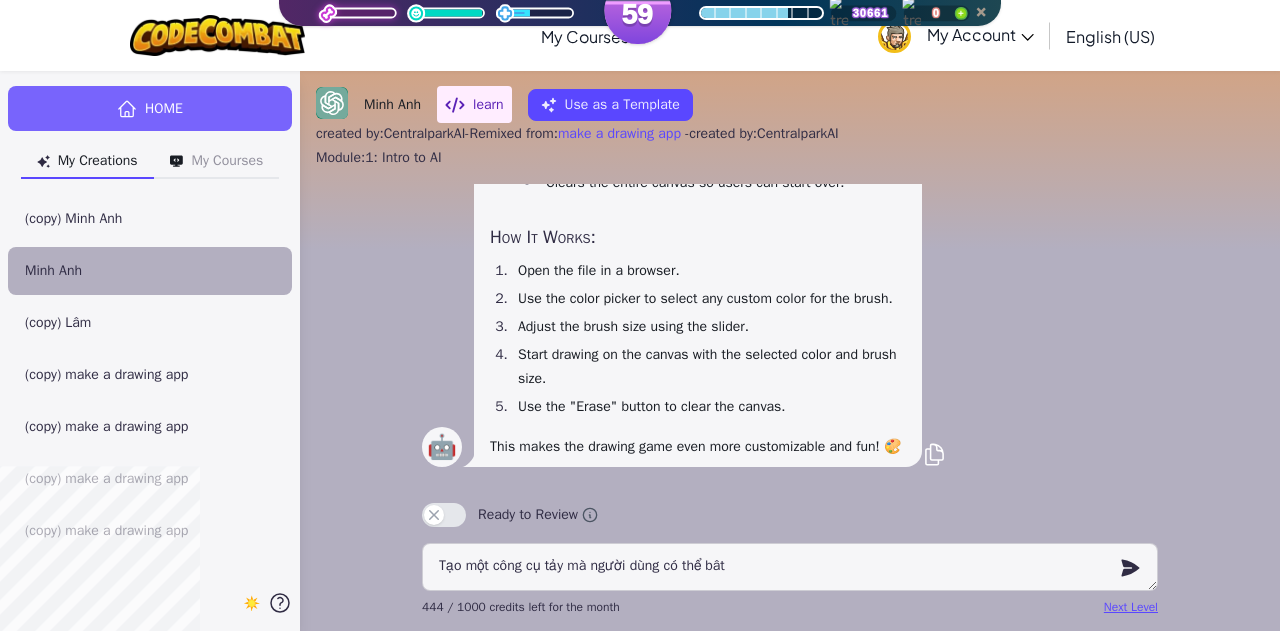 type on "x" 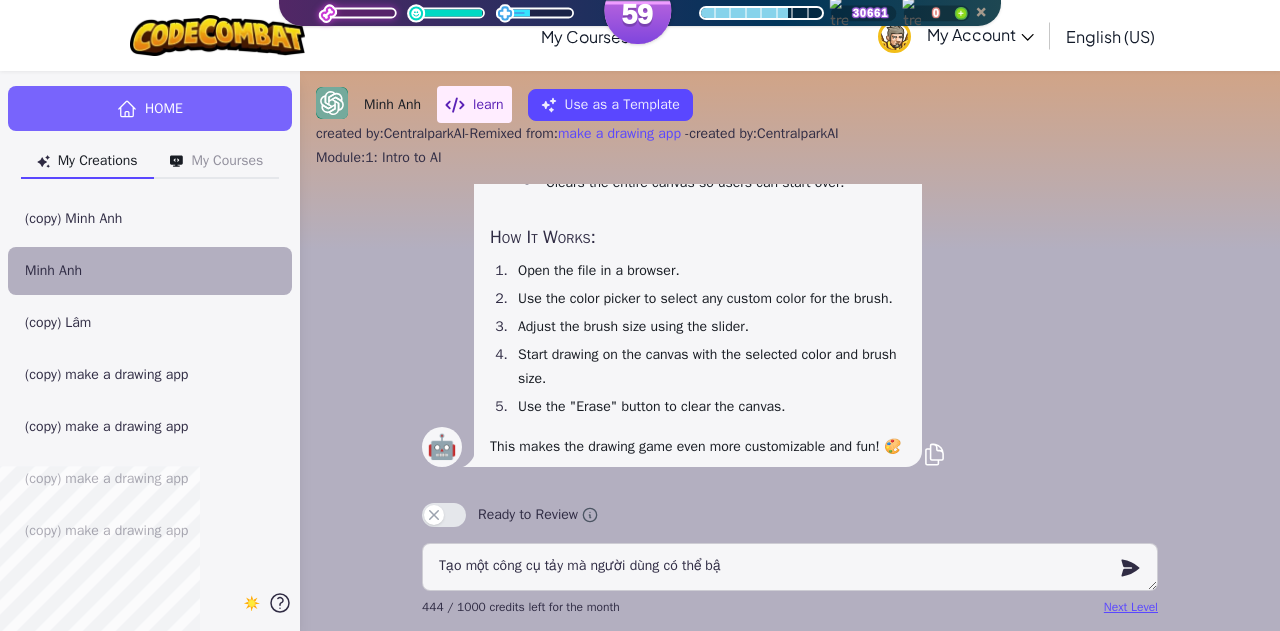 type on "Tạo một công cụ tảy mà người dùng có thể bật" 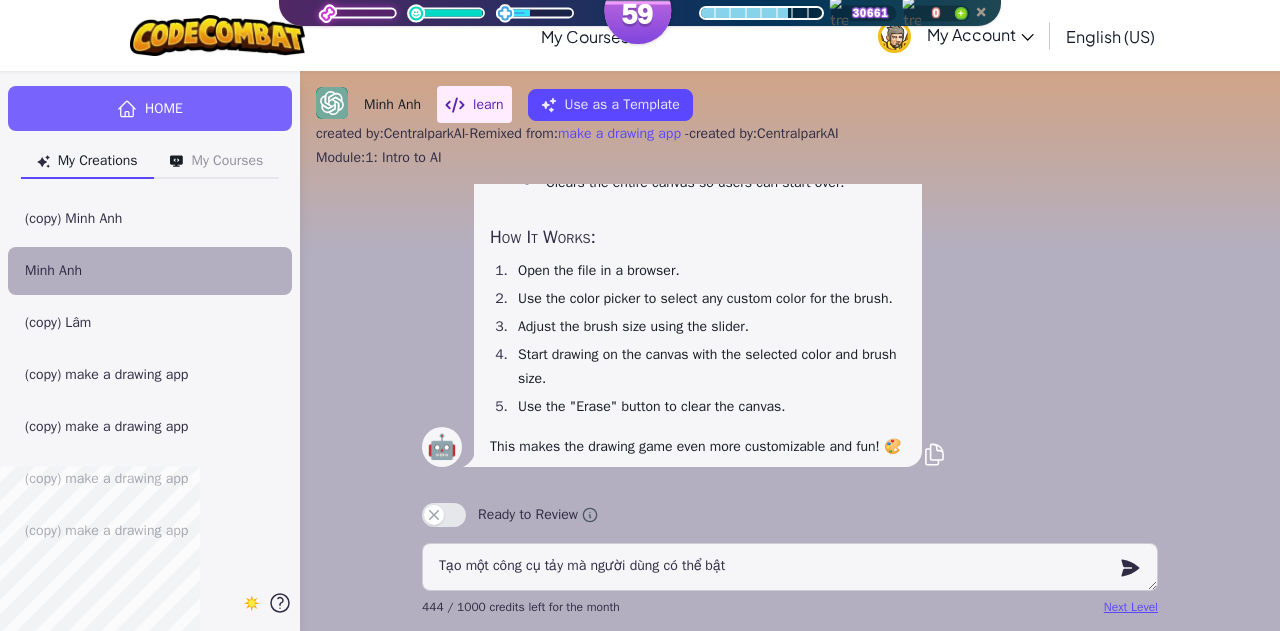 type on "x" 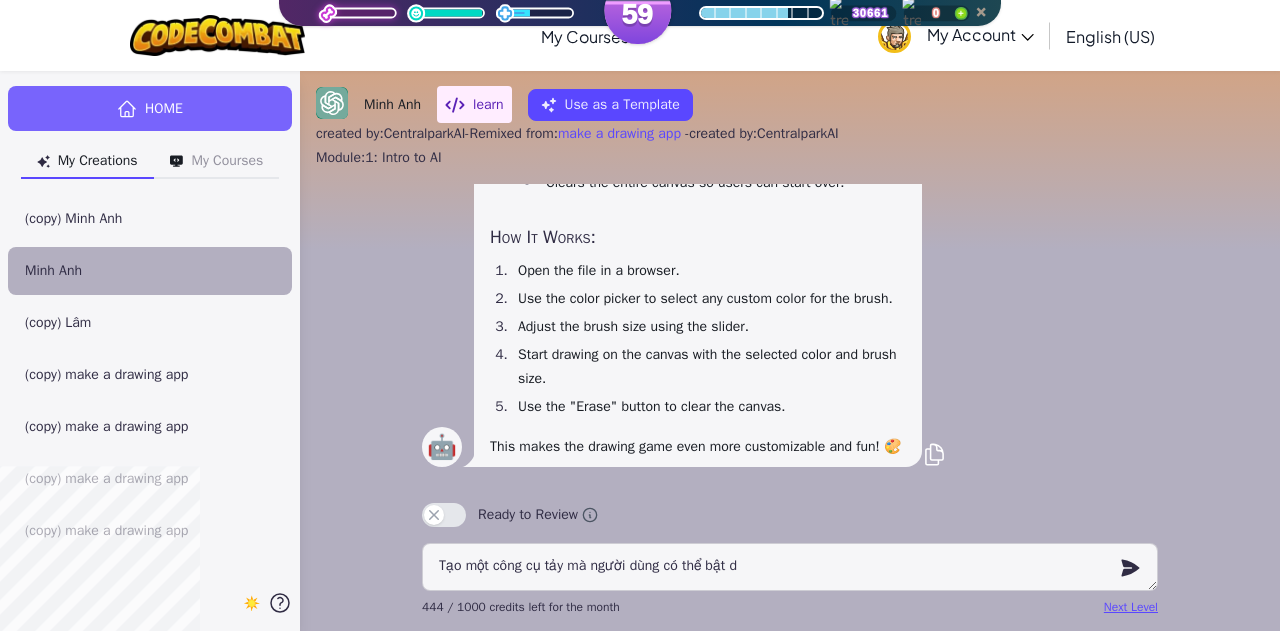 type on "x" 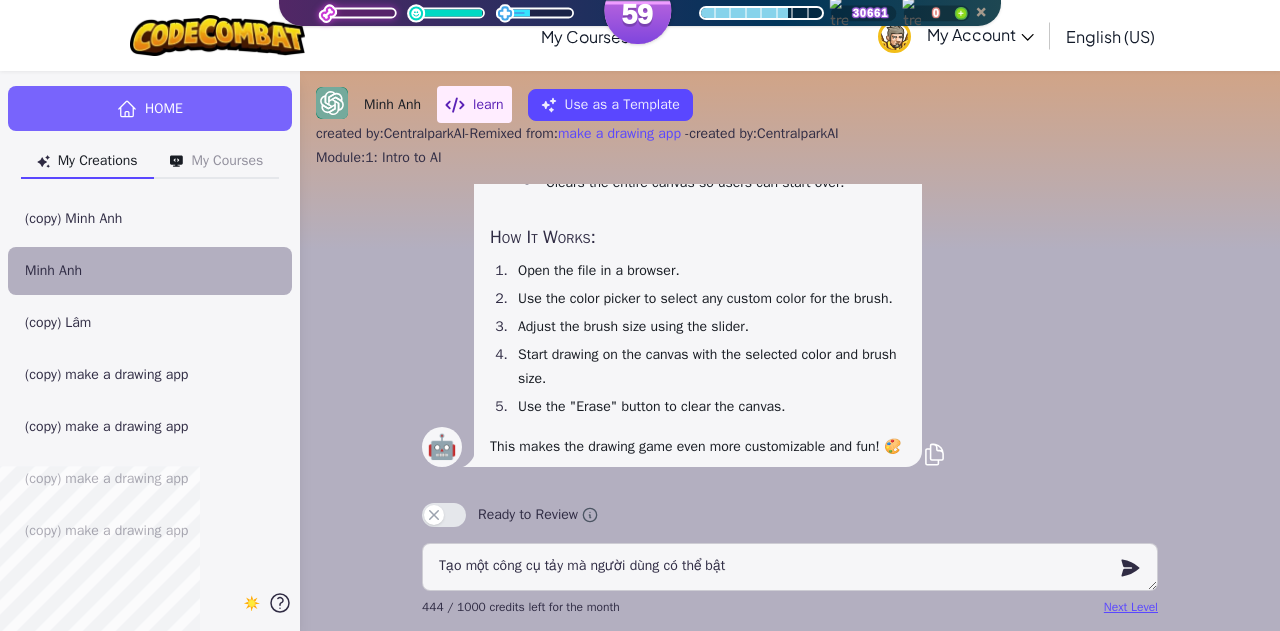 type on "Tạo một công cụ tảy mà người dùng có thể bật đ" 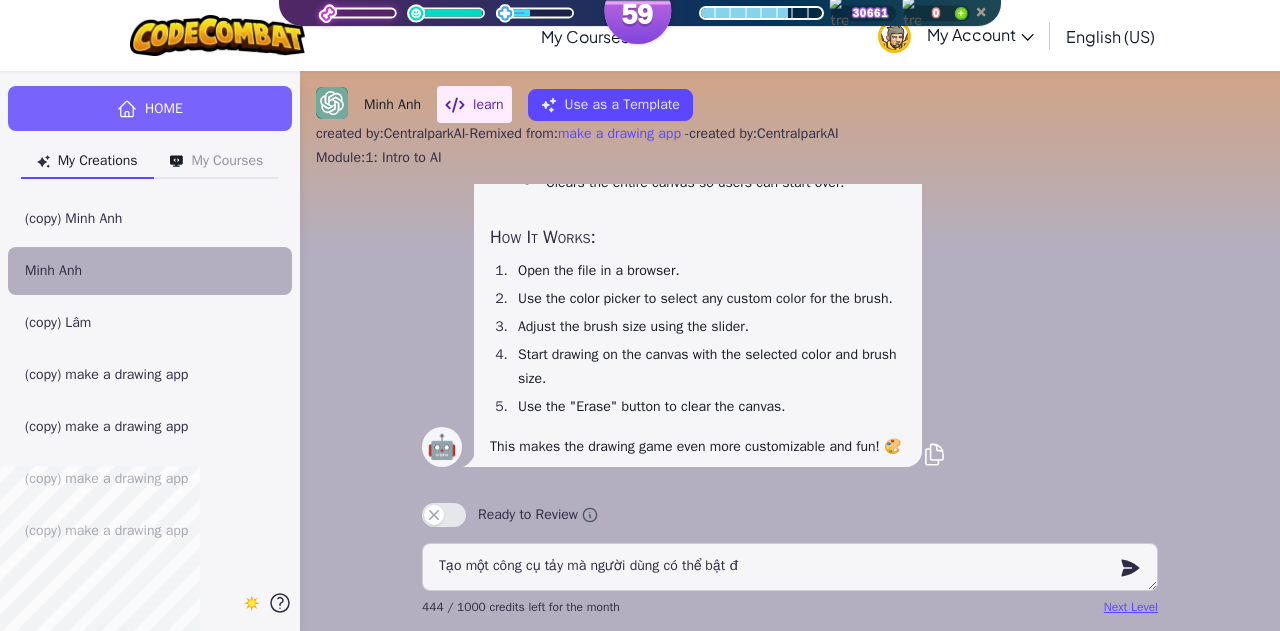type on "x" 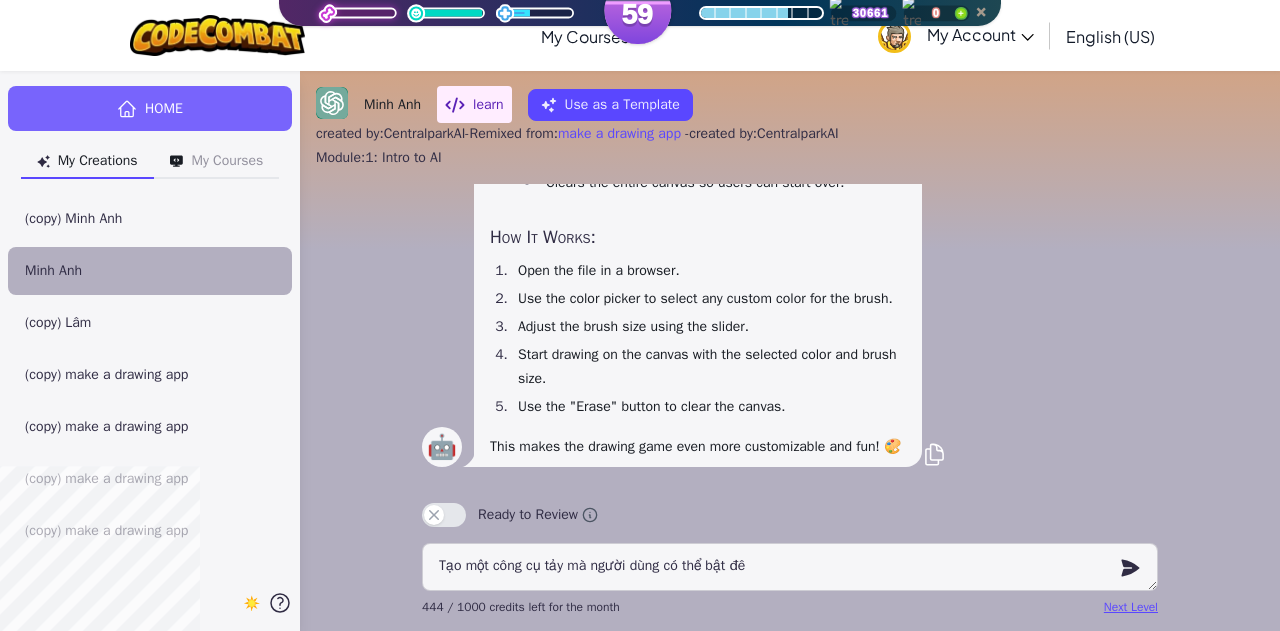 type on "x" 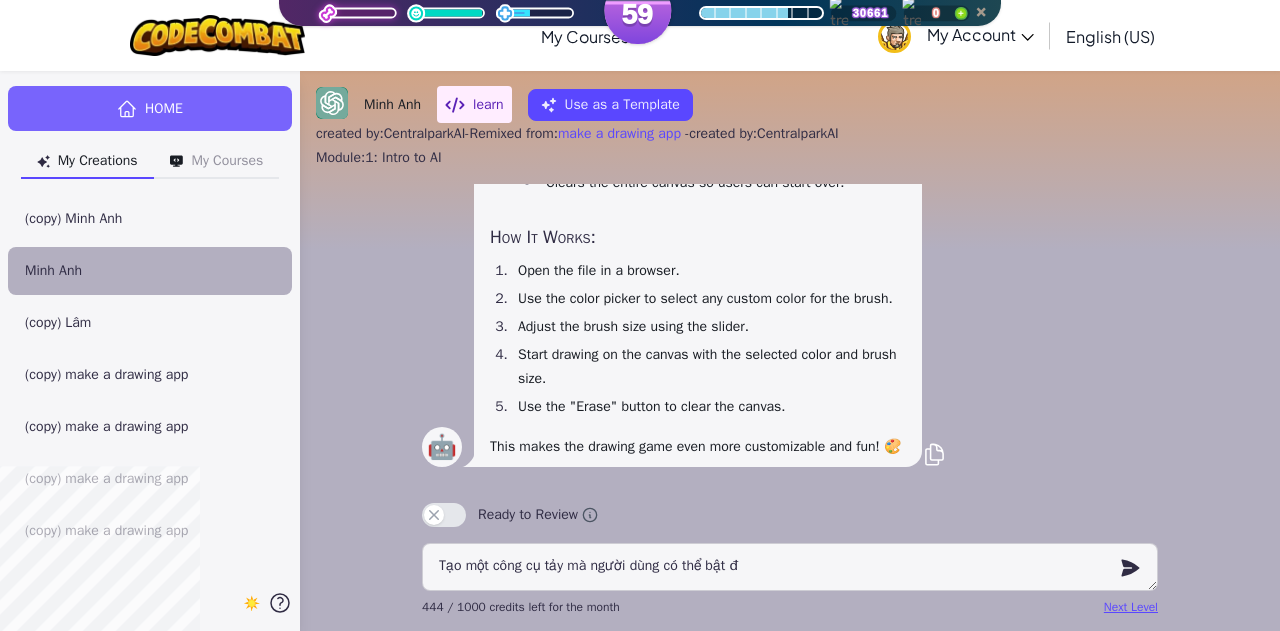 type on "Tạo một công cụ tảy mà người dùng có thể bật để" 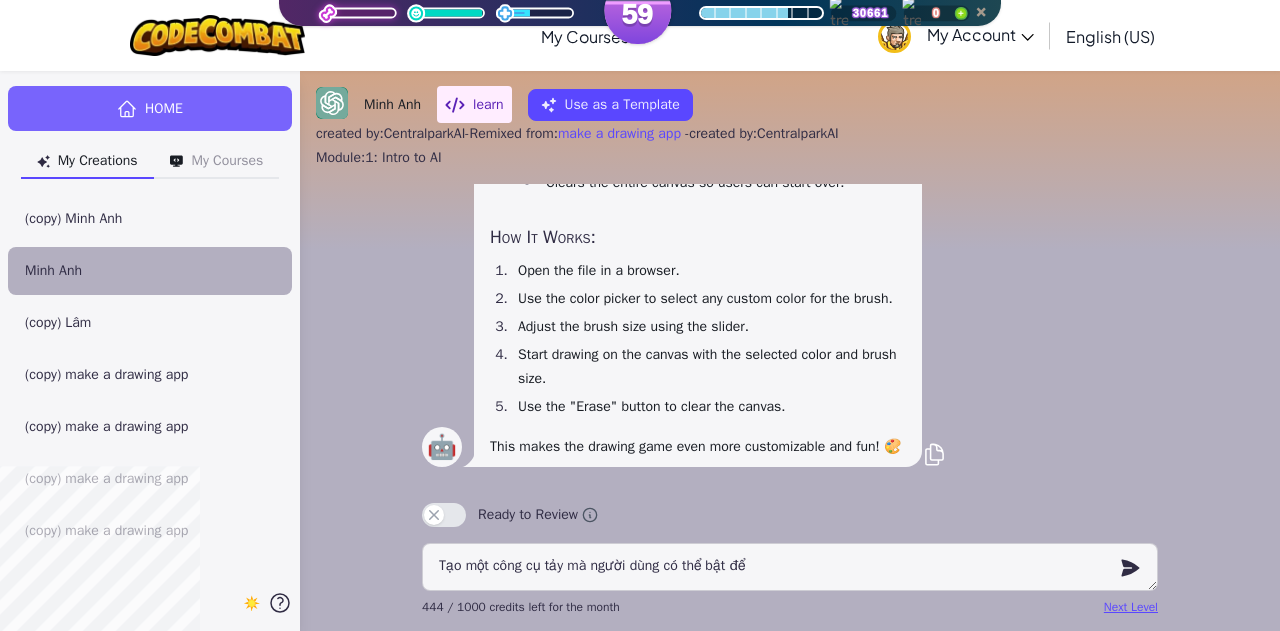 type on "x" 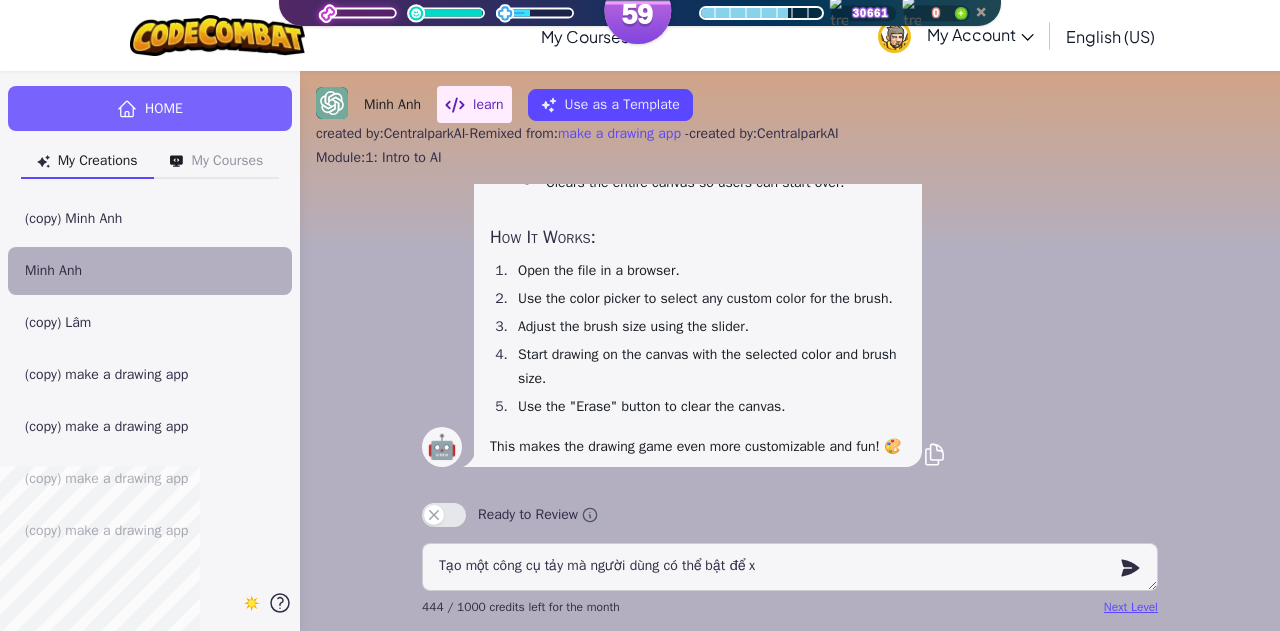 type on "Tạo một công cụ tảy mà người dùng có thể bật để xi" 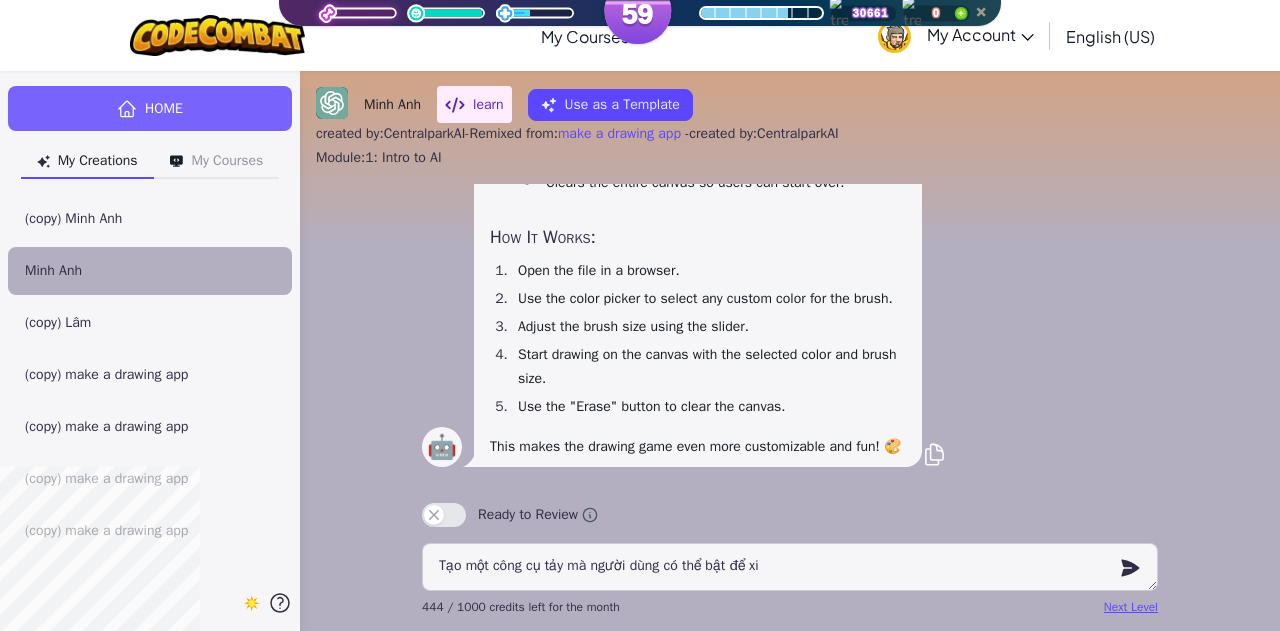 type on "Tạo một công cụ tảy mà người dùng có thể bật để x" 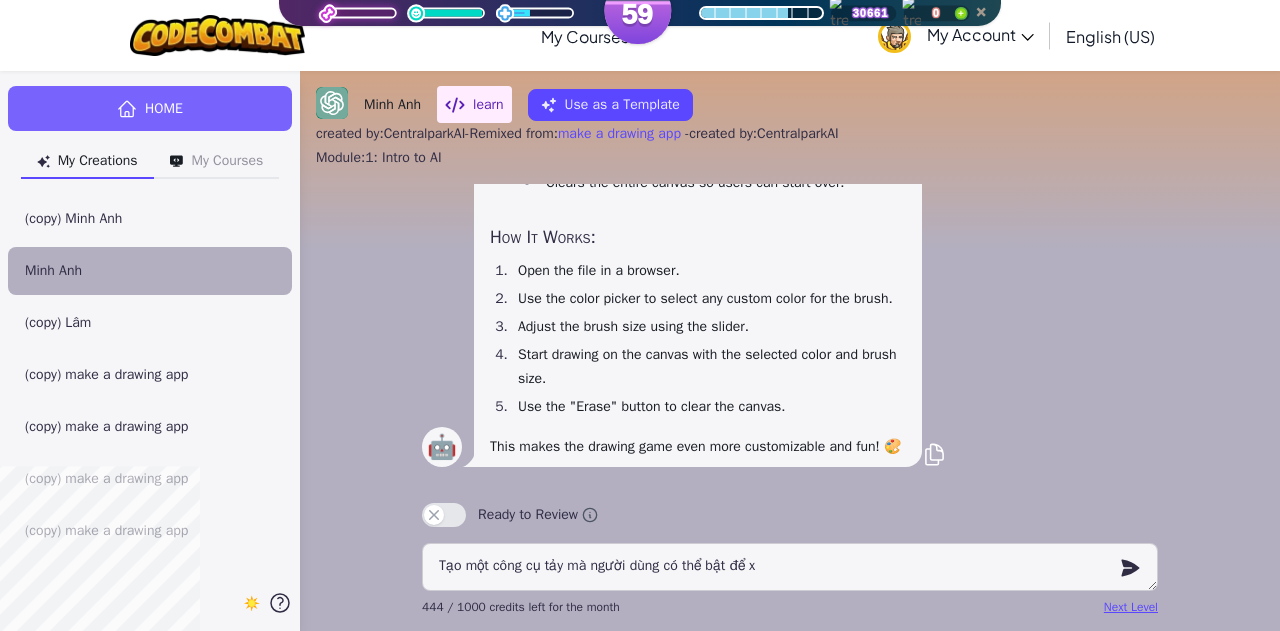 type on "Tạo một công cụ tảy mà người dùng có thể bật để xo" 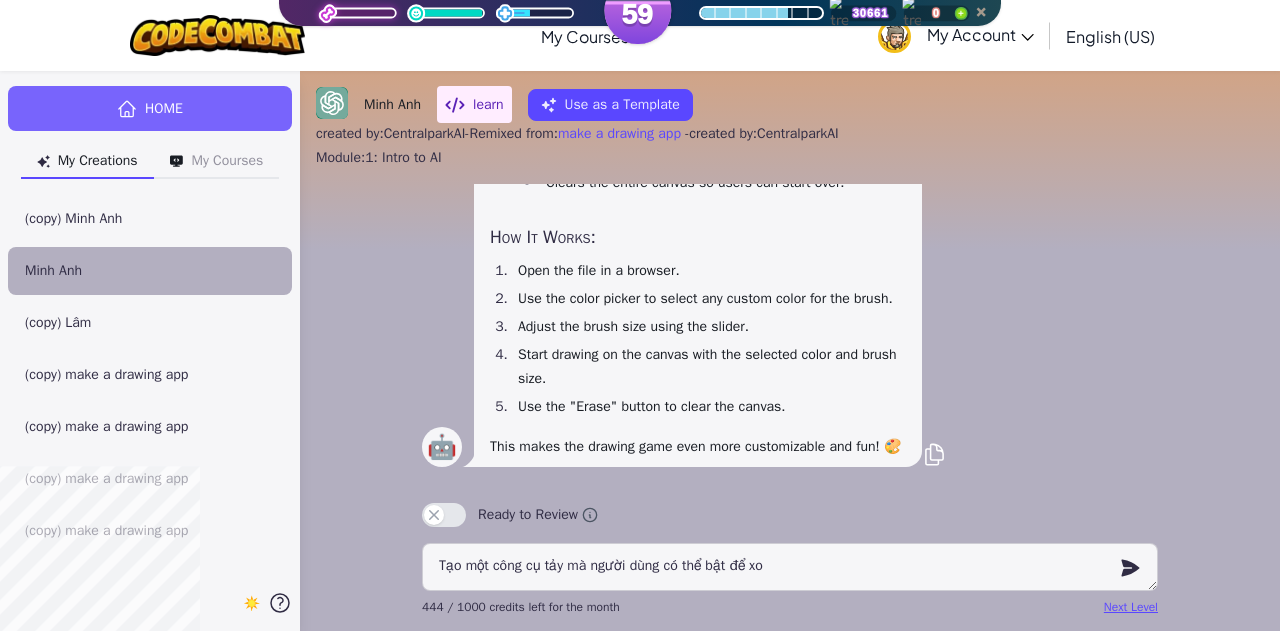 type on "Tạo một công cụ tảy mà người dùng có thể bật để xoa" 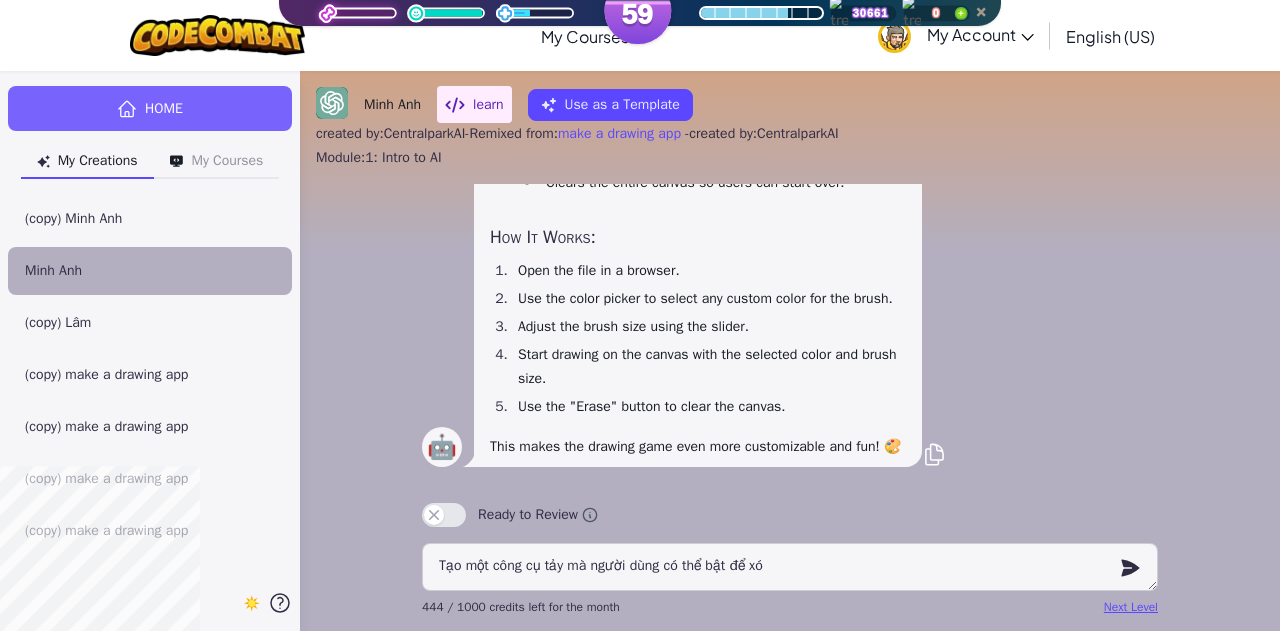 type on "Tạo một công cụ tảy mà người dùng có thể bật để xóa" 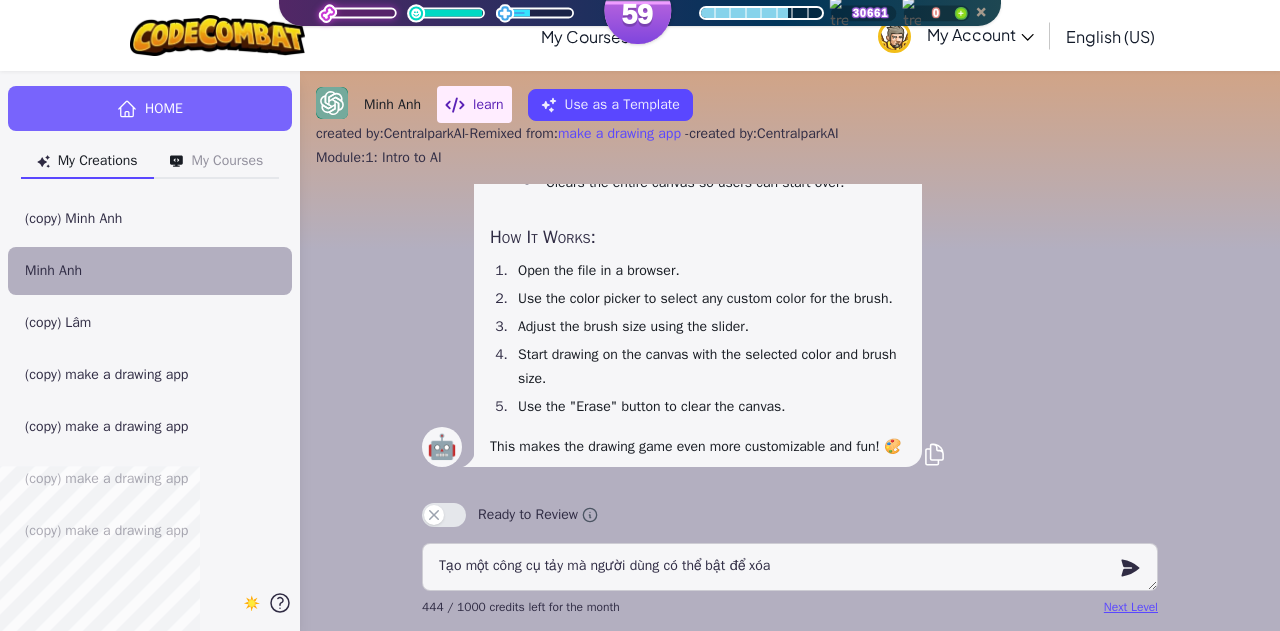 type on "x" 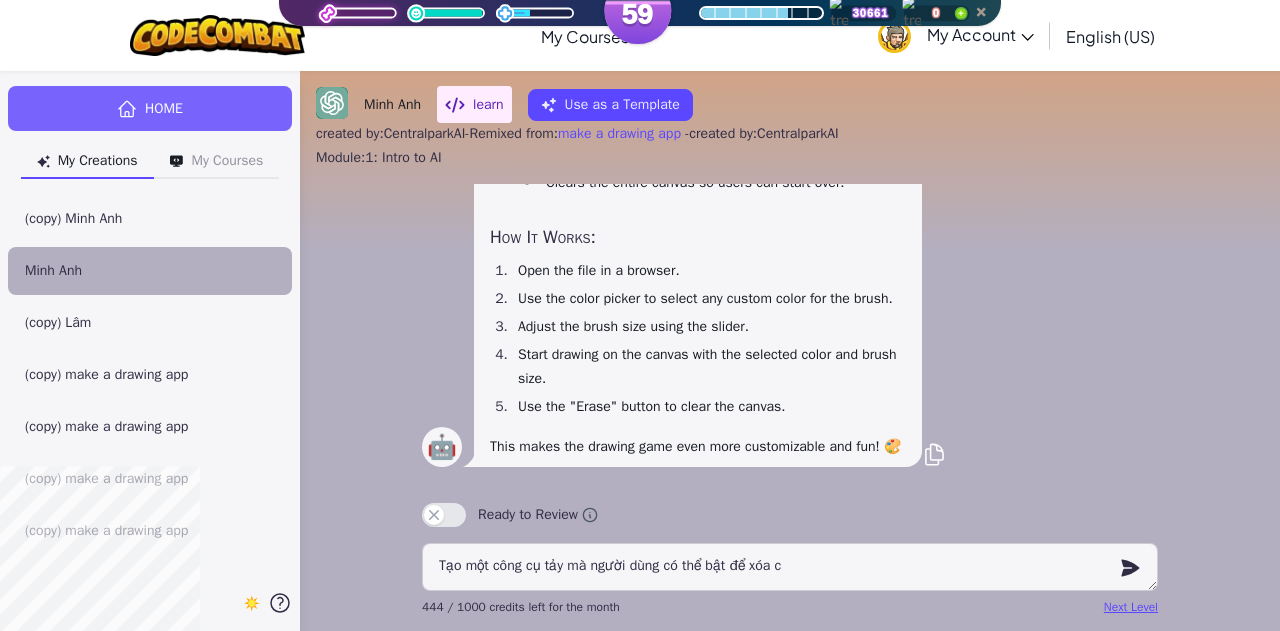 type on "Tạo một công cụ tảy mà người dùng có thể bật để xóa ca" 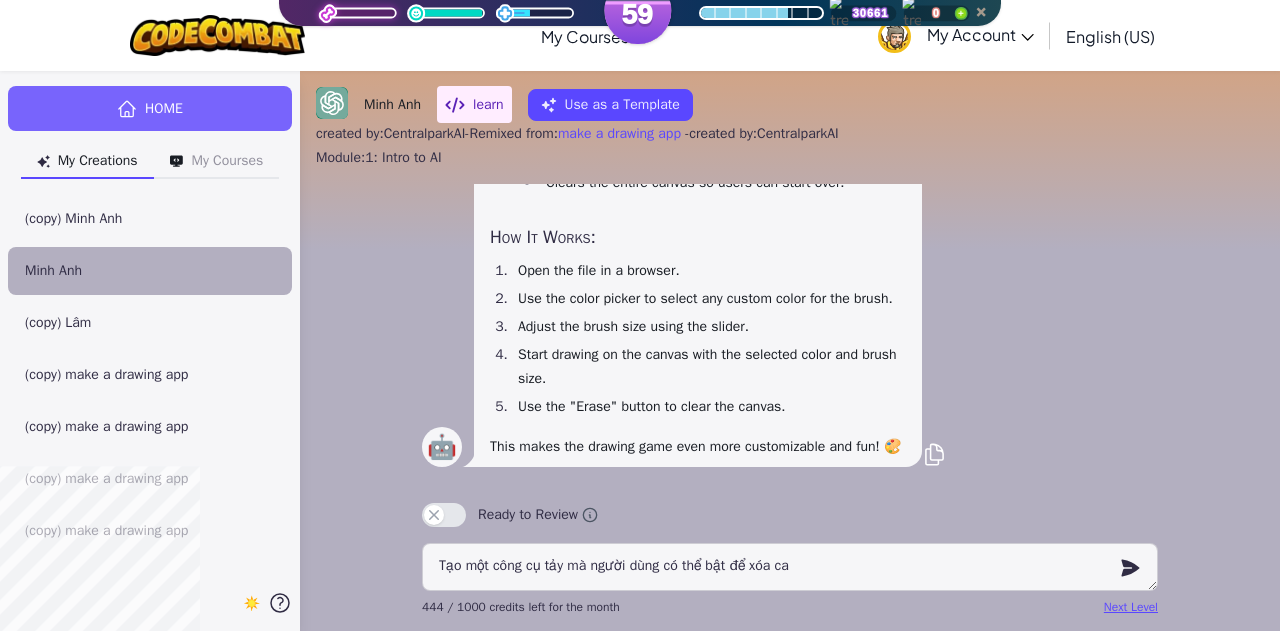 type on "Tạo một công cụ tảy mà người dùng có thể bật để xóa cac" 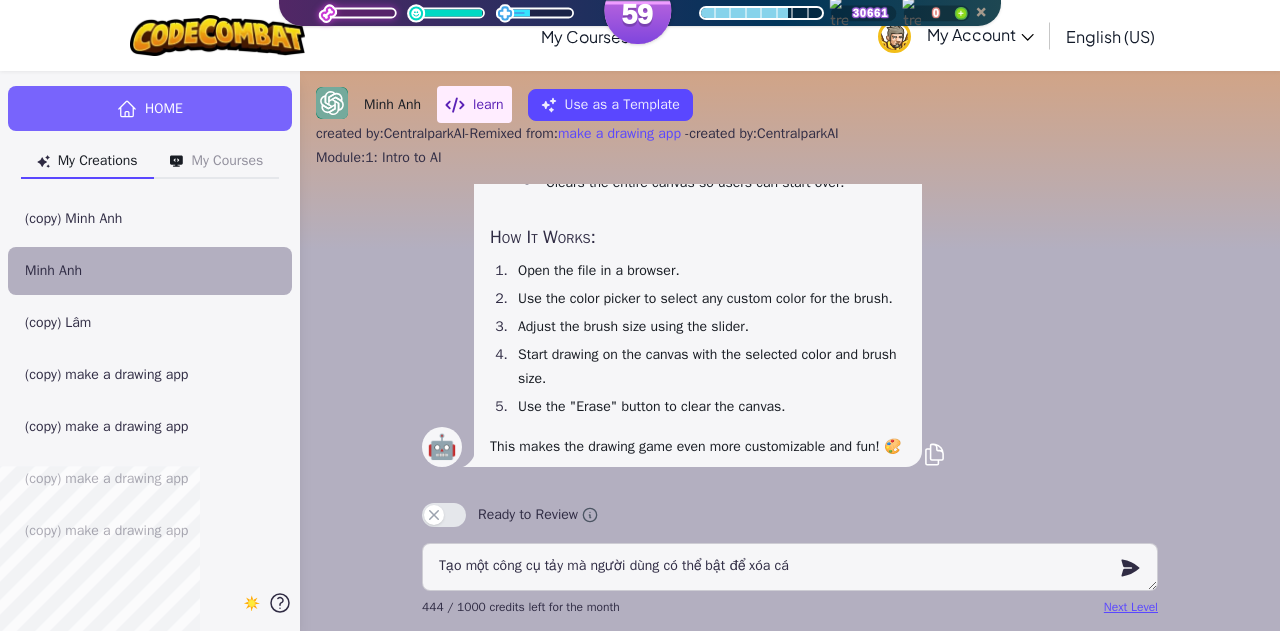 type on "Tạo một công cụ tảy mà người dùng có thể bật để xóa các" 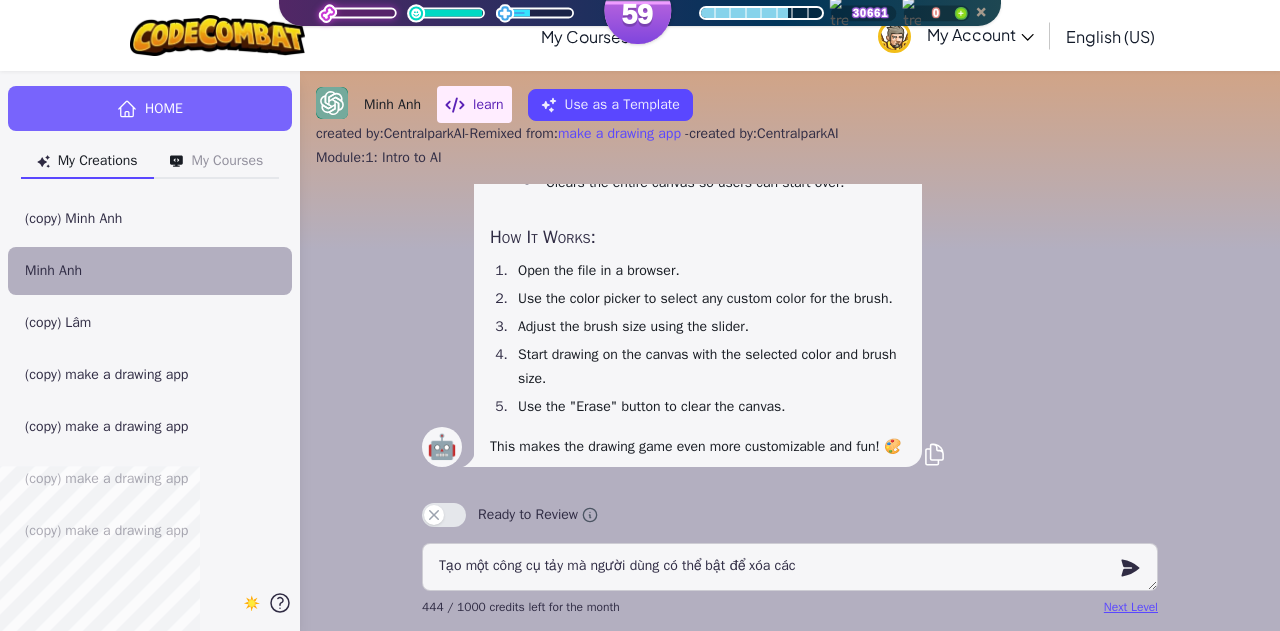 type on "x" 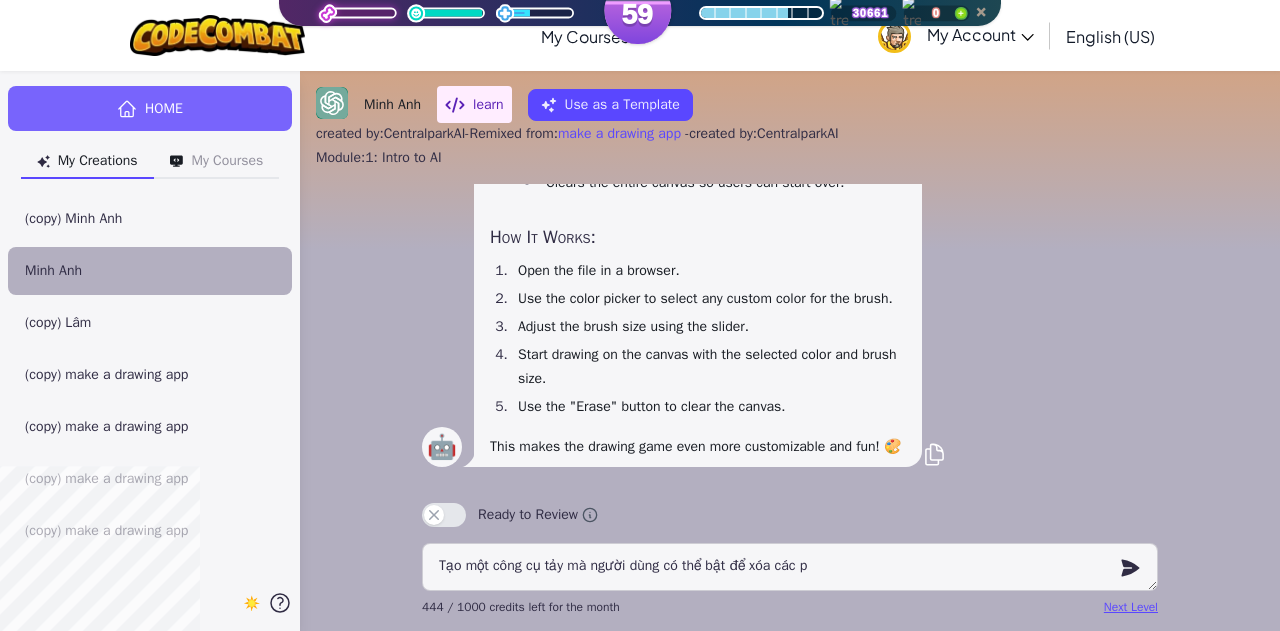 type on "Tạo một công cụ tảy mà người dùng có thể bật để xóa các ph" 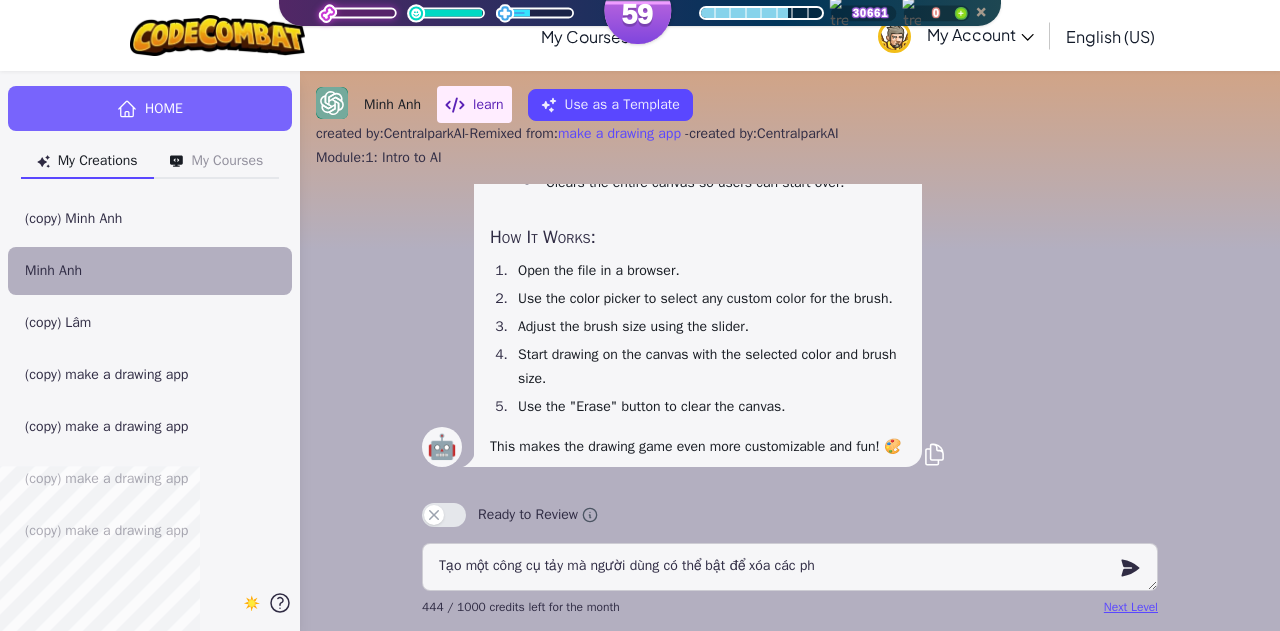 type on "Tạo một công cụ tảy mà người dùng có thể bật để xóa các pha" 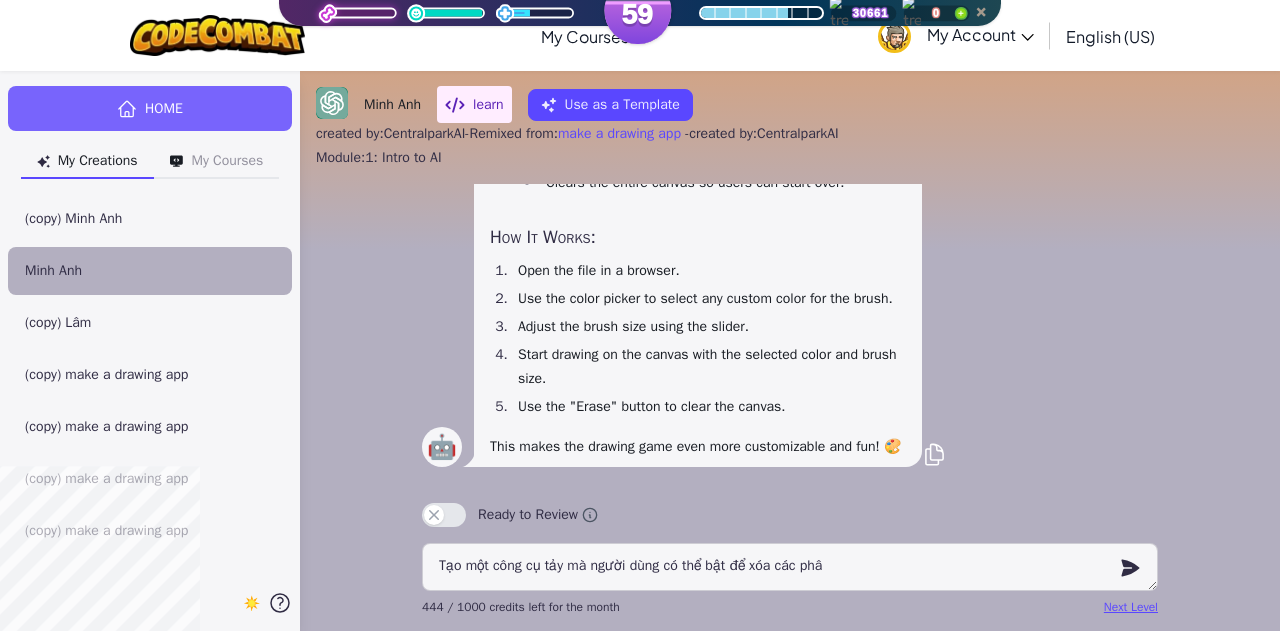 type on "x" 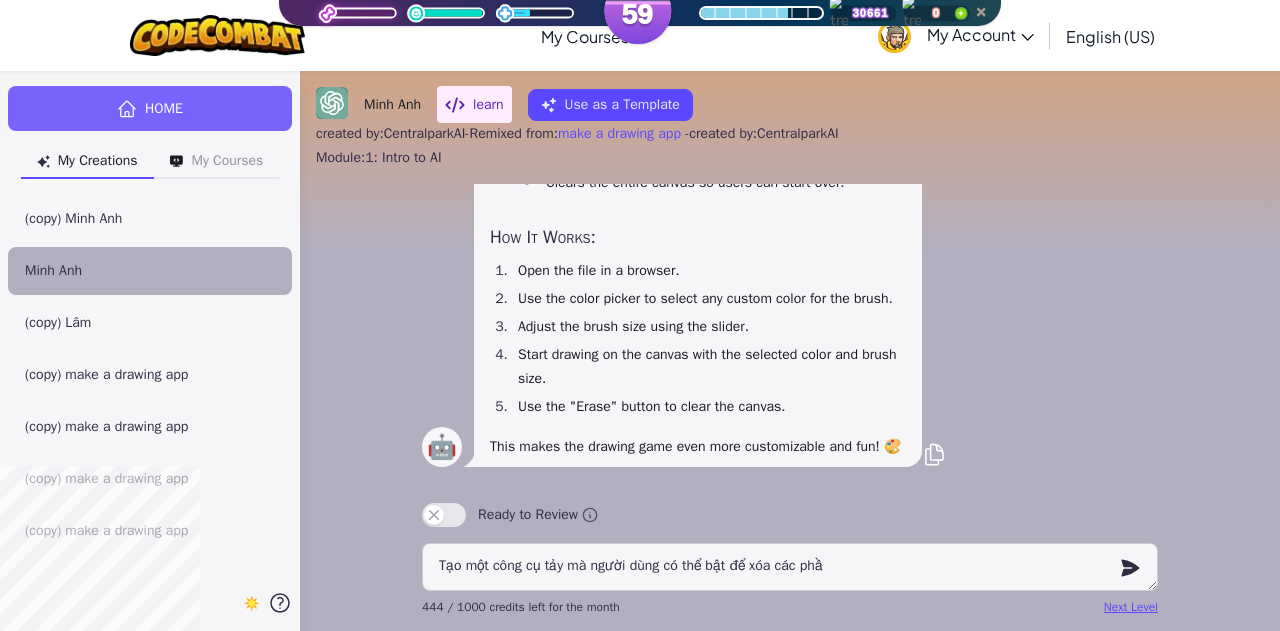 type on "Tạo một công cụ tảy mà người dùng có thể bật để xóa các phần" 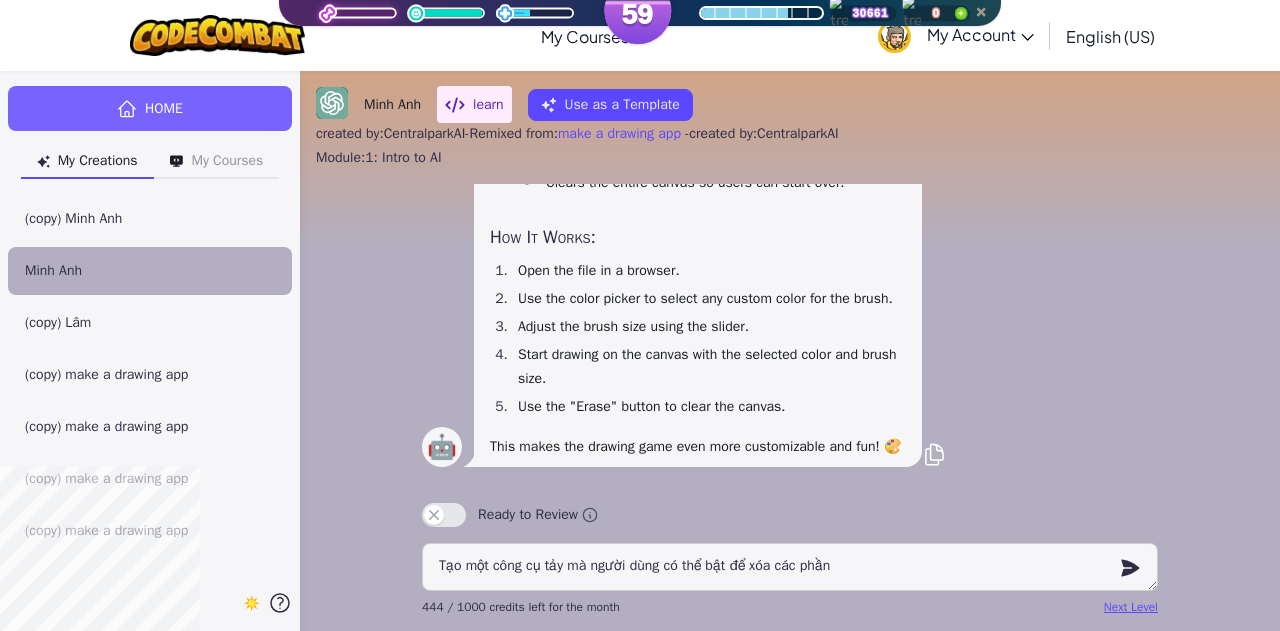 type on "x" 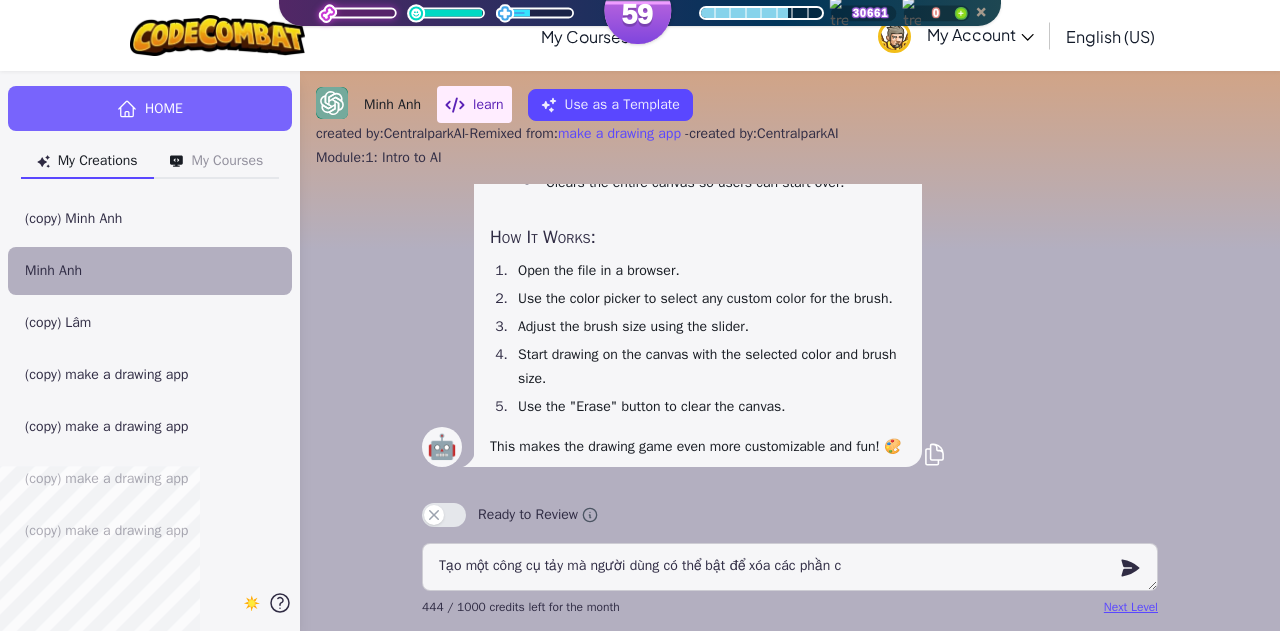 type on "Tạo một công cụ tảy mà người dùng có thể bật để xóa các phần cu" 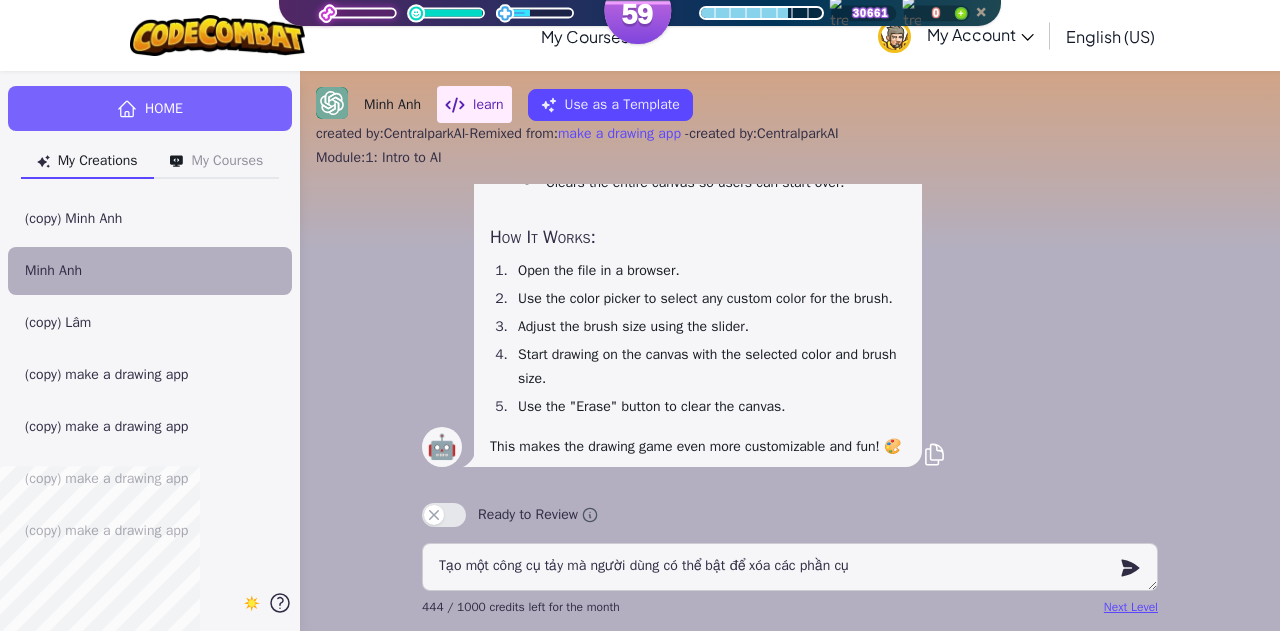 type on "x" 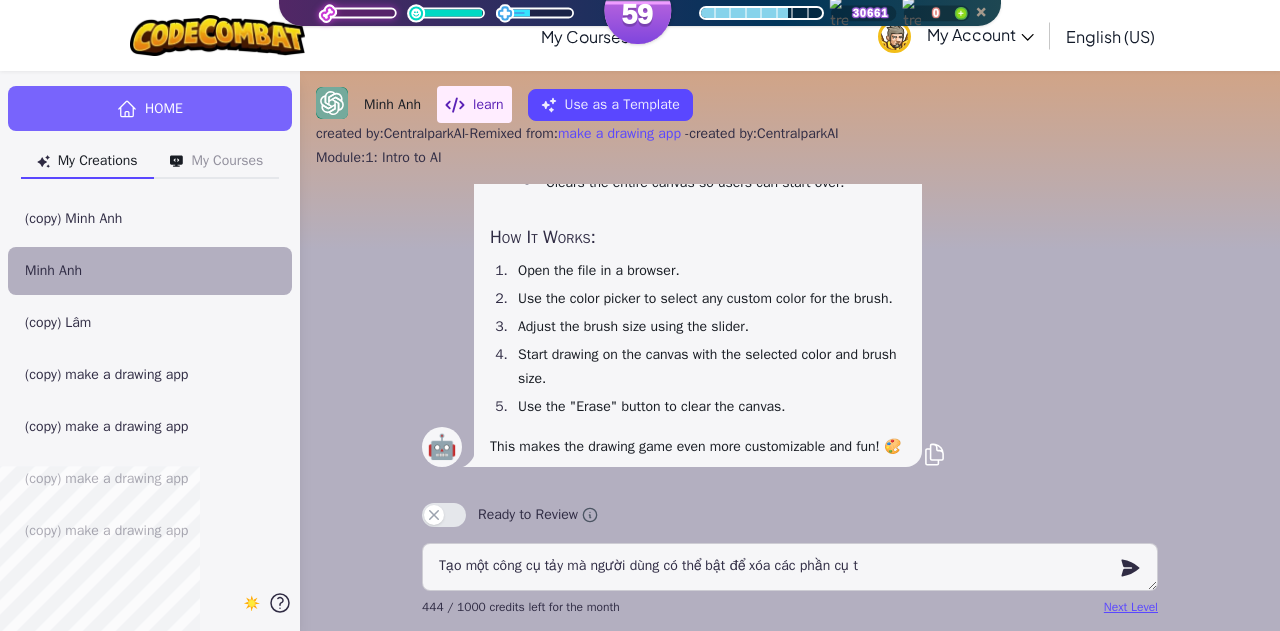 type on "Tạo một công cụ tảy mà người dùng có thể bật để xóa các phần cụ th" 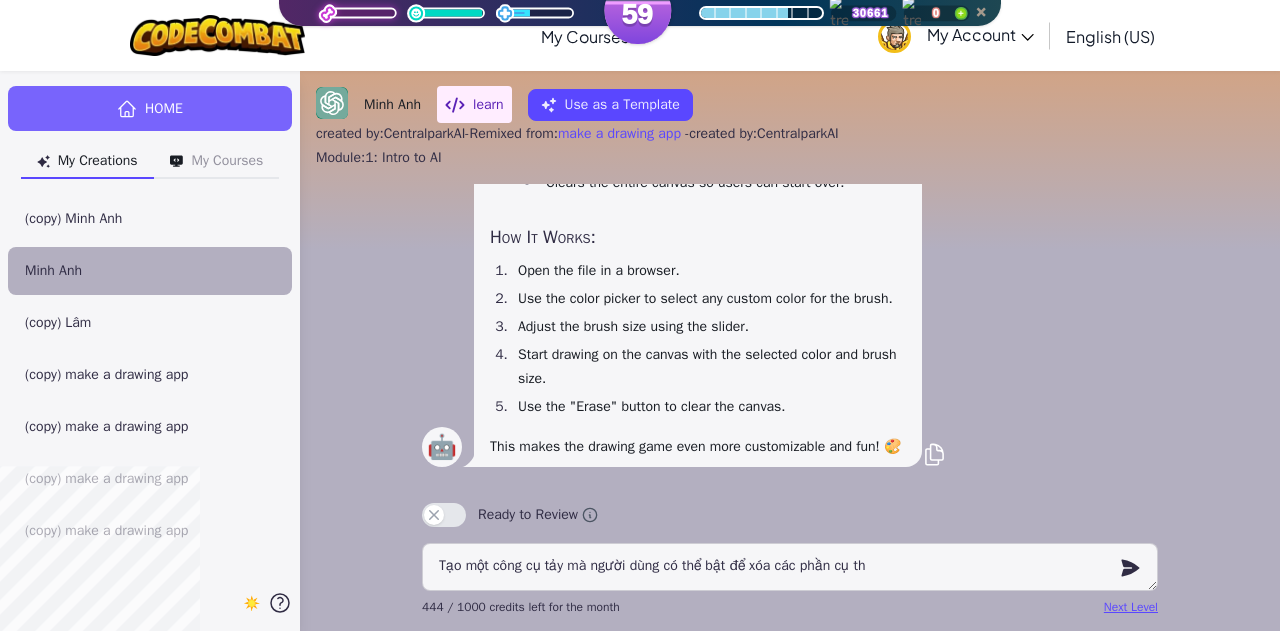 type 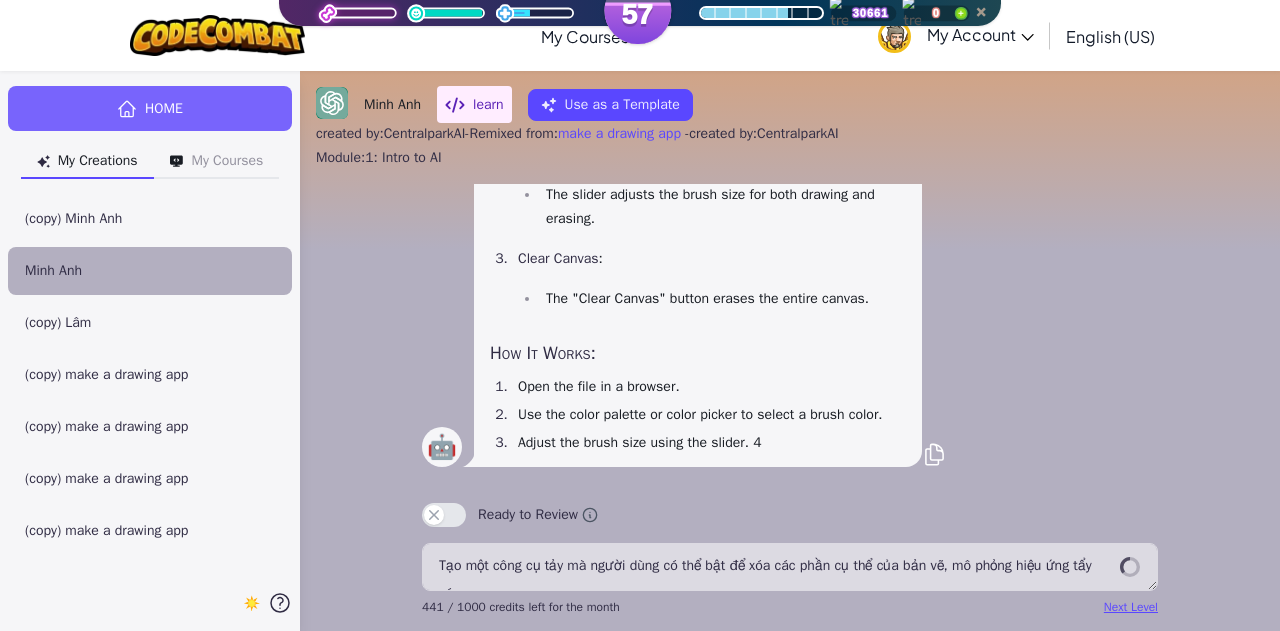 scroll, scrollTop: 0, scrollLeft: 0, axis: both 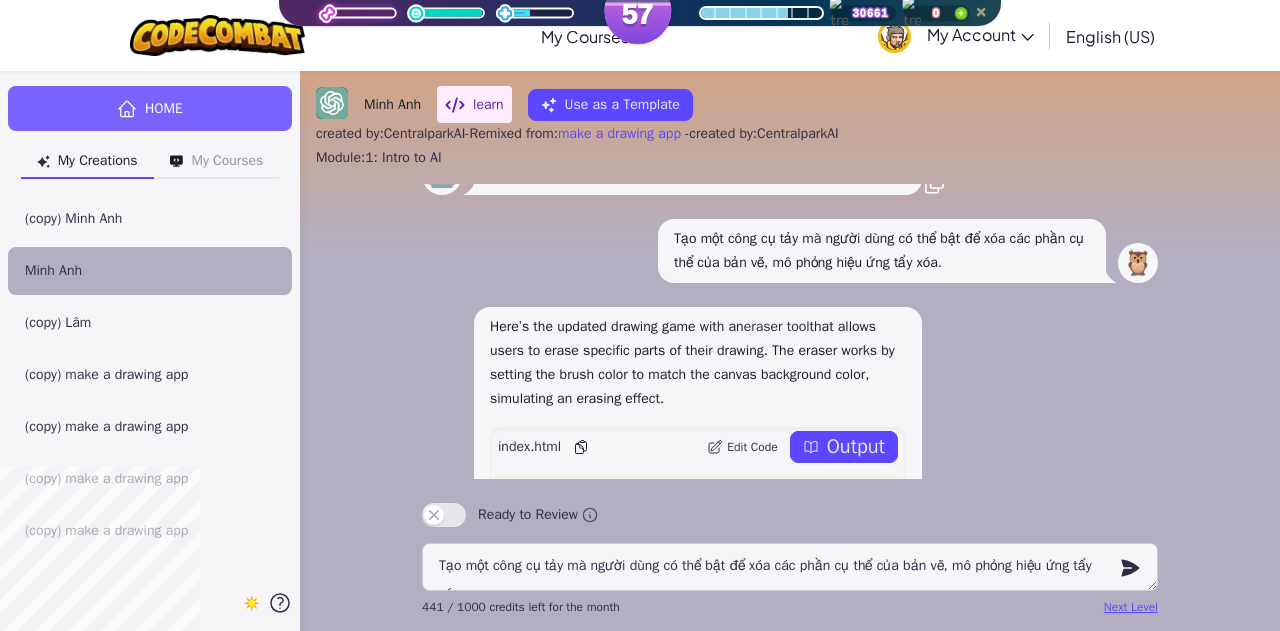 drag, startPoint x: 800, startPoint y: 461, endPoint x: 784, endPoint y: 443, distance: 24.083189 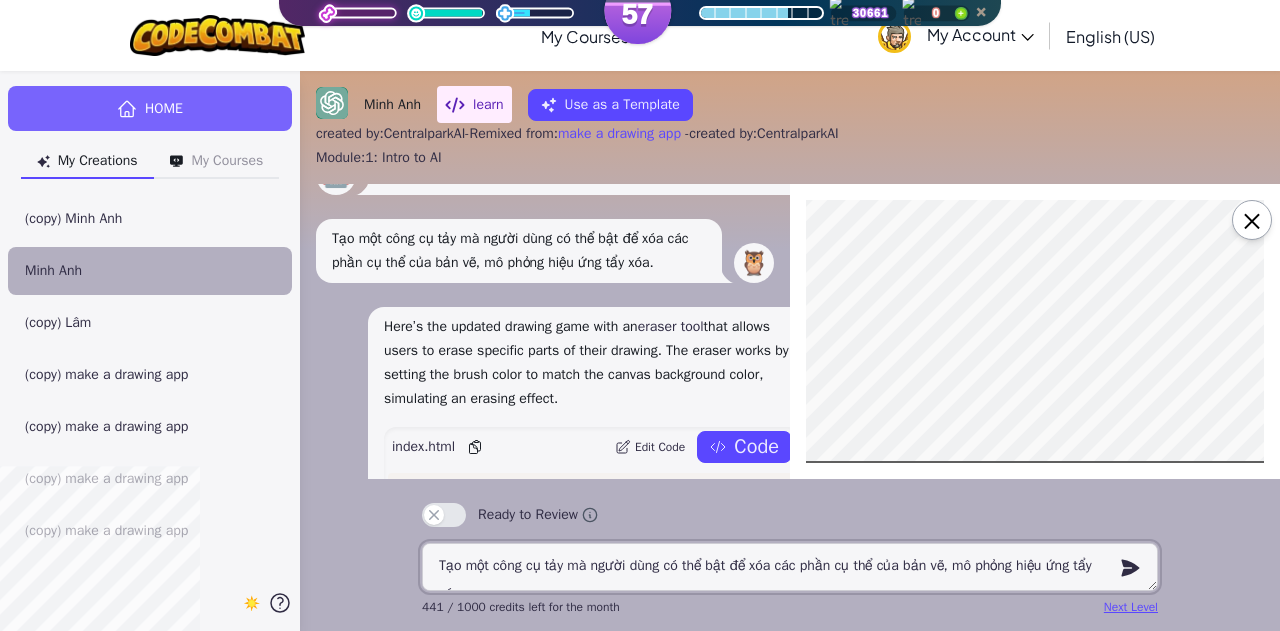 scroll, scrollTop: 0, scrollLeft: 23, axis: horizontal 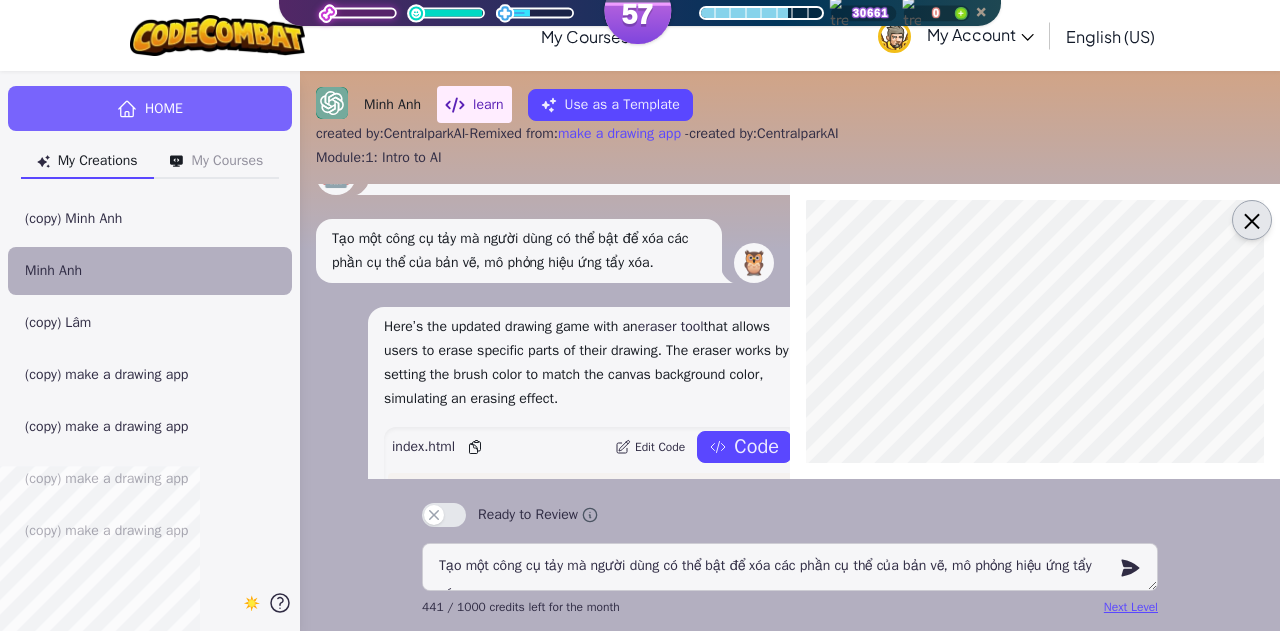 click on "×" at bounding box center [1252, 220] 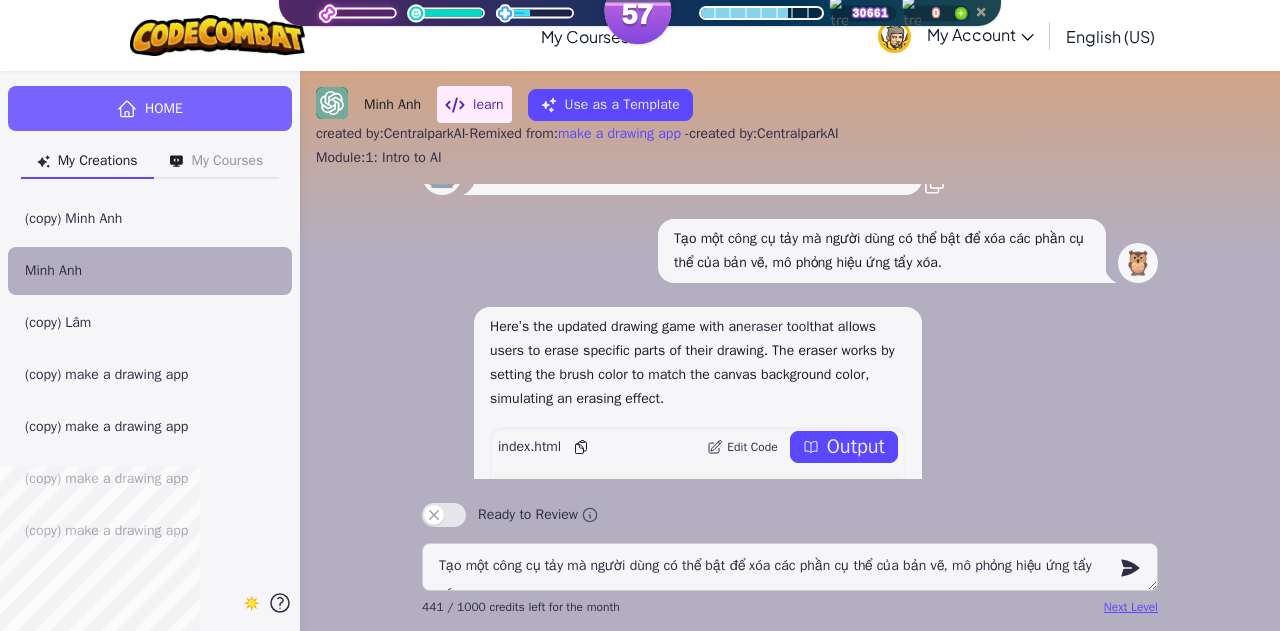 click on "Edit Code" at bounding box center (752, 447) 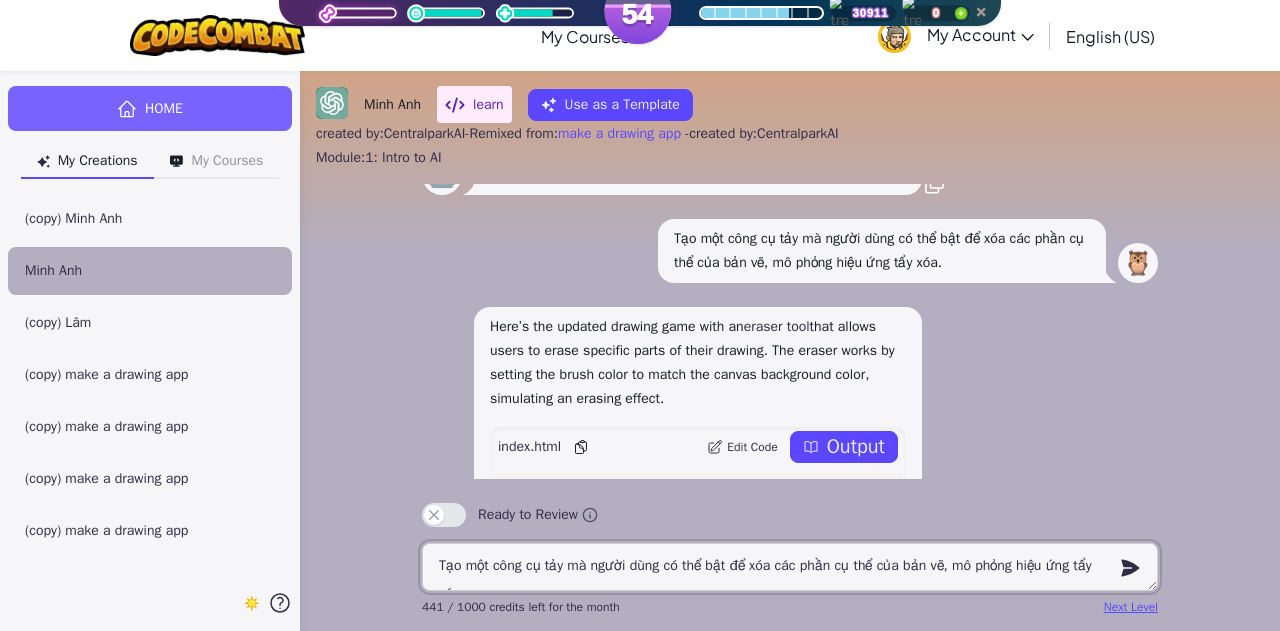 click on "Tạo một công cụ tảy mà người dùng có thể bật để xóa các phần cụ thể của bản vẽ, mô phỏng hiệu ứng tẩy xóa." at bounding box center (790, 567) 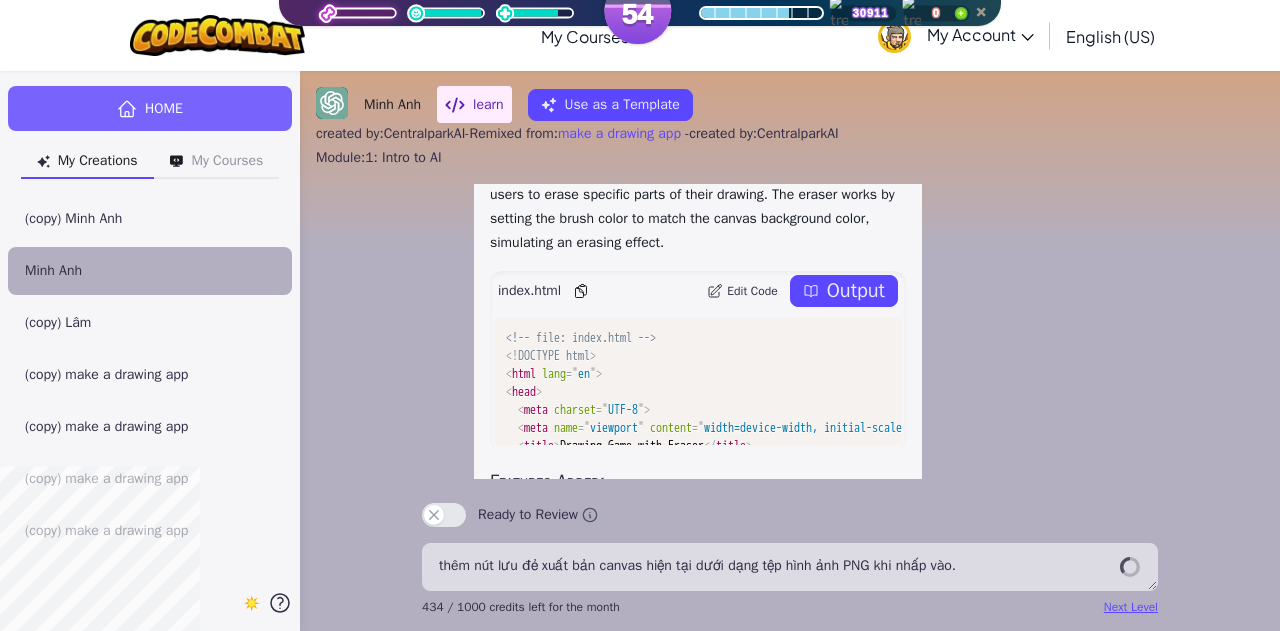 scroll, scrollTop: 0, scrollLeft: 0, axis: both 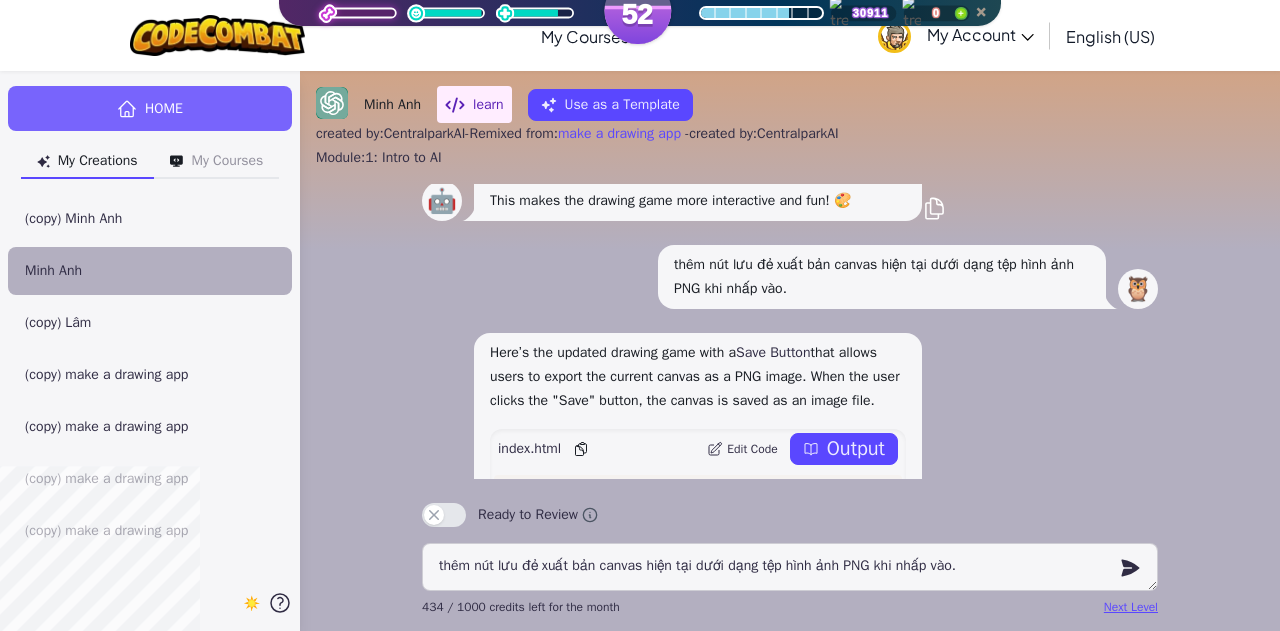 click on "Edit Code" at bounding box center [752, 449] 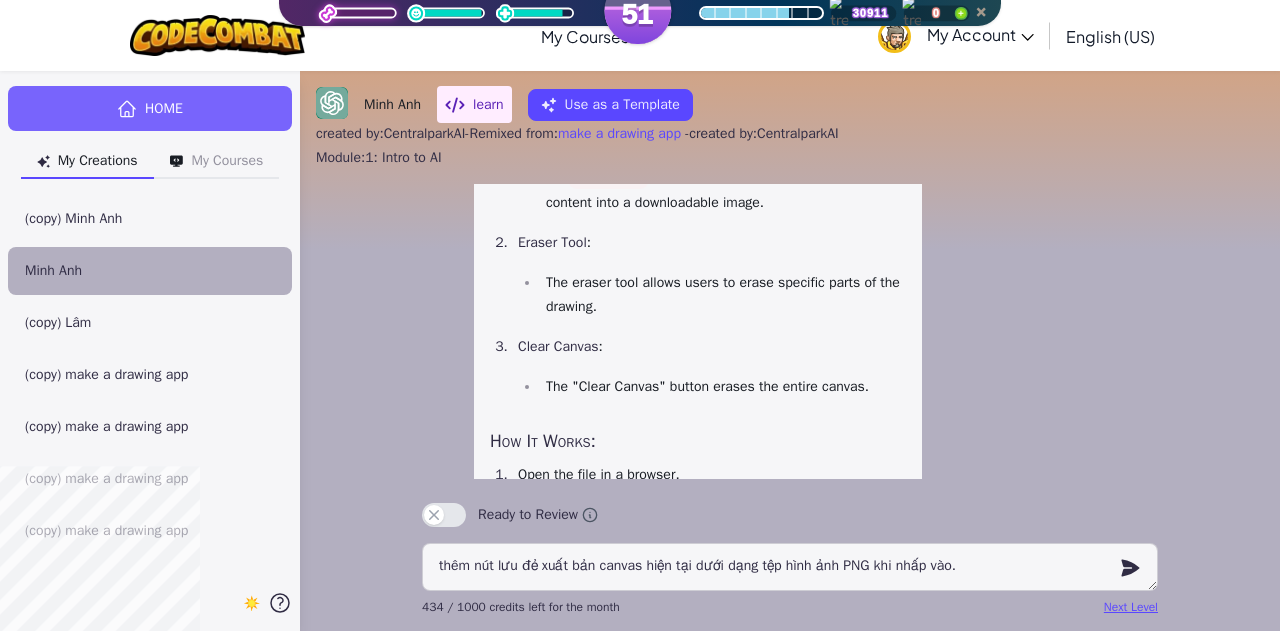 scroll, scrollTop: -223, scrollLeft: 0, axis: vertical 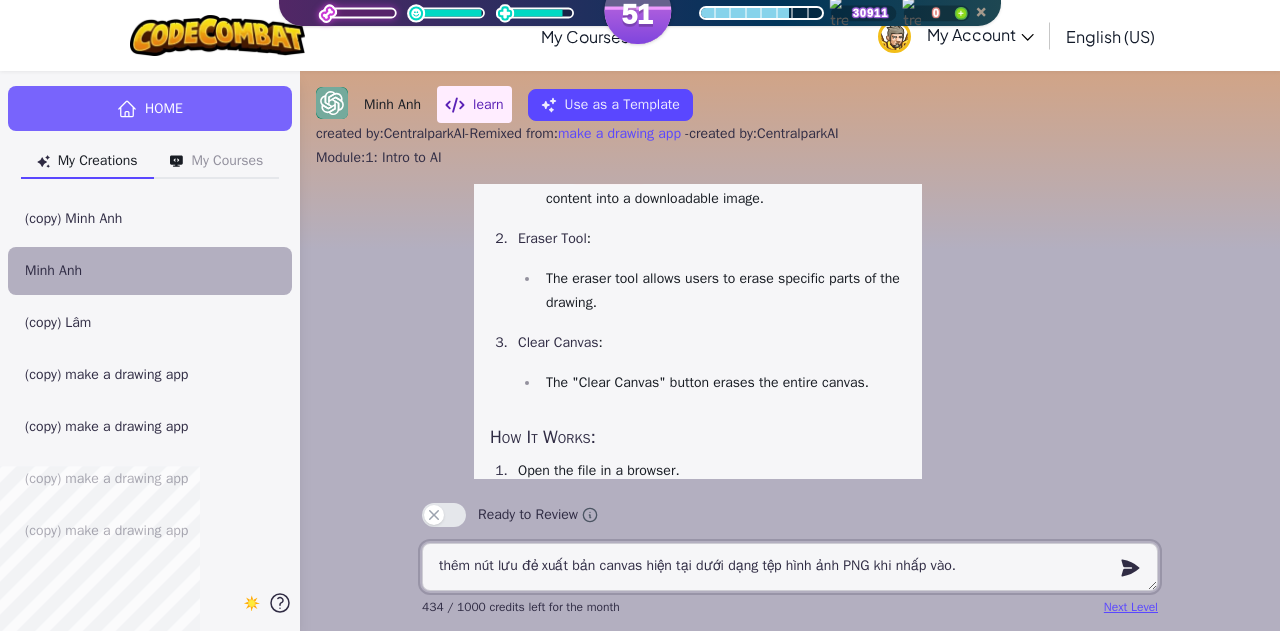 click on "thêm nút lưu đẻ xuất bản canvas hiện tại dưới dạng tệp hình ảnh PNG khi nhấp vào." at bounding box center [790, 567] 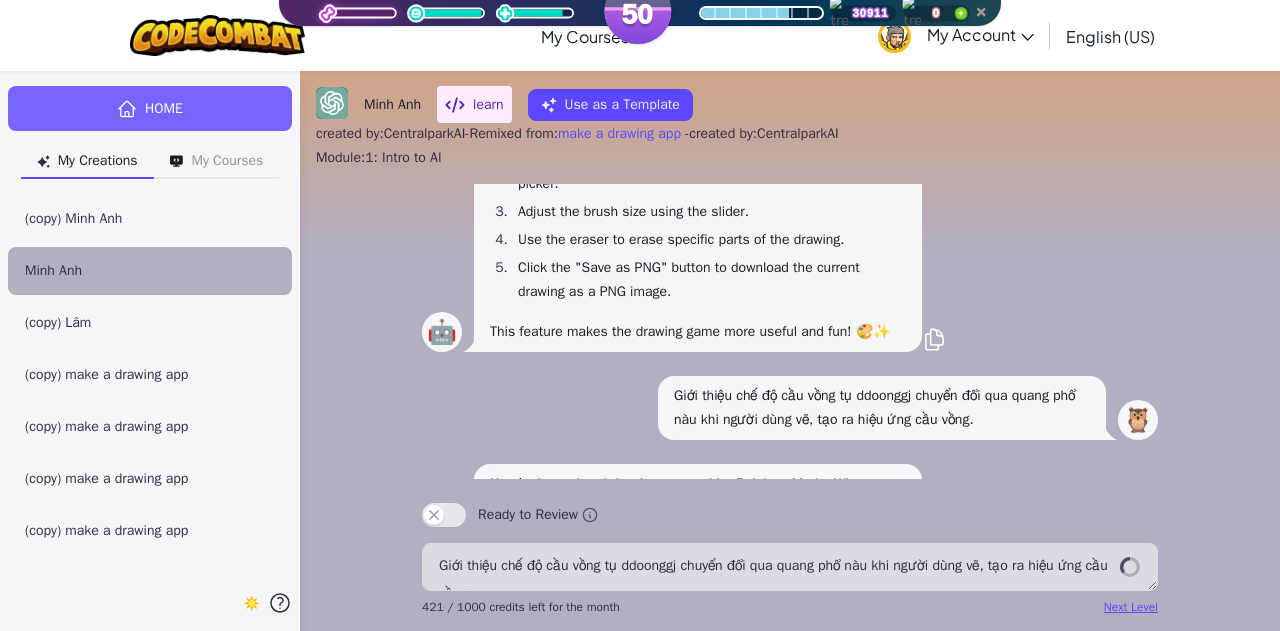 scroll, scrollTop: 0, scrollLeft: 0, axis: both 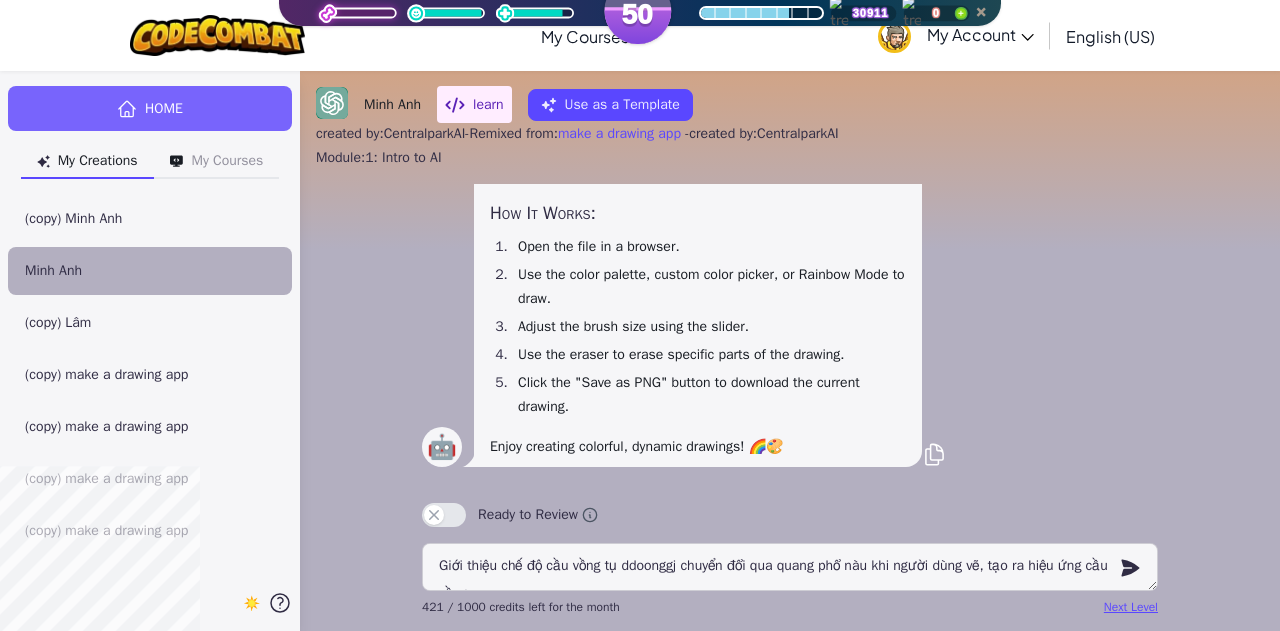 click on "🤖 Here’s the updated drawing game with a  Rainbow Mode . When Rainbow Mode is activated, the brush color dynamically cycles through the colors of the spectrum as the user draws, creating a rainbow effect. index.html Edit Code Output <!-- file: index.html -->
<! DOCTYPE   html >
< html   lang = " en " >
< head >
< meta   charset = " UTF-8 " >
< meta   name = " viewport "   content = " width=device-width, initial-scale=1.0 " >
< title > Drawing Game with Rainbow Mode </ title >
< style >
body   {
display :  flex ;
flex-direction :  column ;
align-items :  center ;
justify-content :  center ;
height :   100 vh ;
margin :   0 ;
background-color :   #f0f0f0 ;
font-family :  Arial ,  sans-serif ;
}
#toolbar   {
display :  flex ;
justify-content :  center ;
align-items :  center ;
margin-bottom :   10 px ;
}
.color-button   {
width" at bounding box center (790, -25) 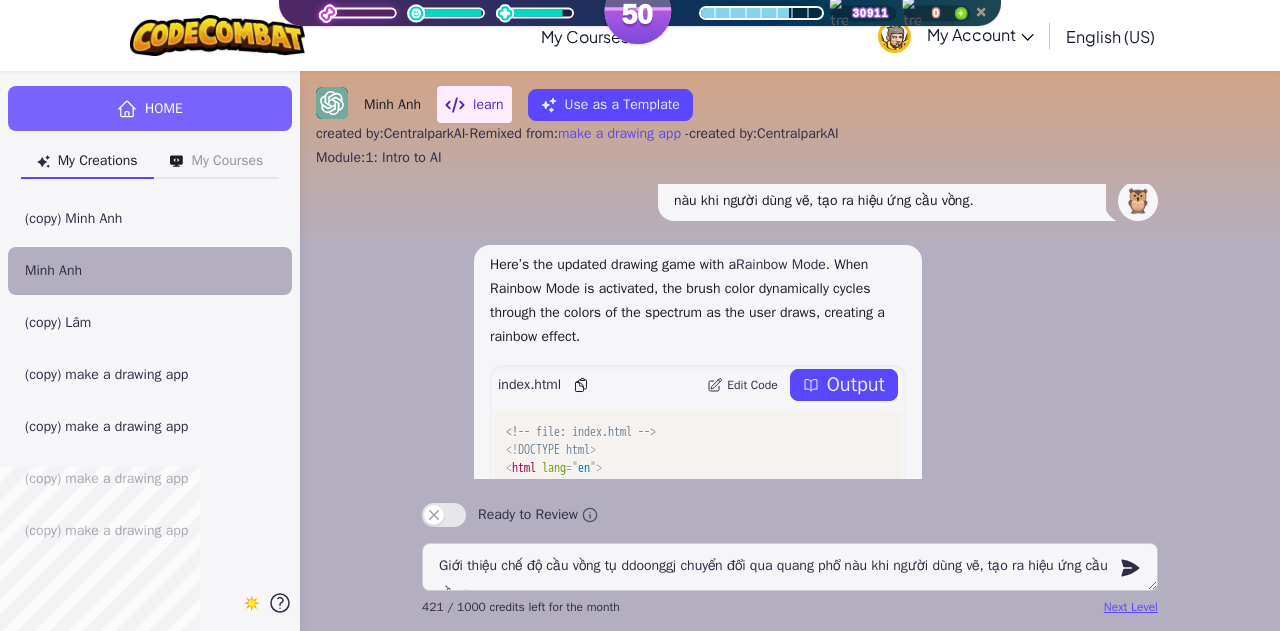 scroll, scrollTop: -759, scrollLeft: 0, axis: vertical 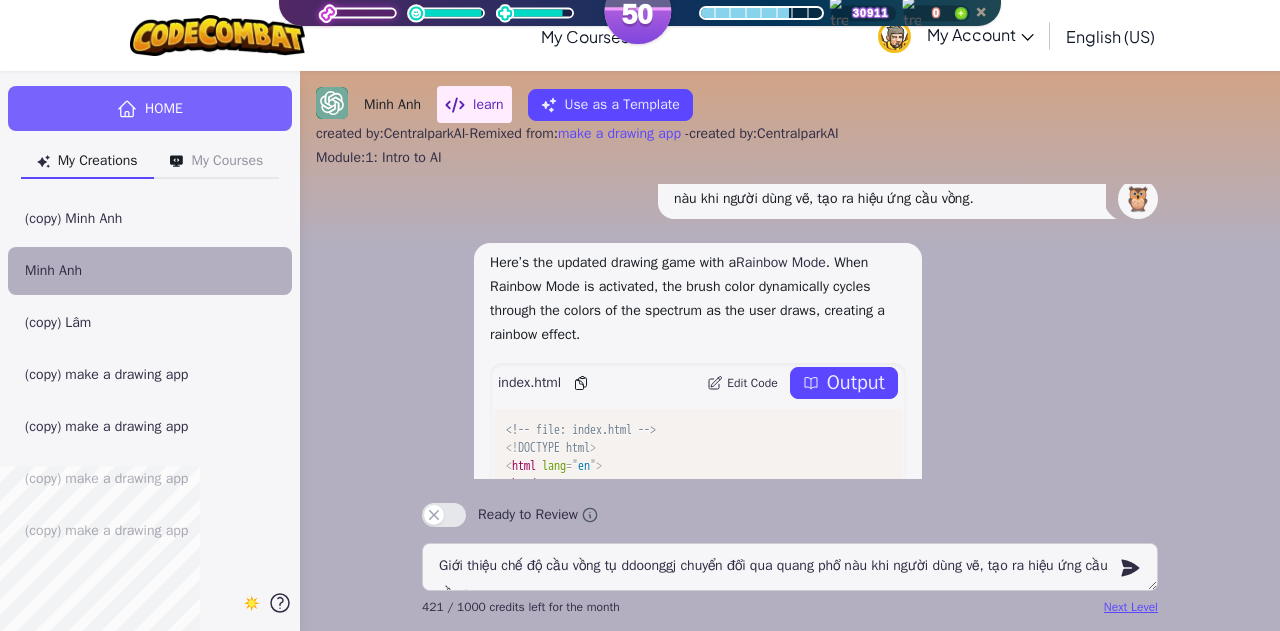 click on "Edit Code" at bounding box center [752, 383] 